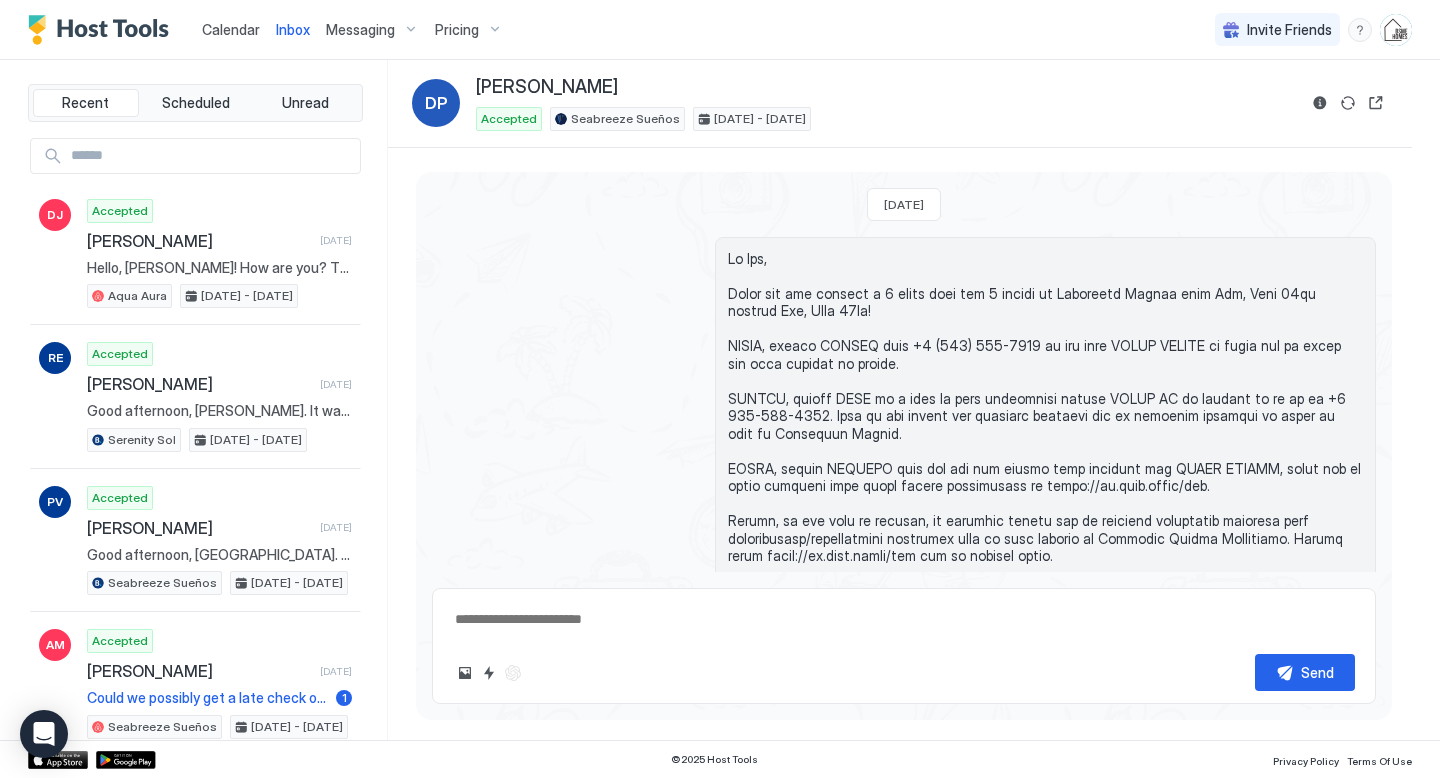 scroll, scrollTop: 0, scrollLeft: 0, axis: both 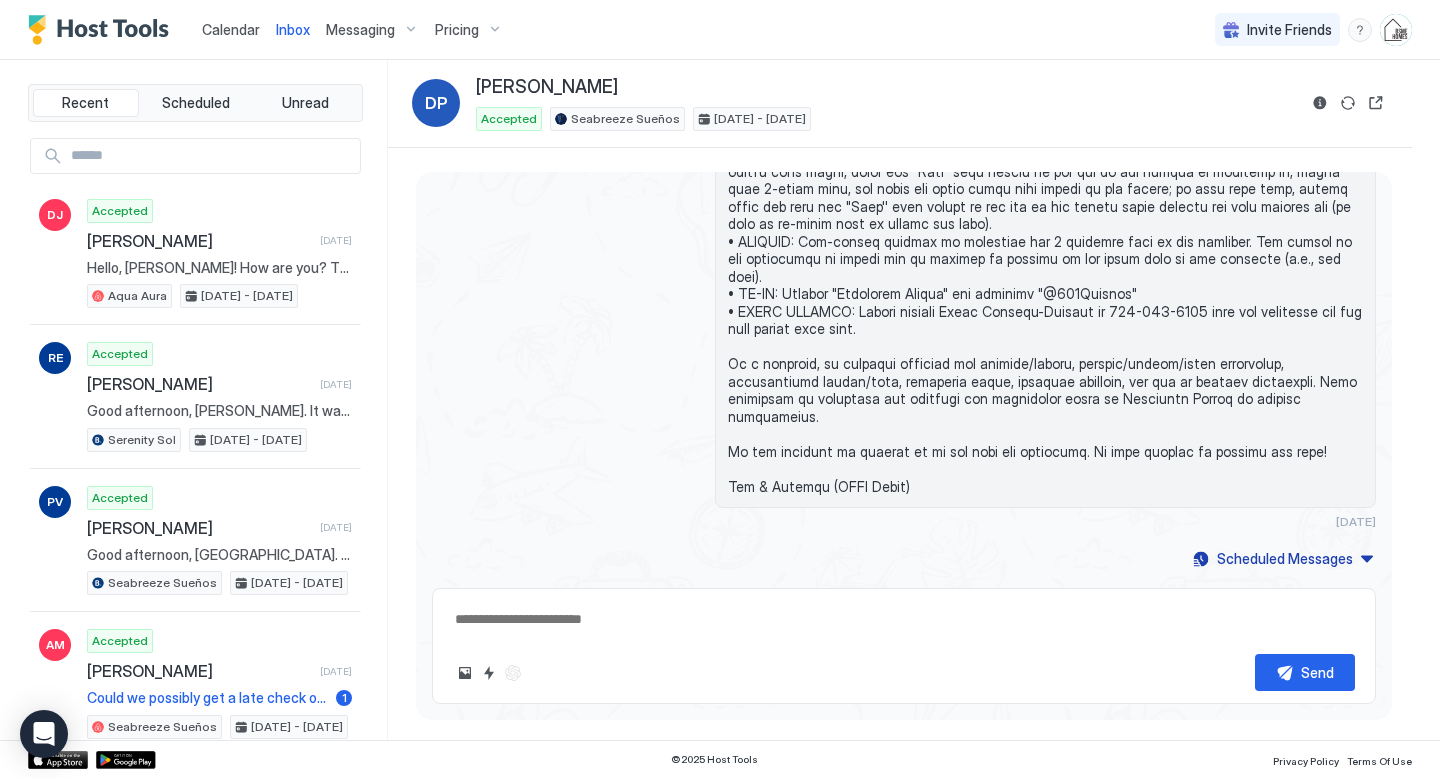 click on "Calendar" at bounding box center [231, 29] 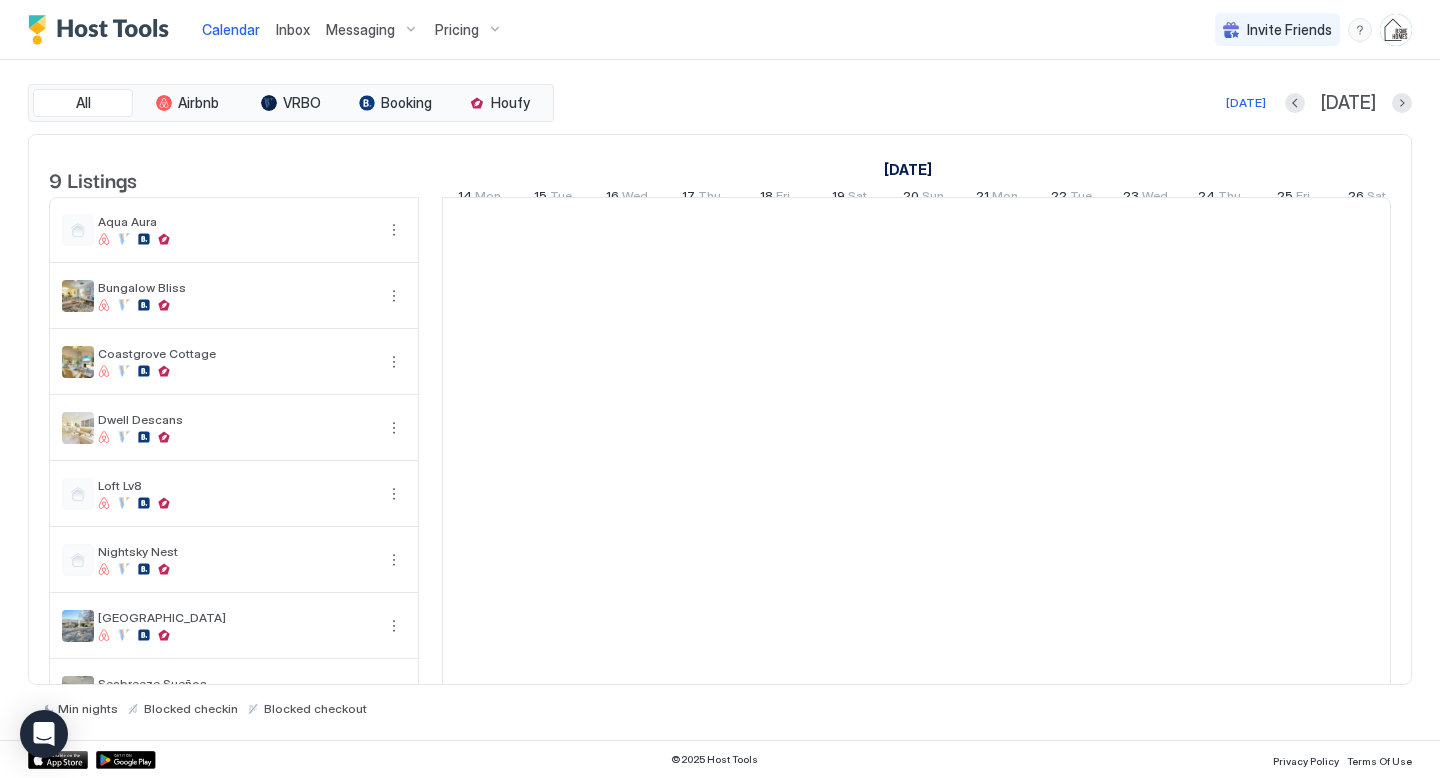 scroll, scrollTop: 0, scrollLeft: 1111, axis: horizontal 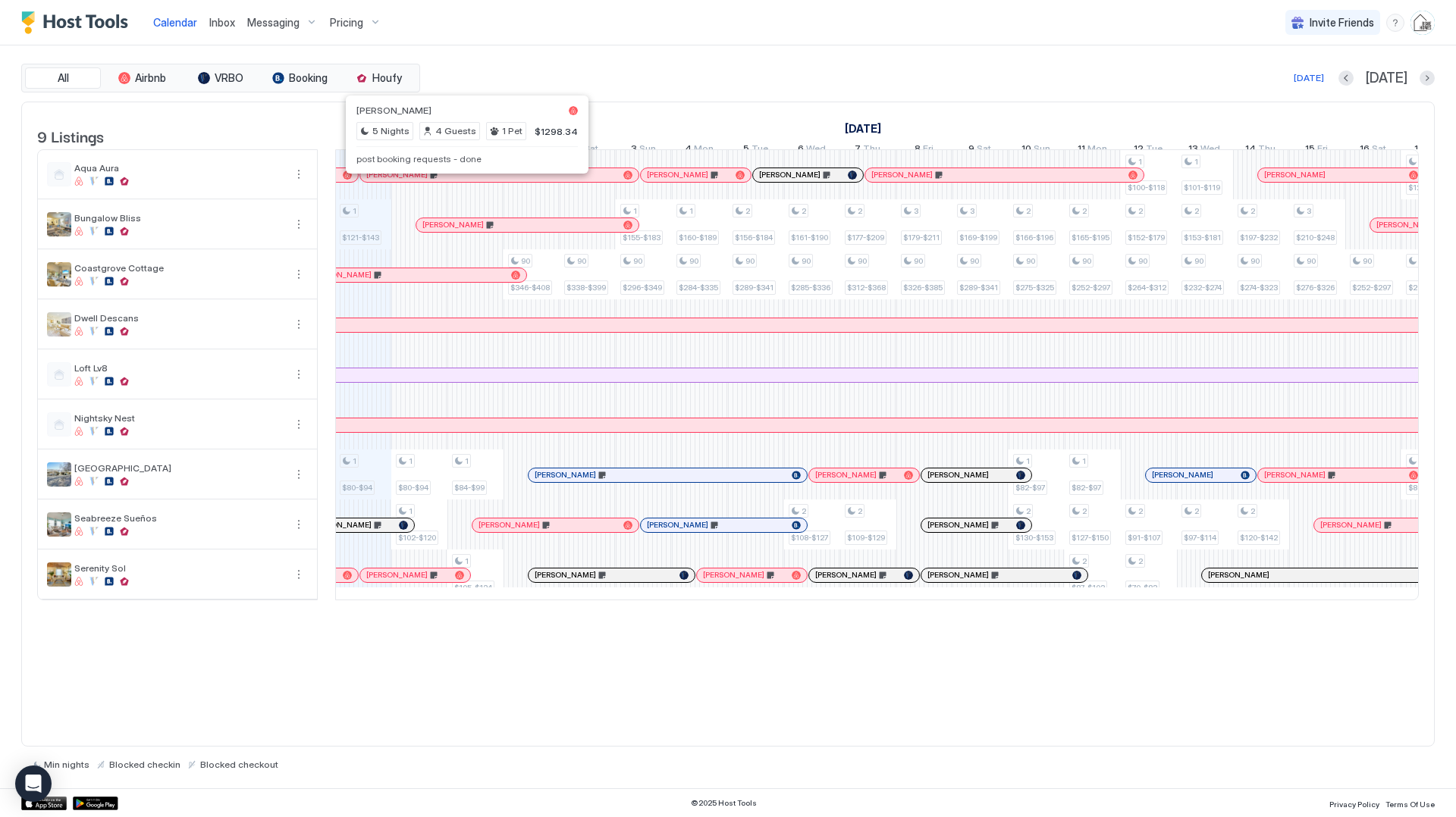 click at bounding box center (467, 175) 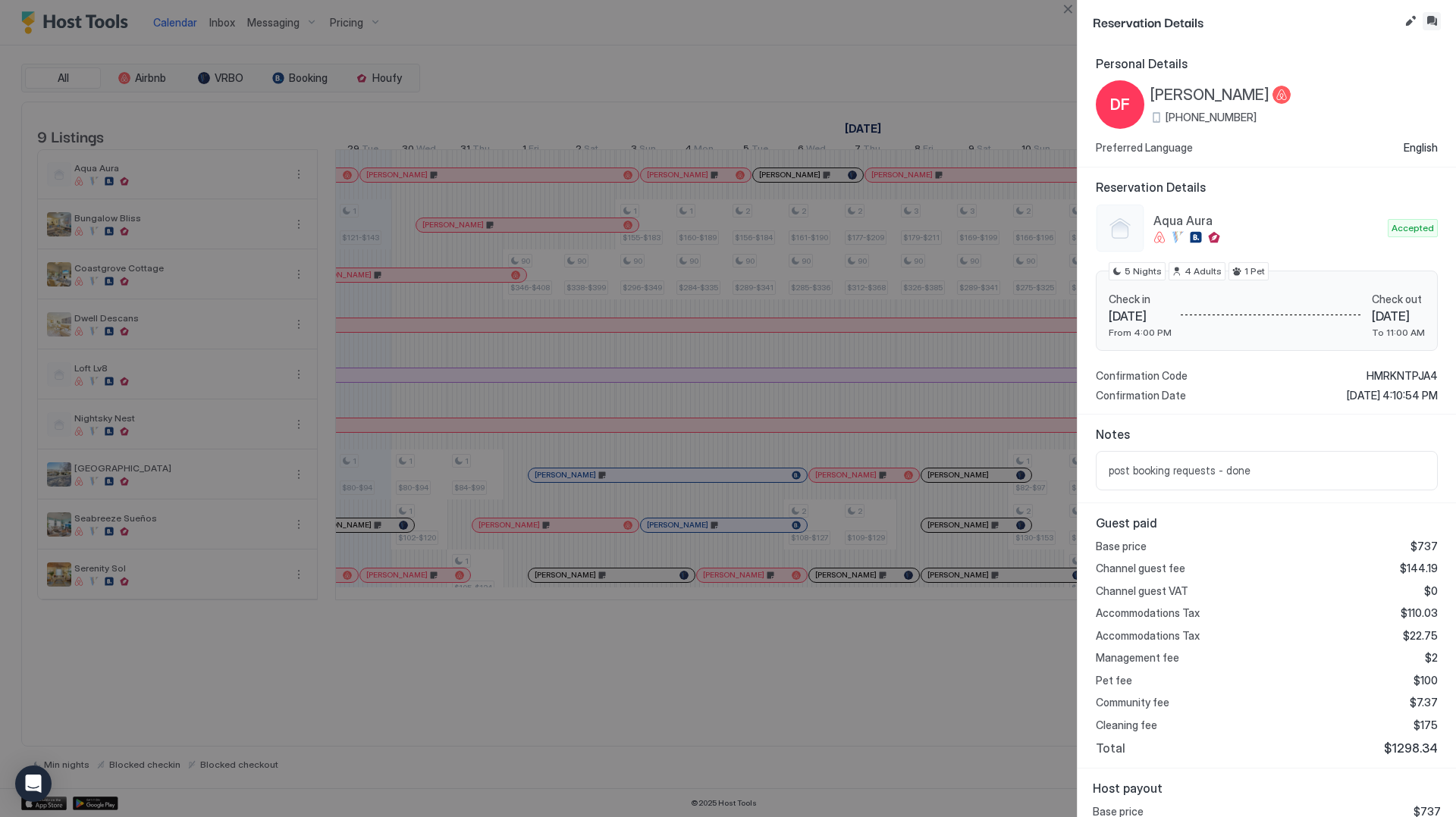 click at bounding box center (1432, 21) 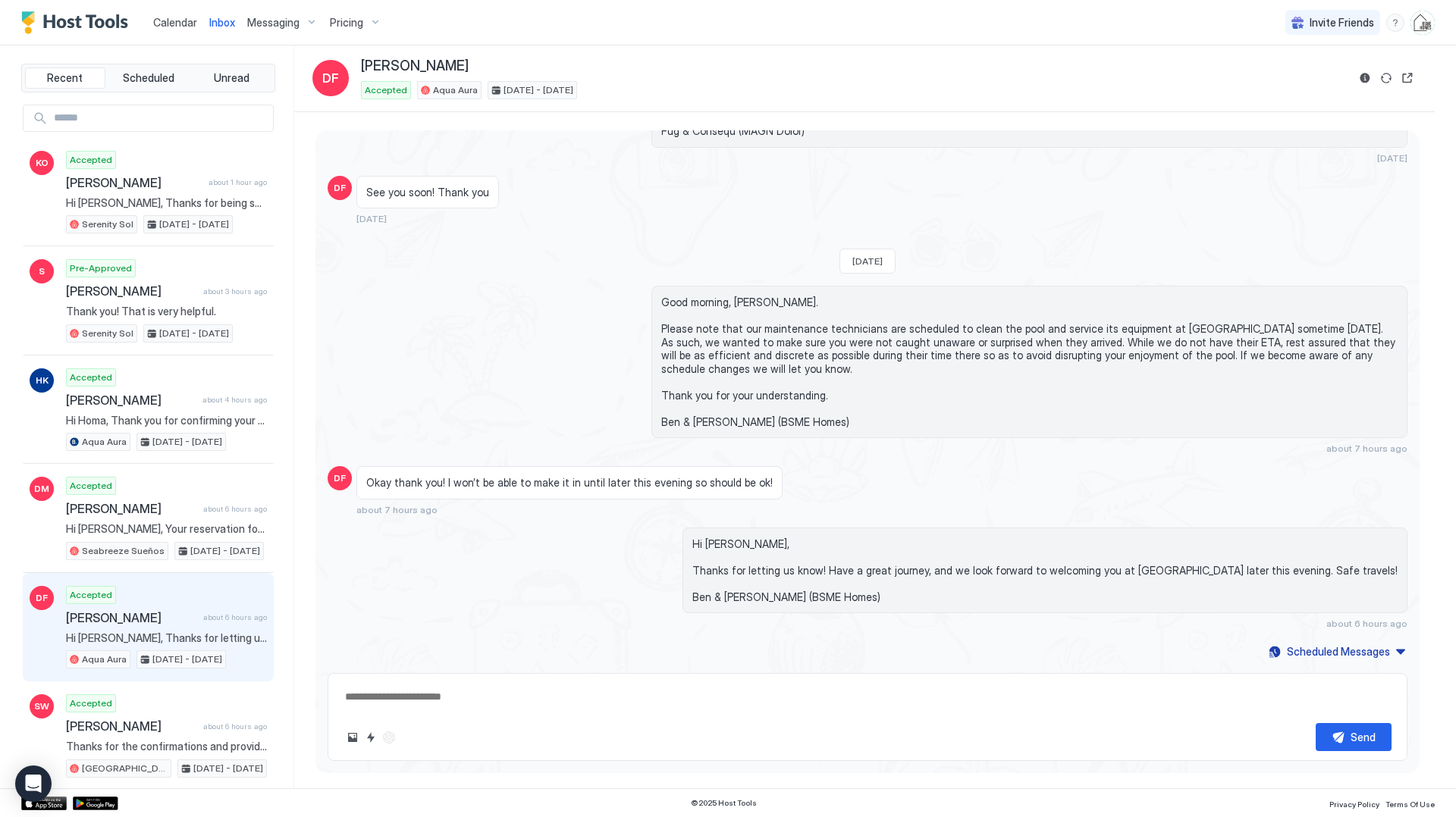 scroll, scrollTop: 1430, scrollLeft: 0, axis: vertical 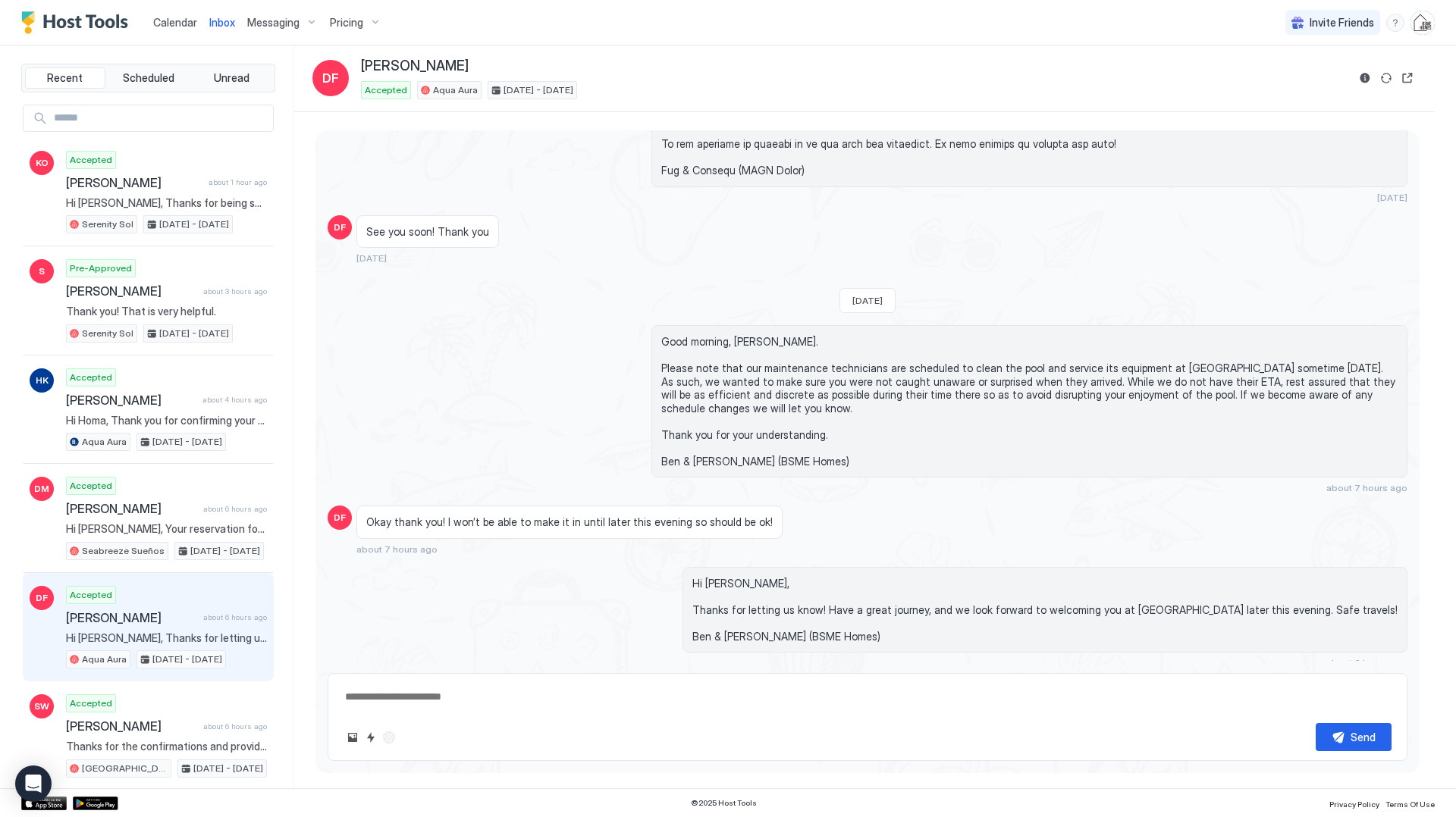 click on "Send" at bounding box center [868, 717] 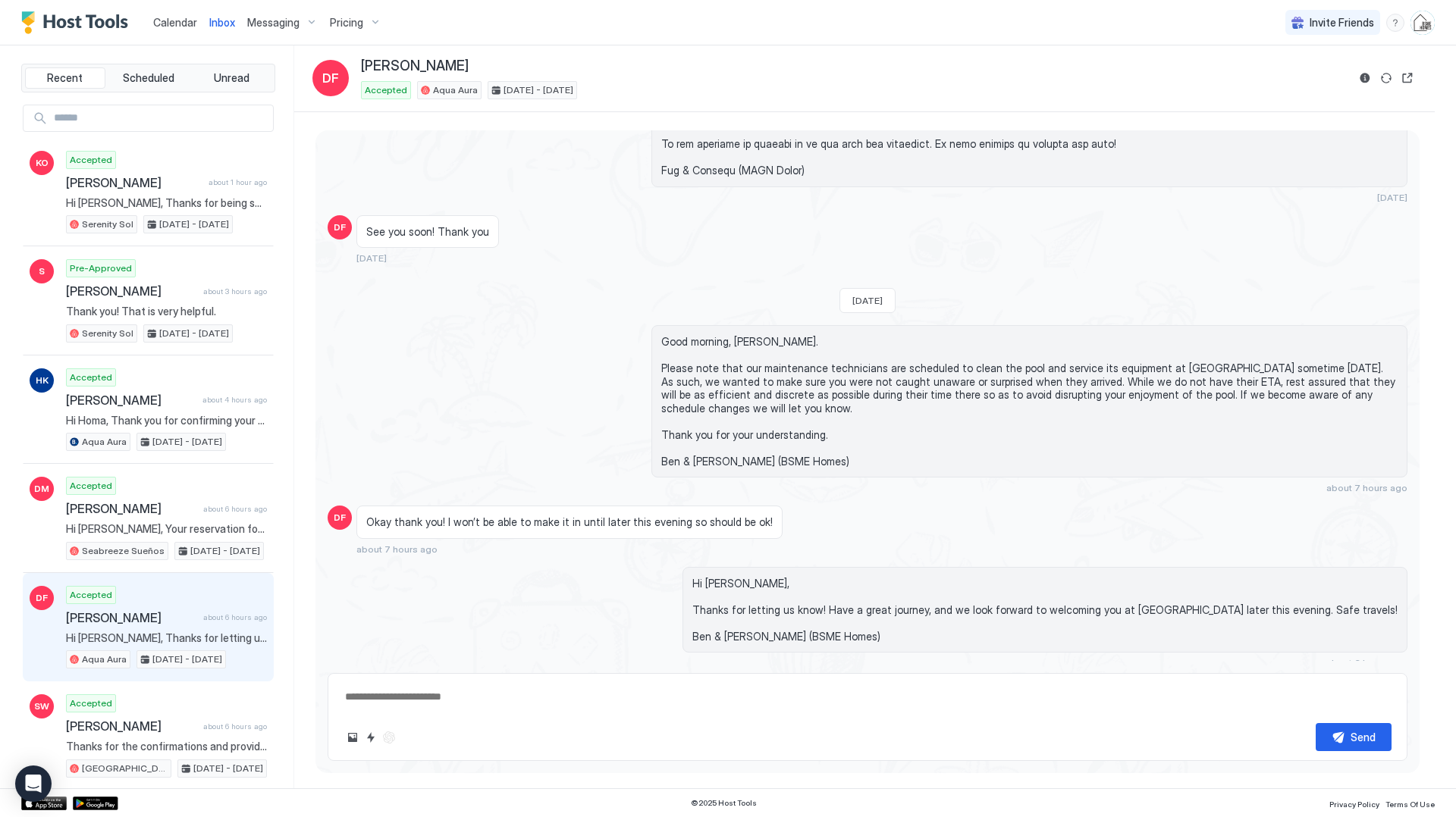 type on "*" 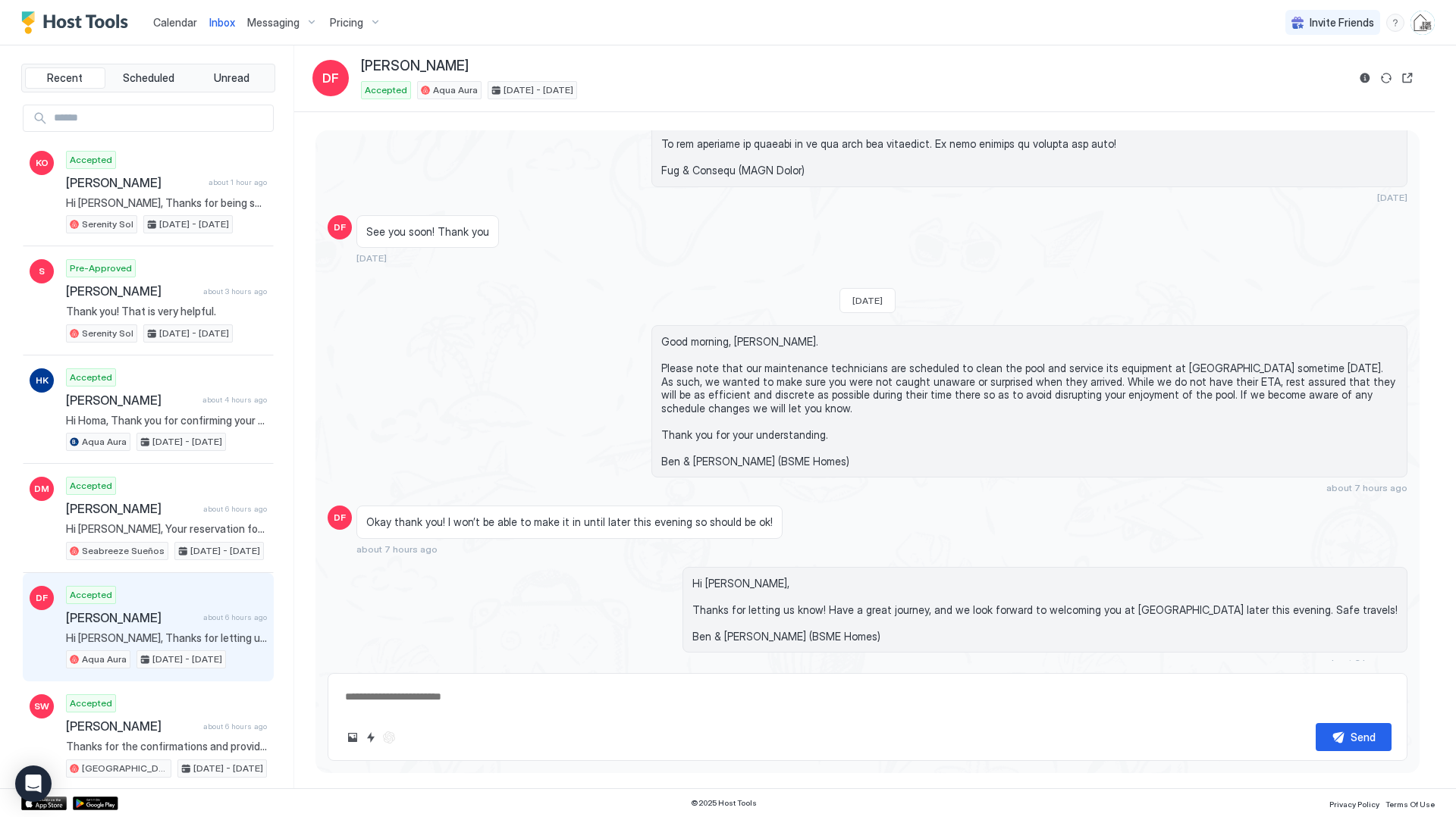type on "*" 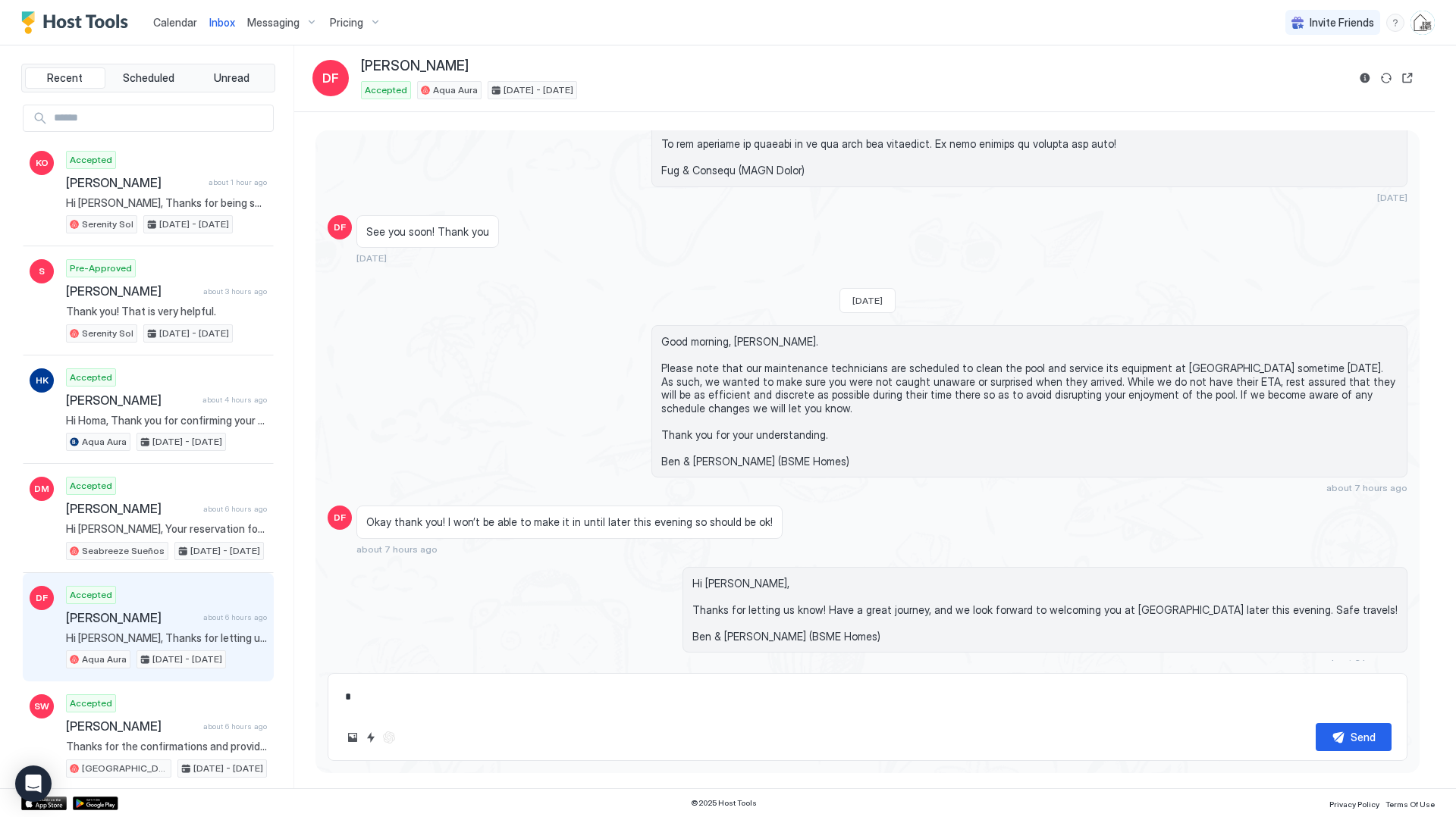 type on "*" 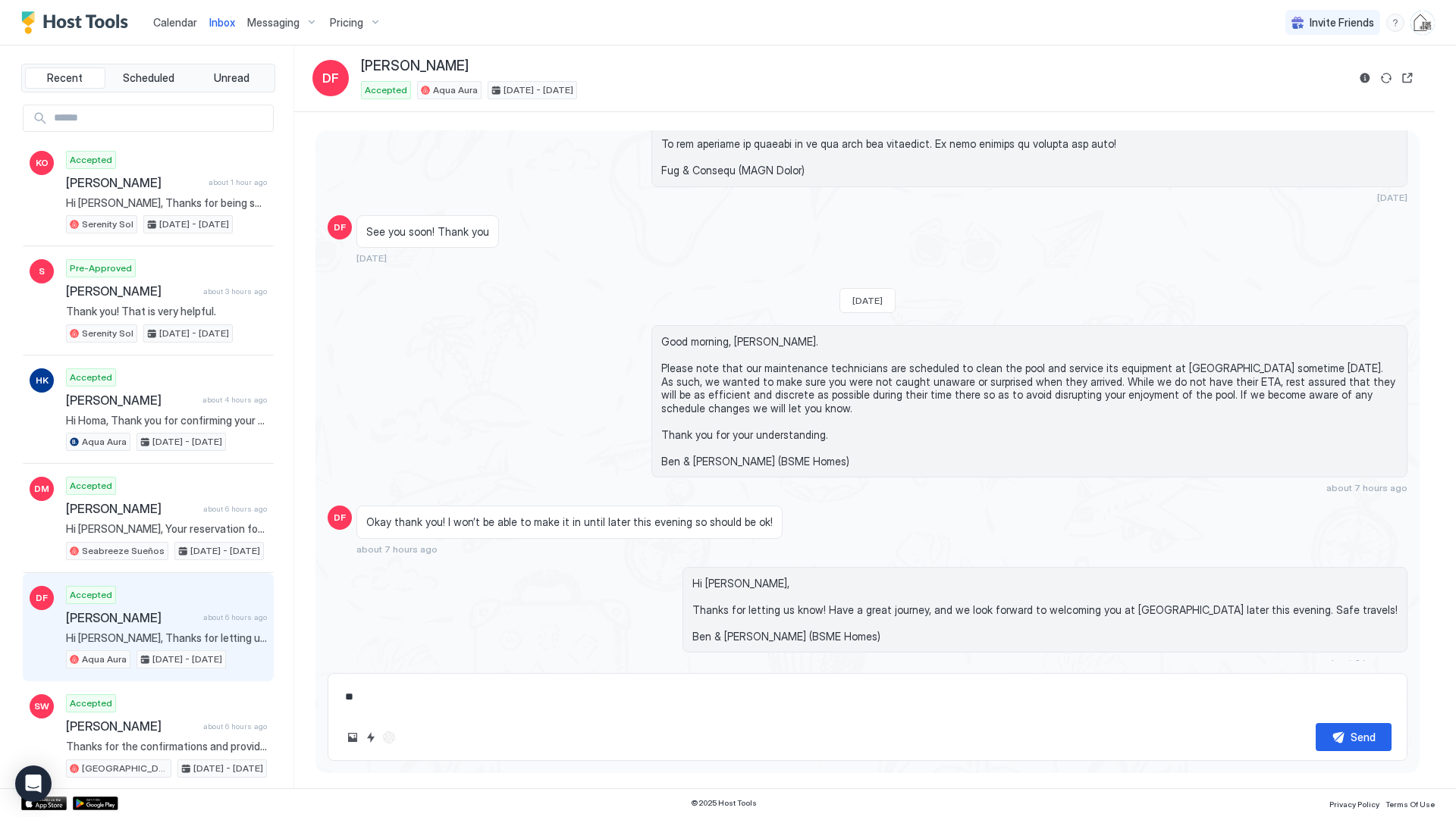 type on "*" 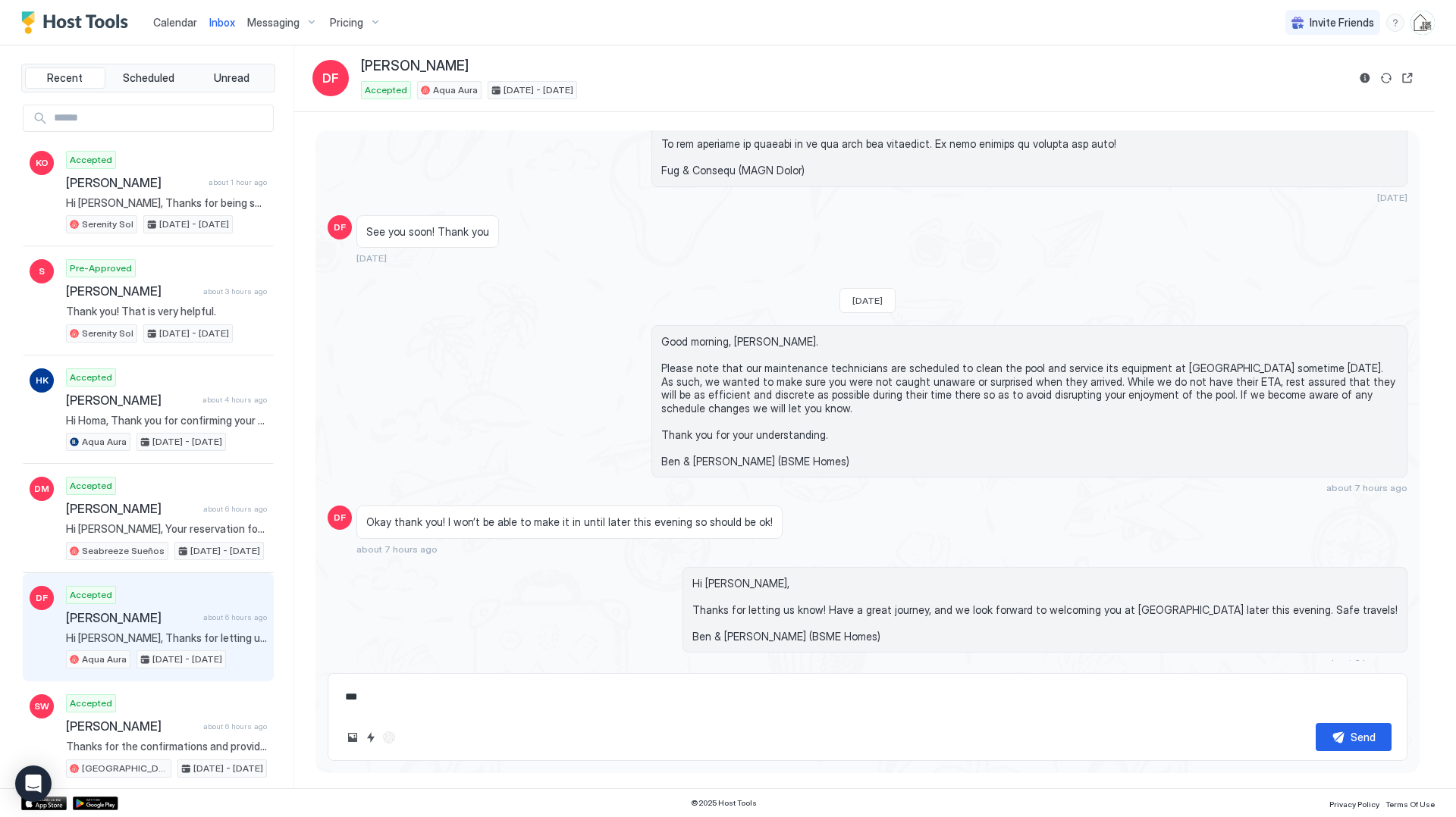 type on "*" 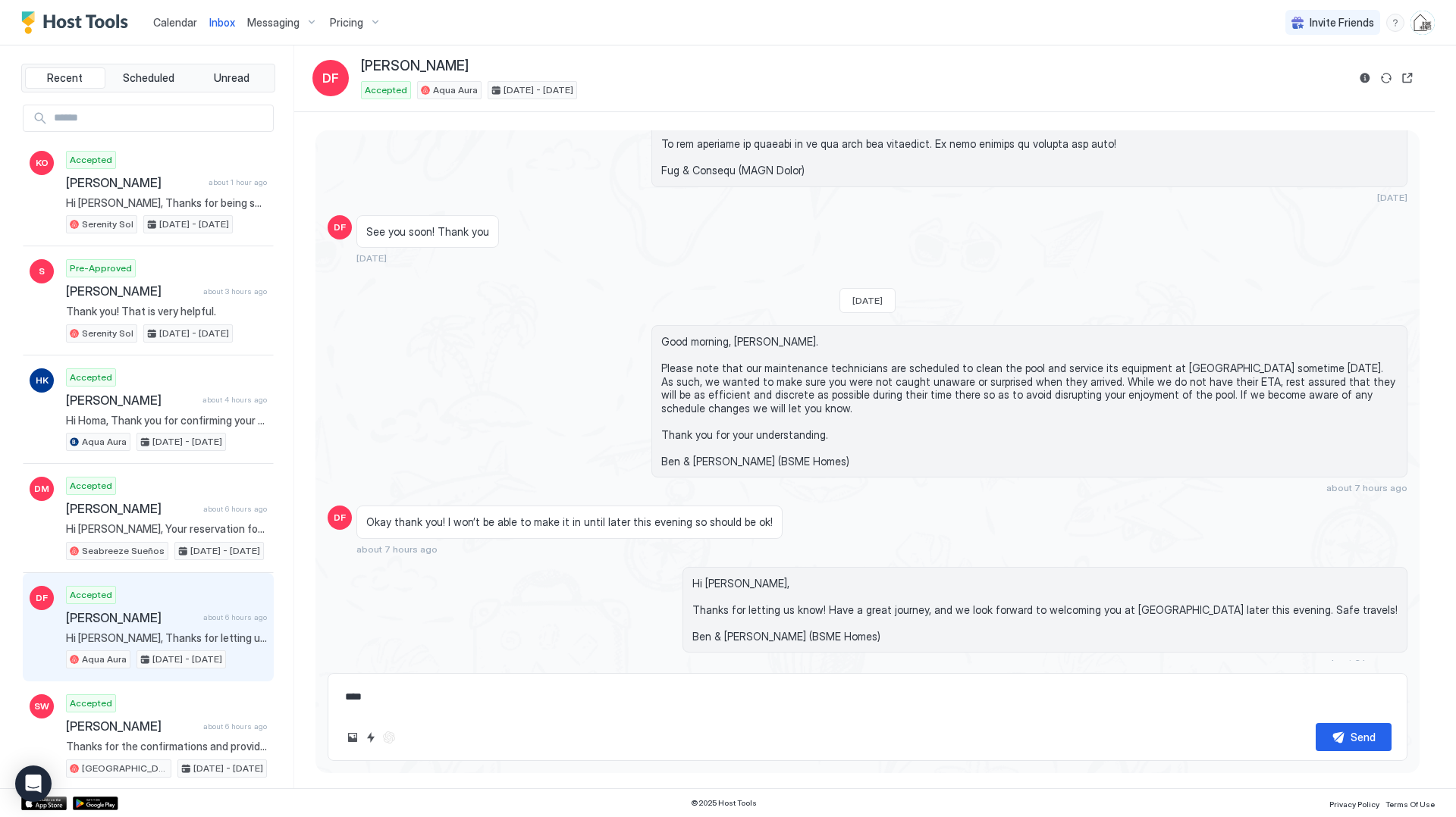 type on "*" 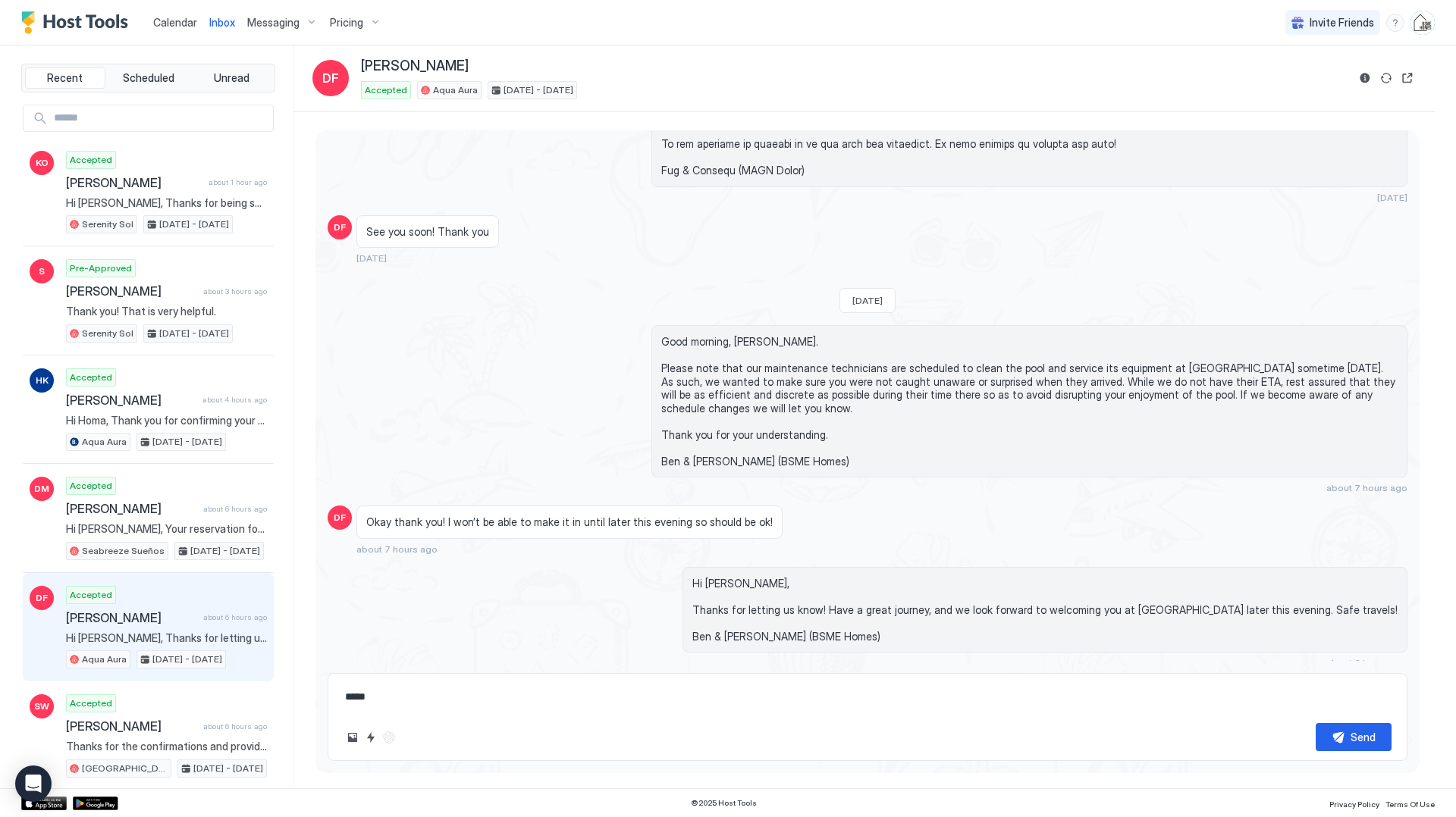 type on "*" 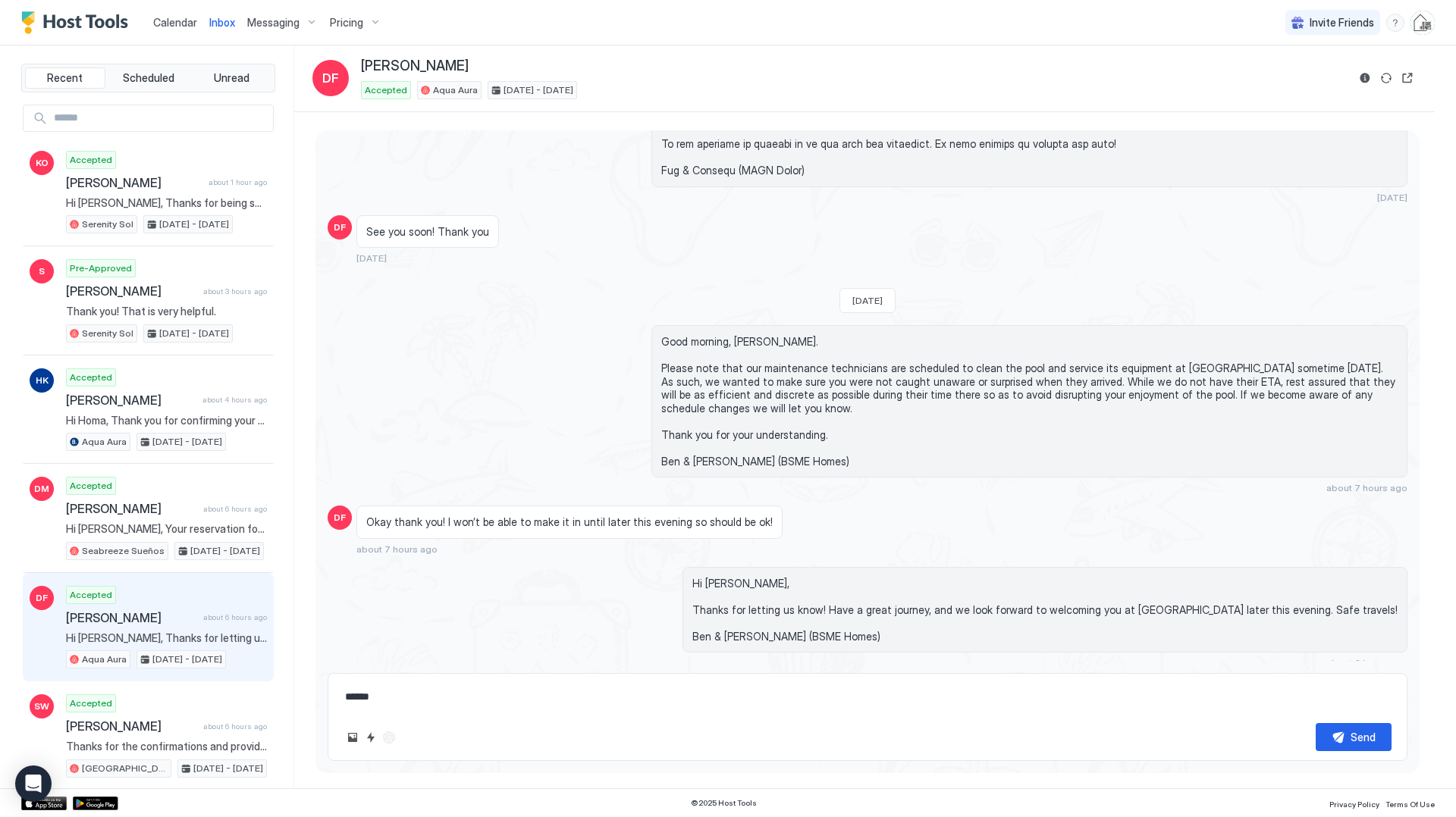 type on "*" 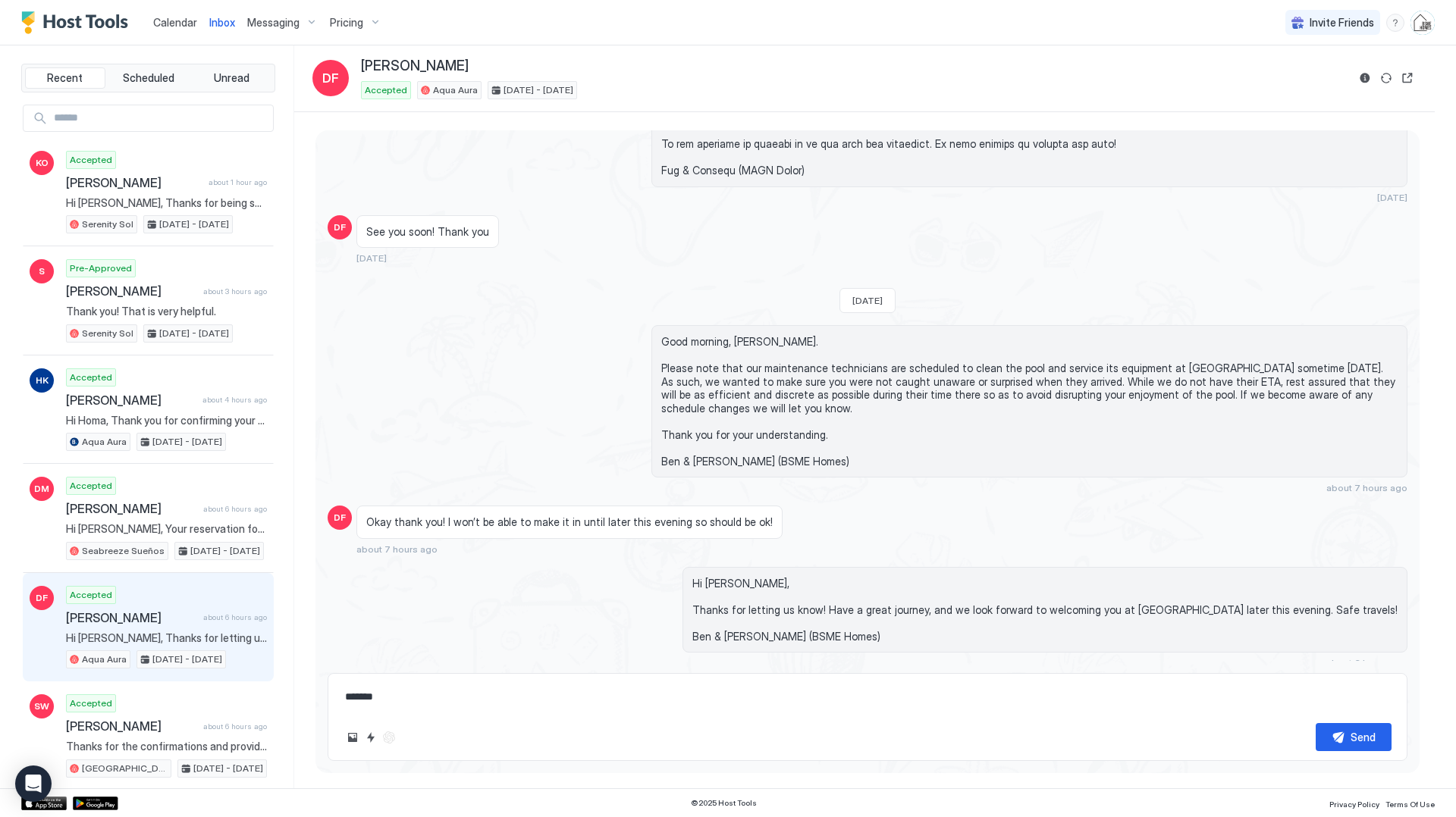 type on "*" 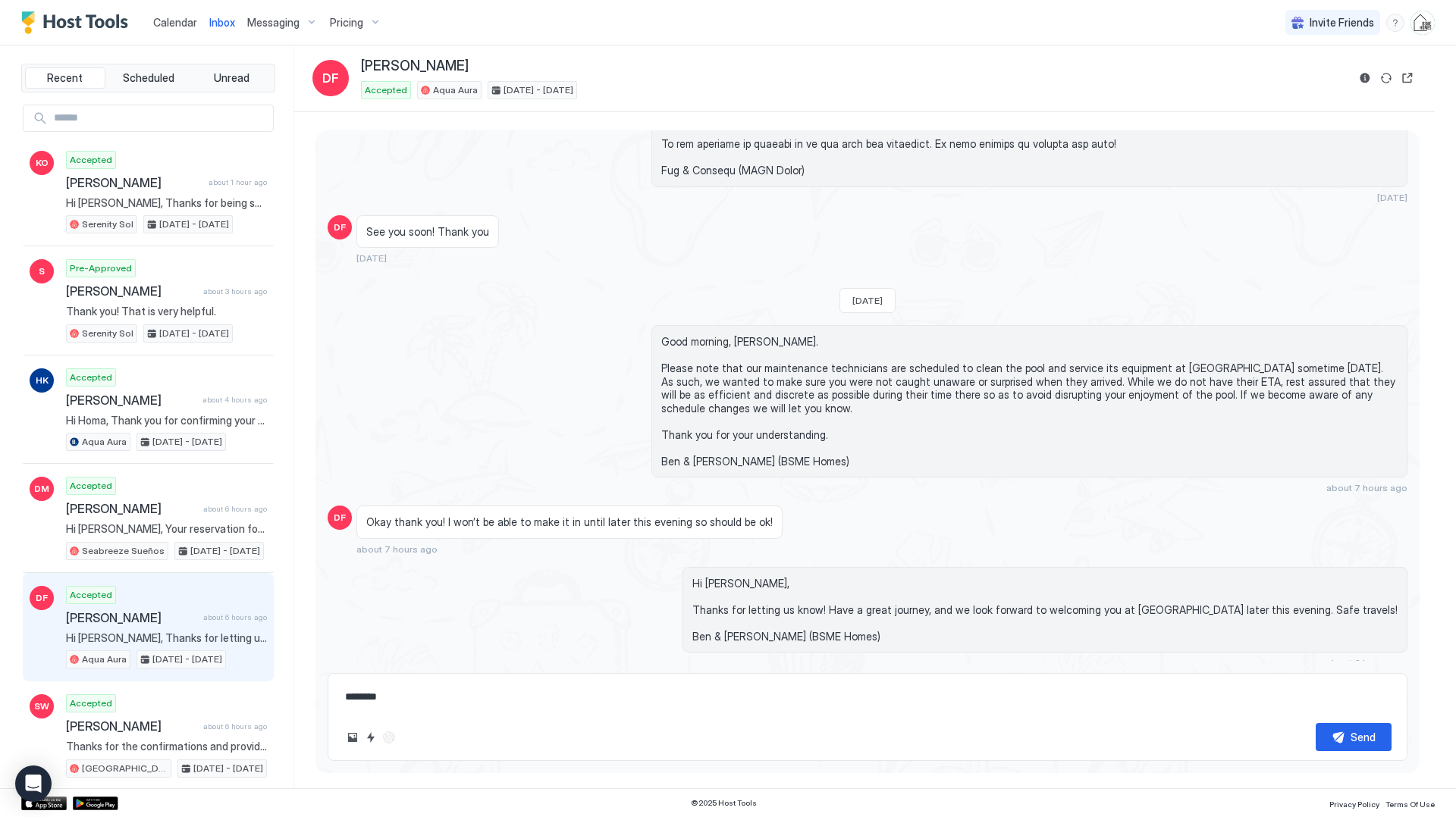 type on "*" 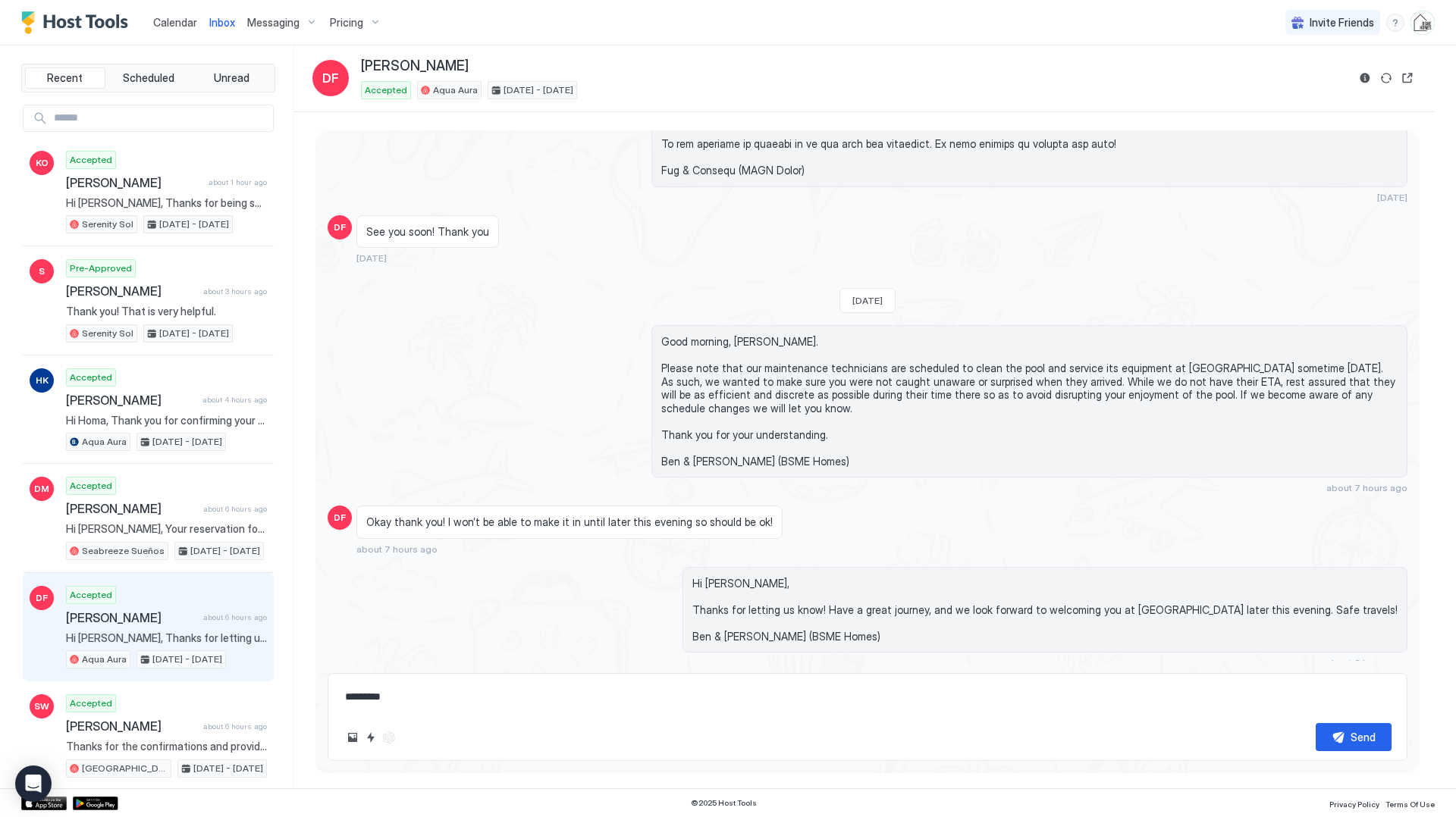 type on "*" 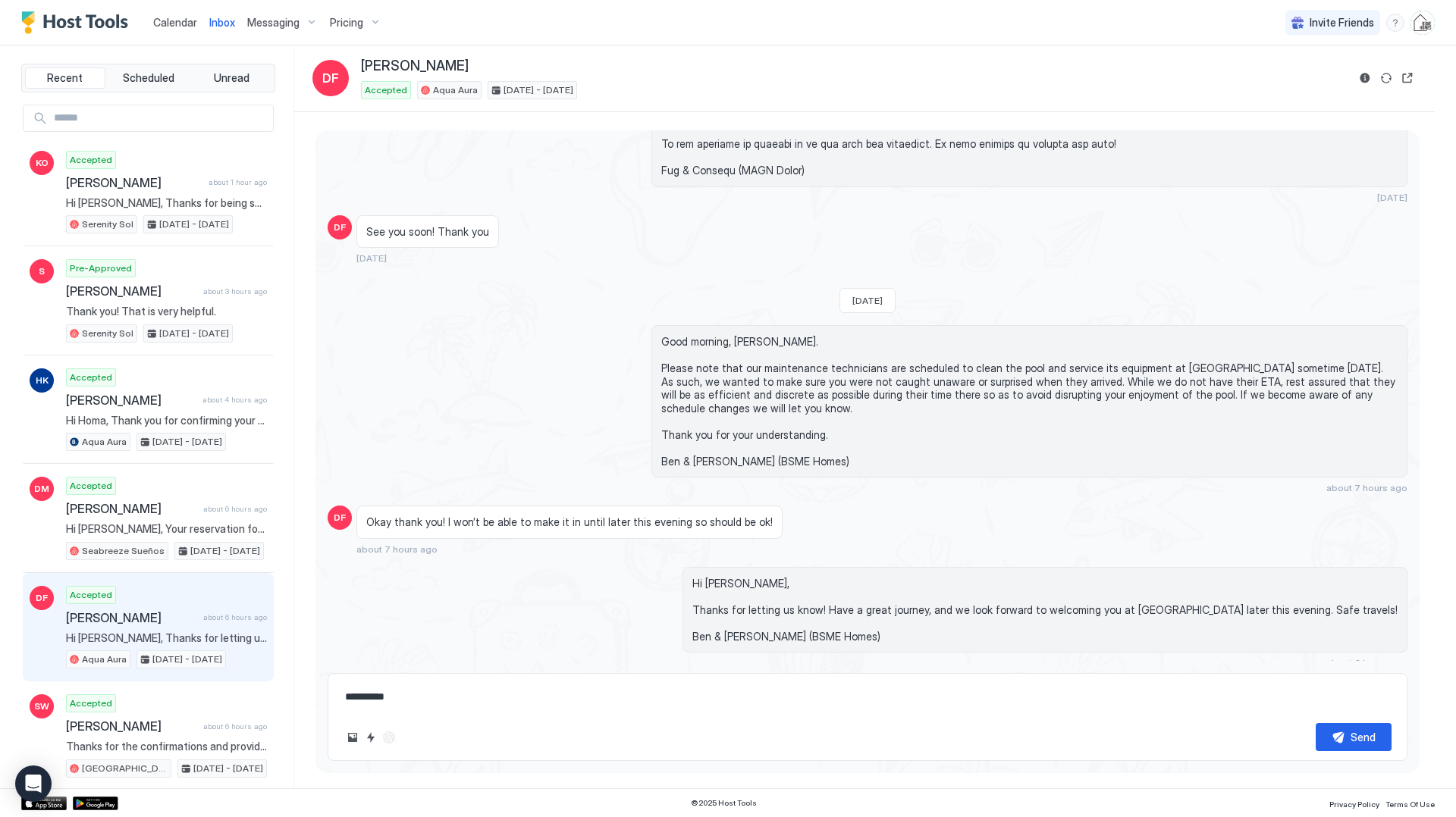 type on "*" 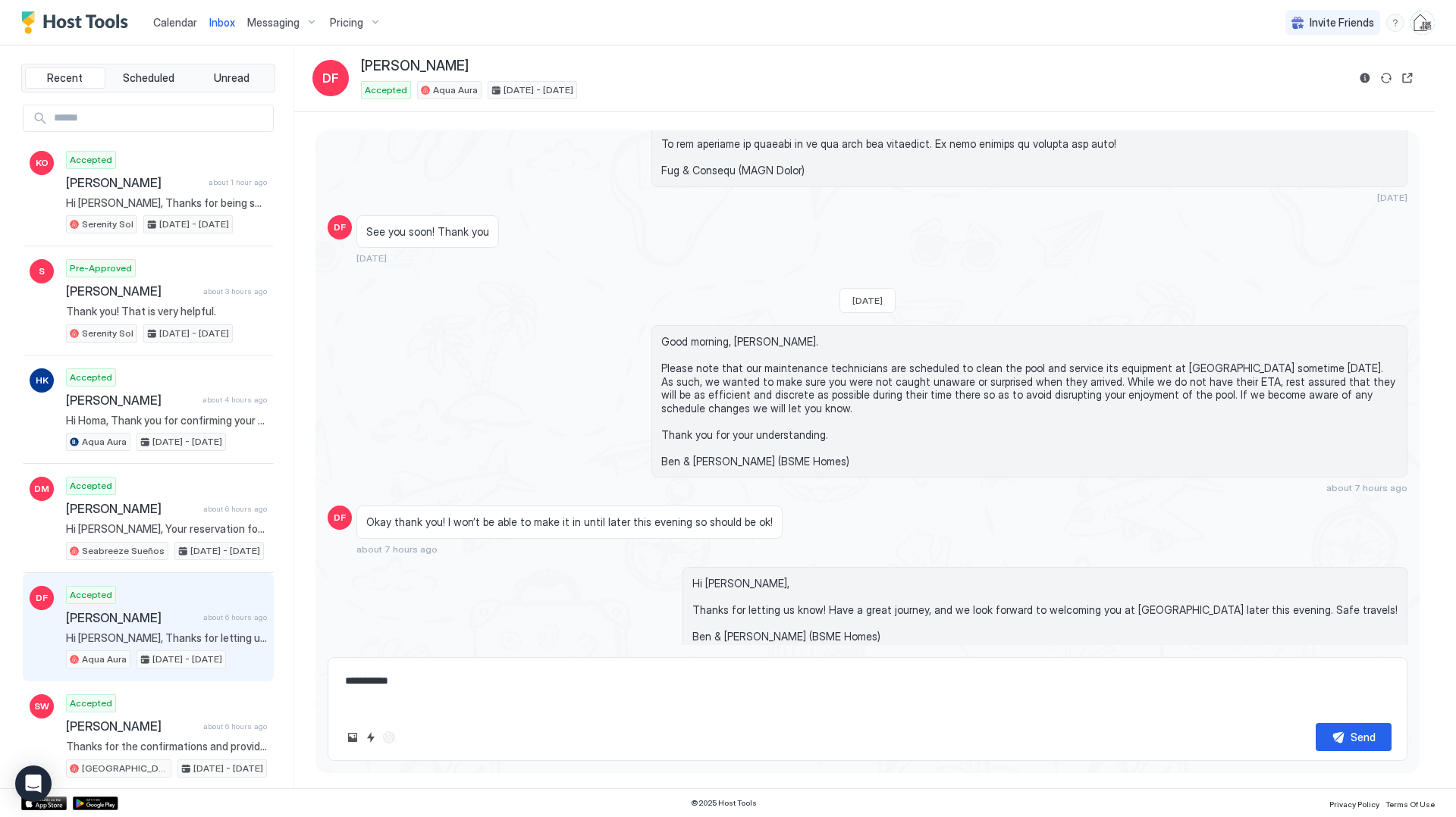 type on "*" 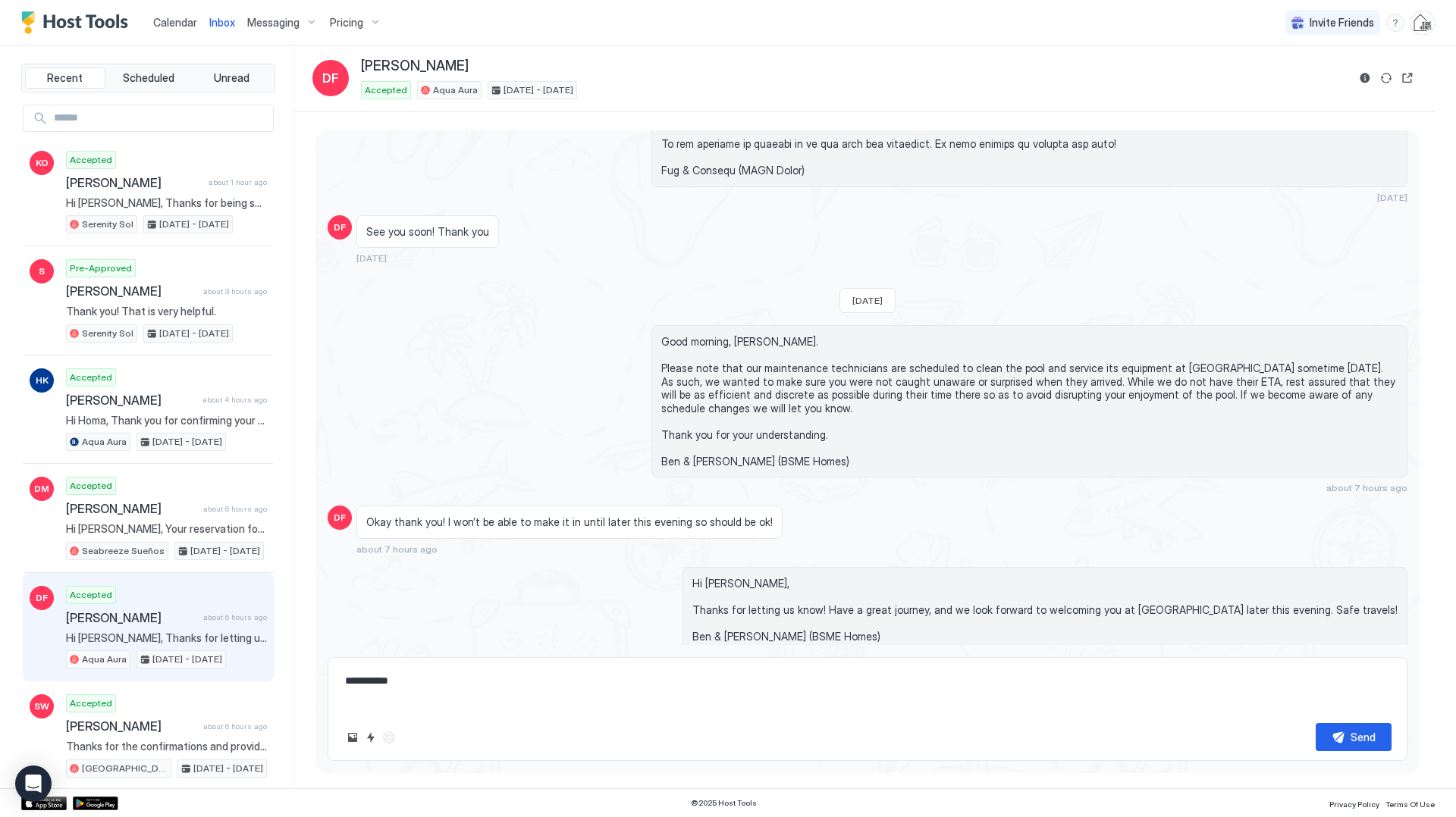 type on "**********" 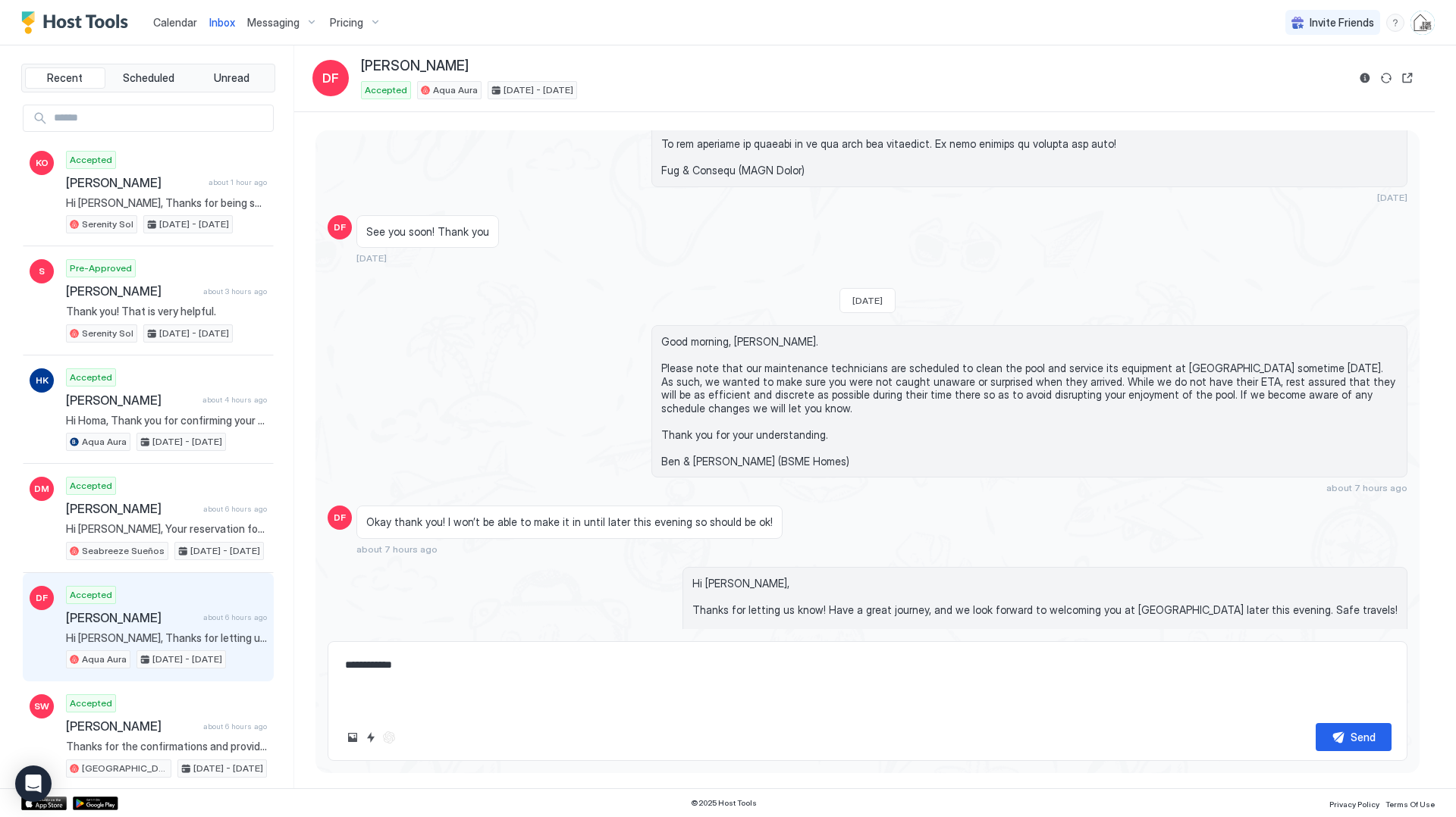 type on "*" 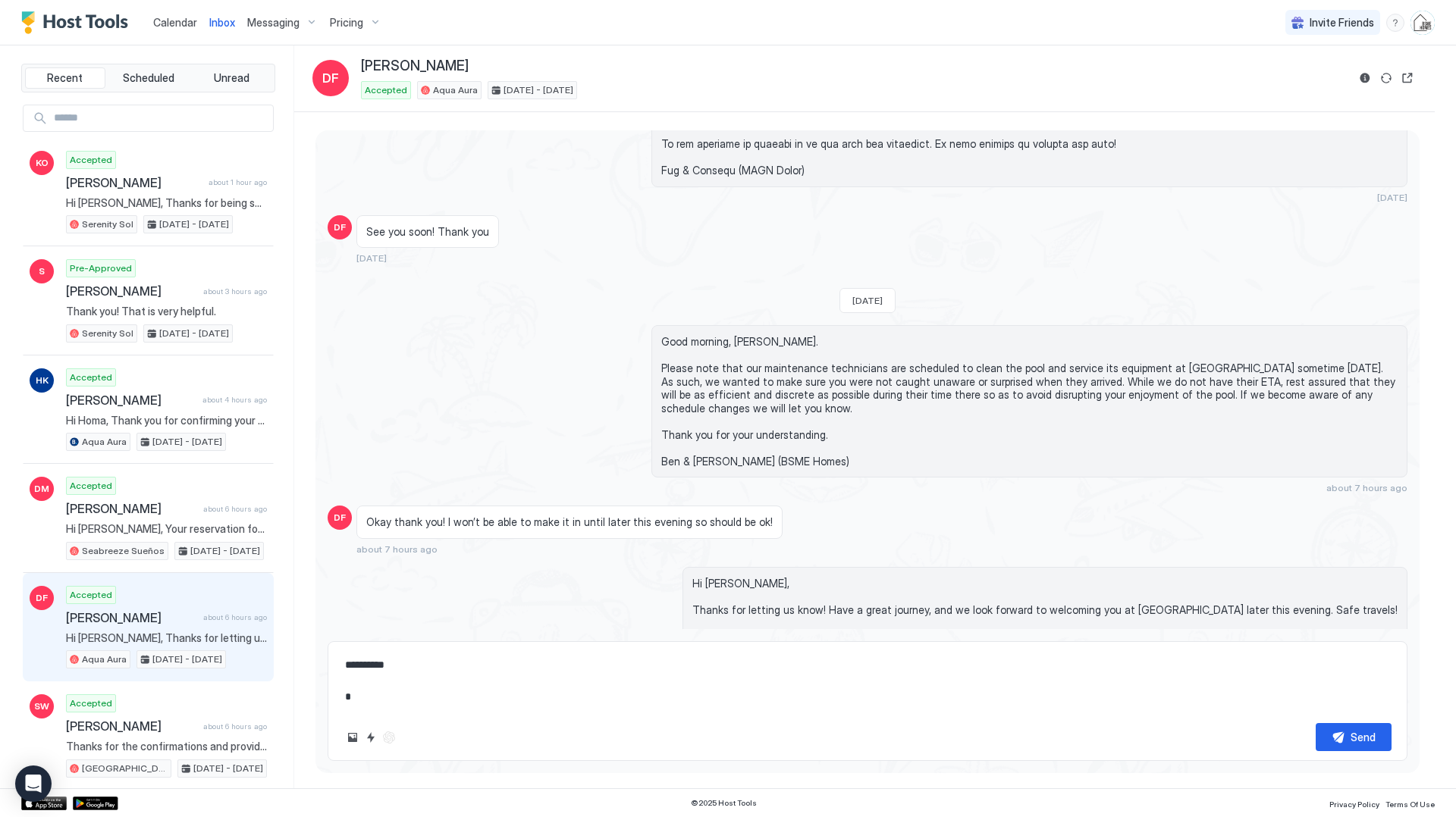 type on "*" 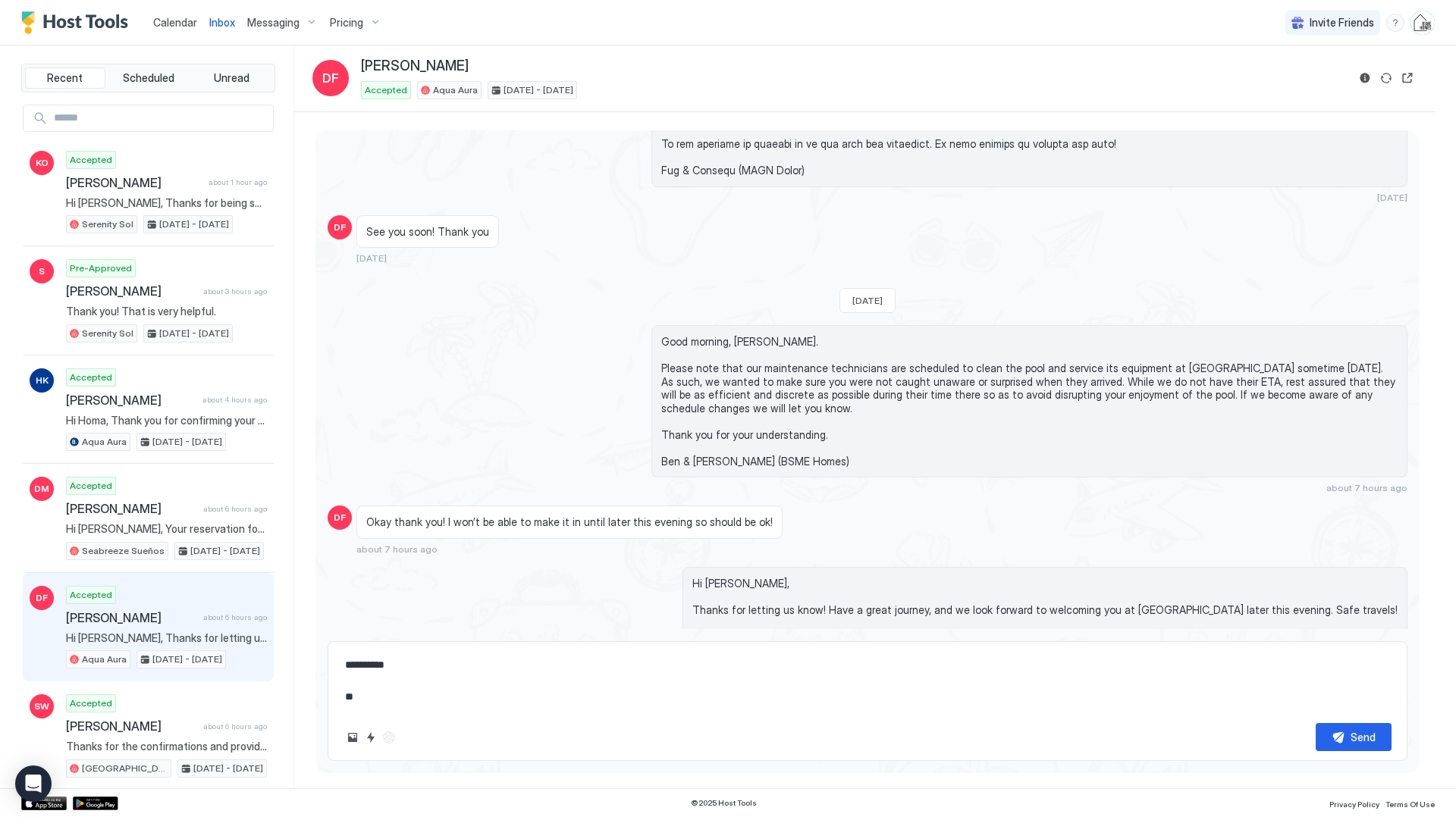 type on "*" 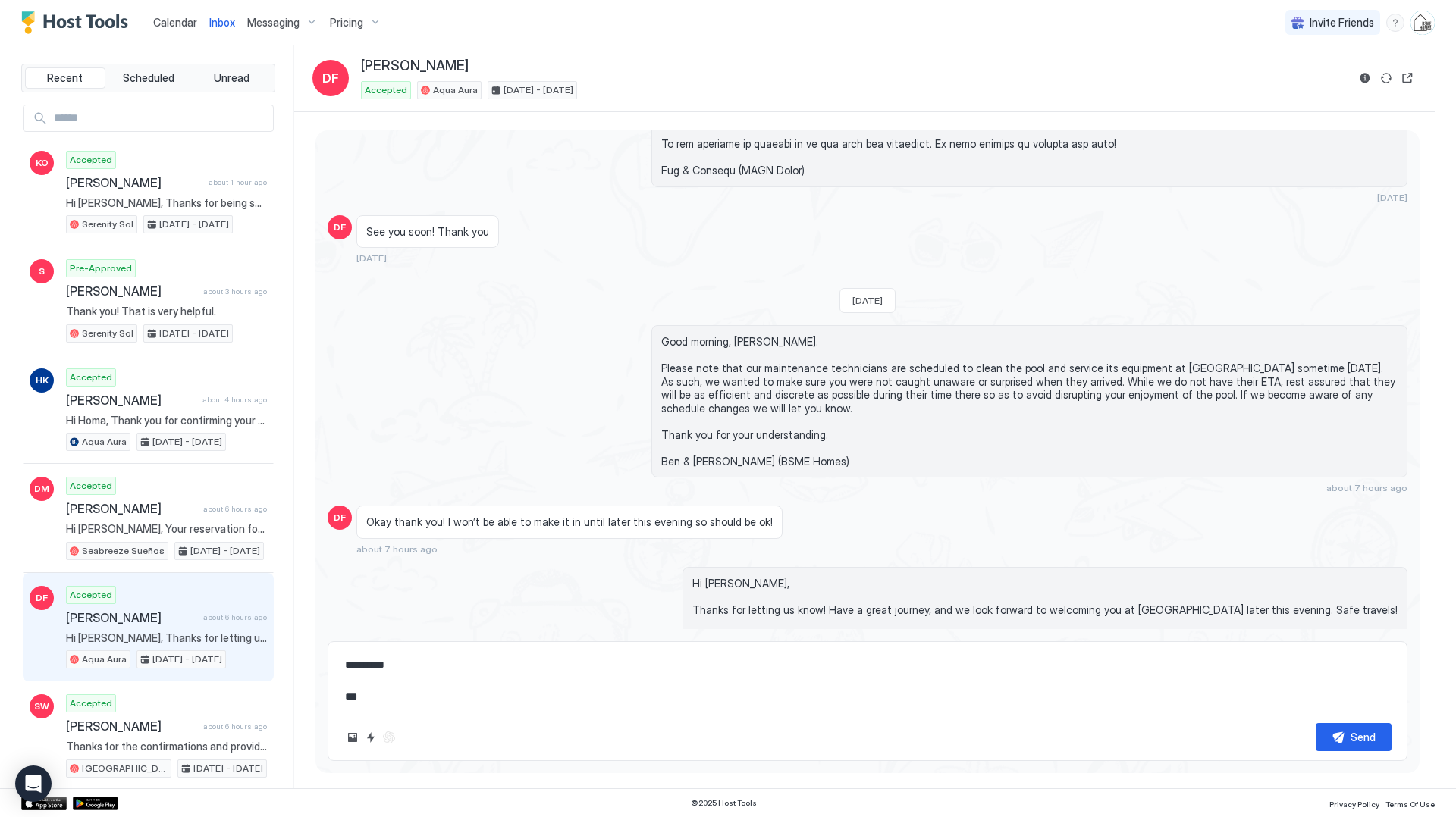 type on "*" 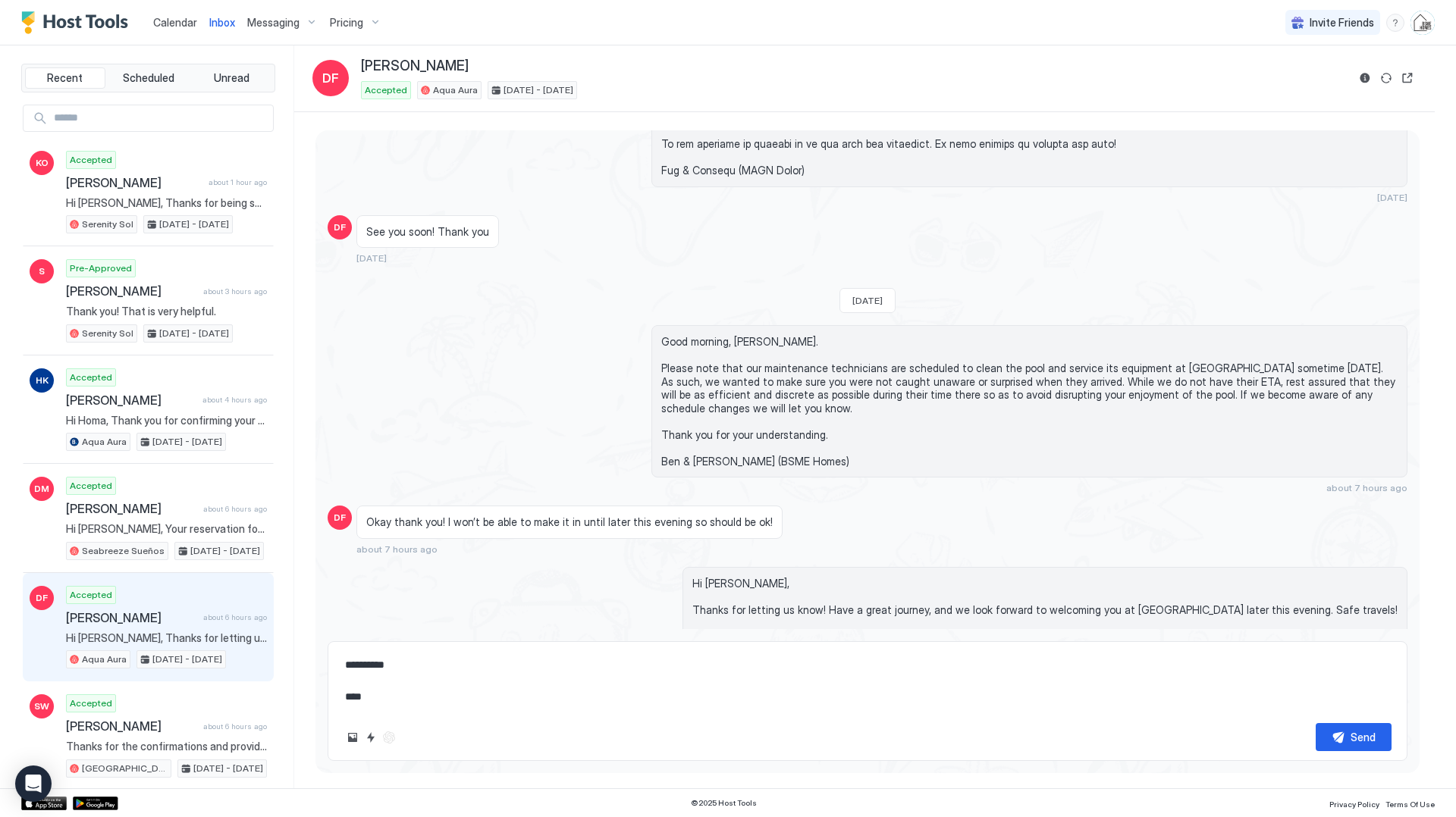 type on "*" 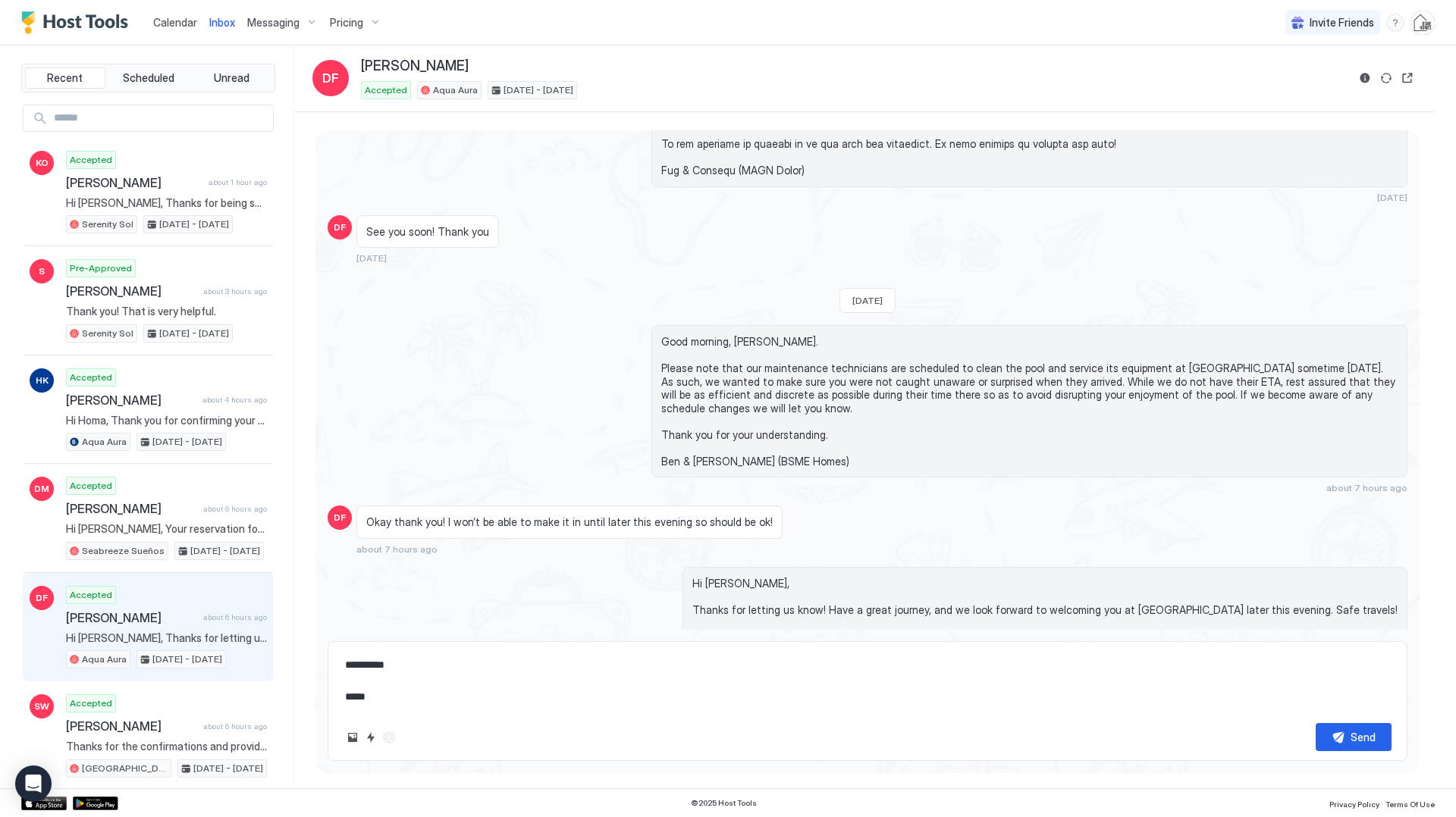 type on "*" 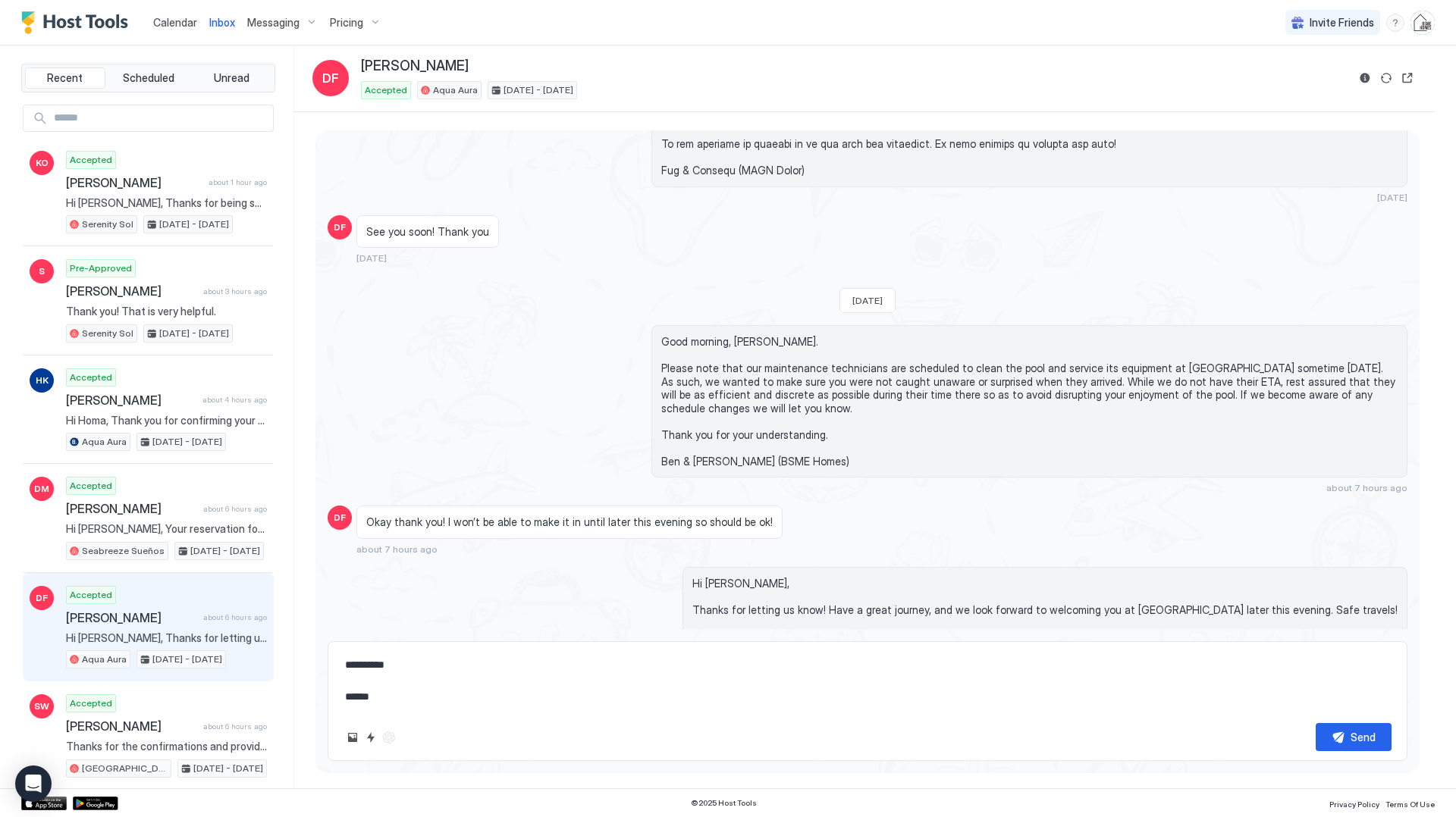 type on "*" 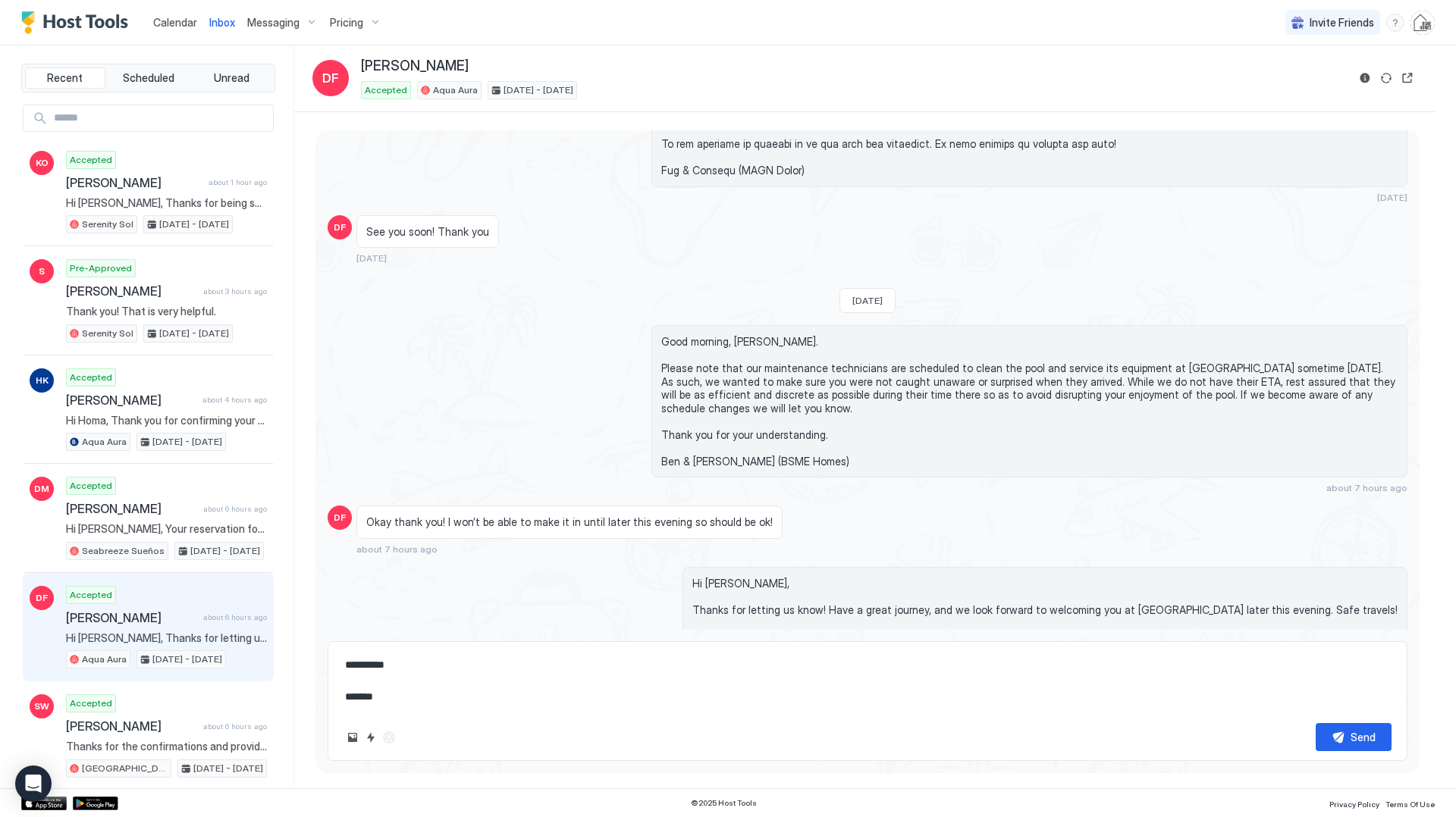 type on "*" 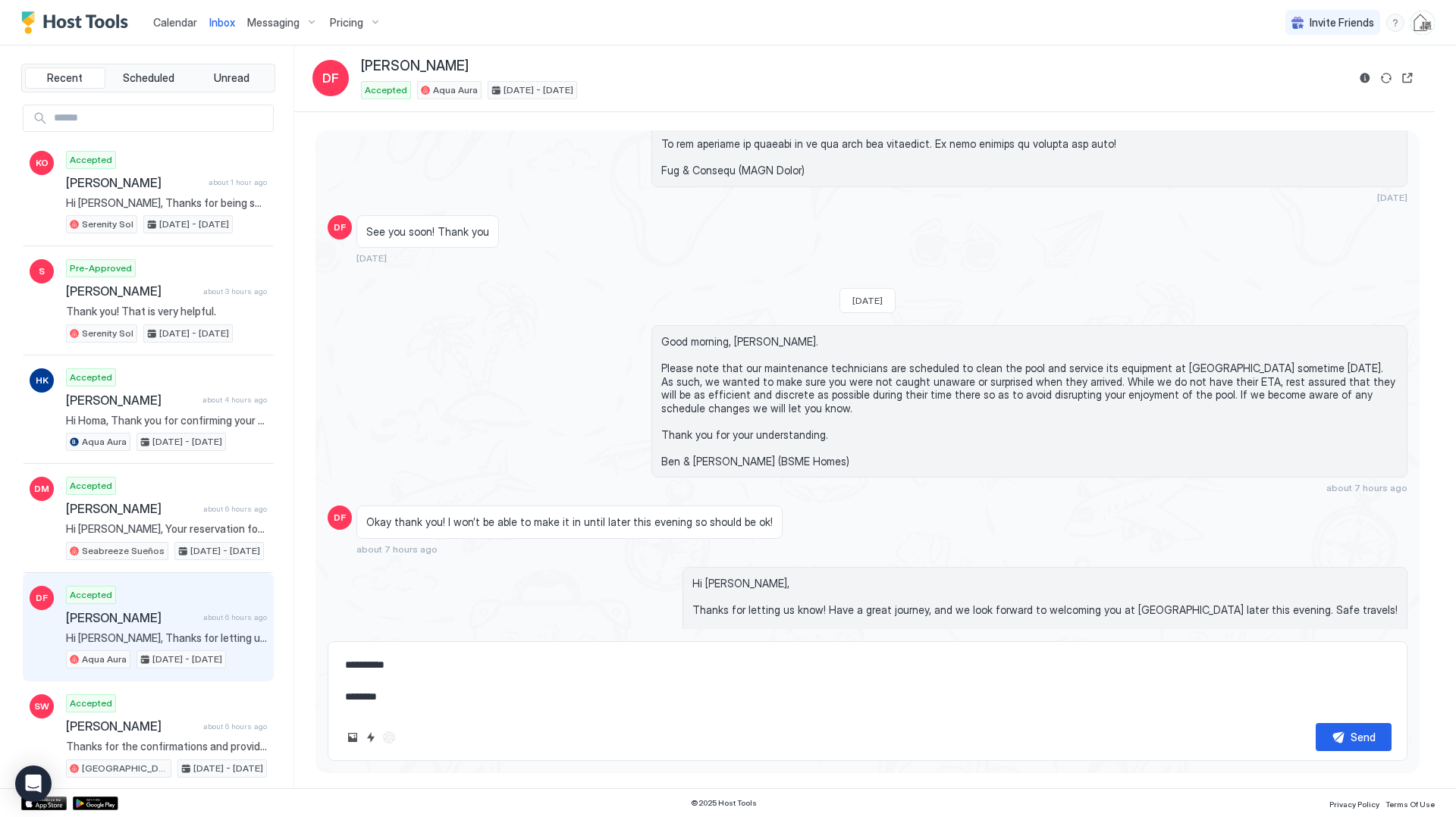 type on "*" 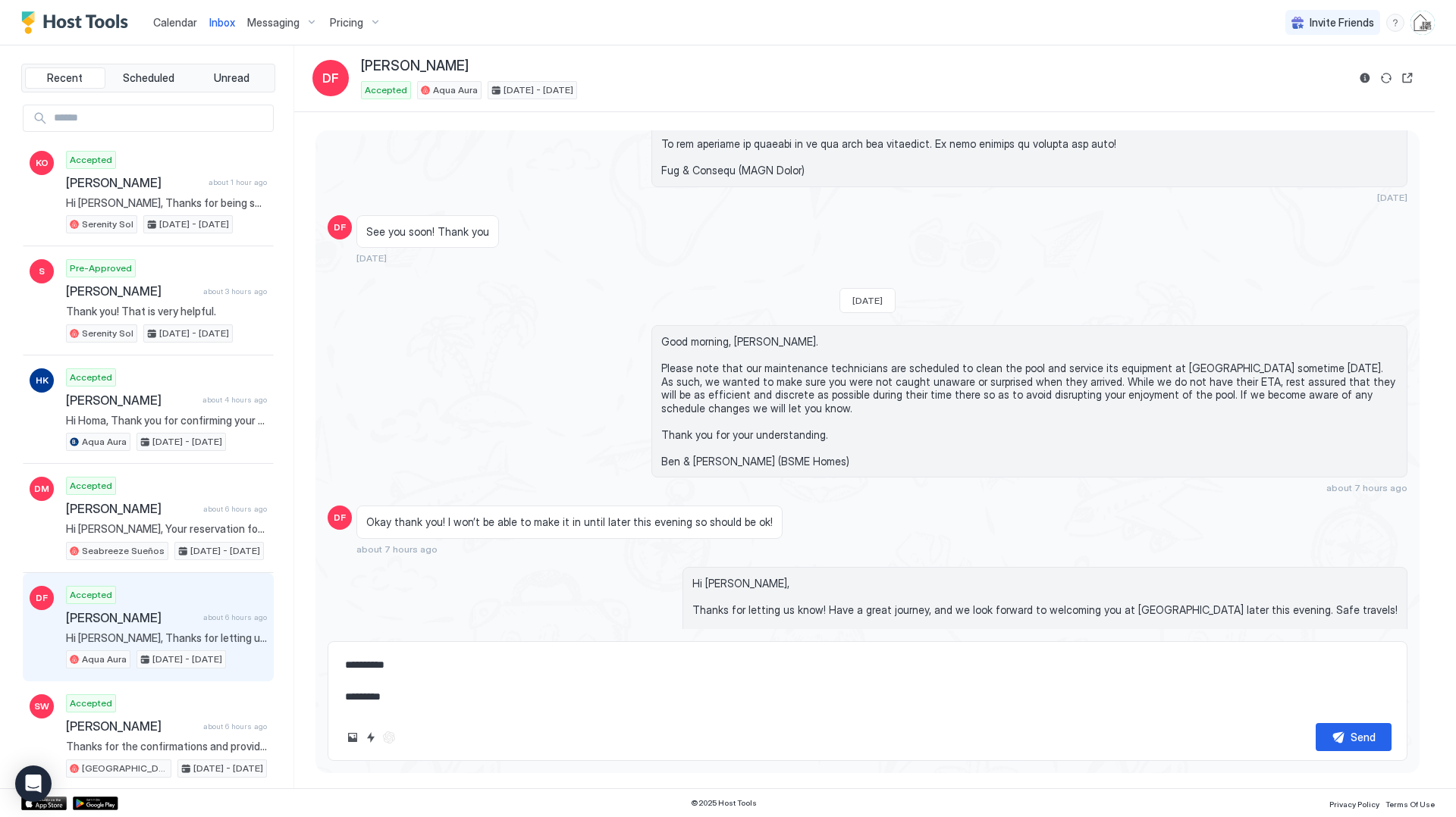 type on "*" 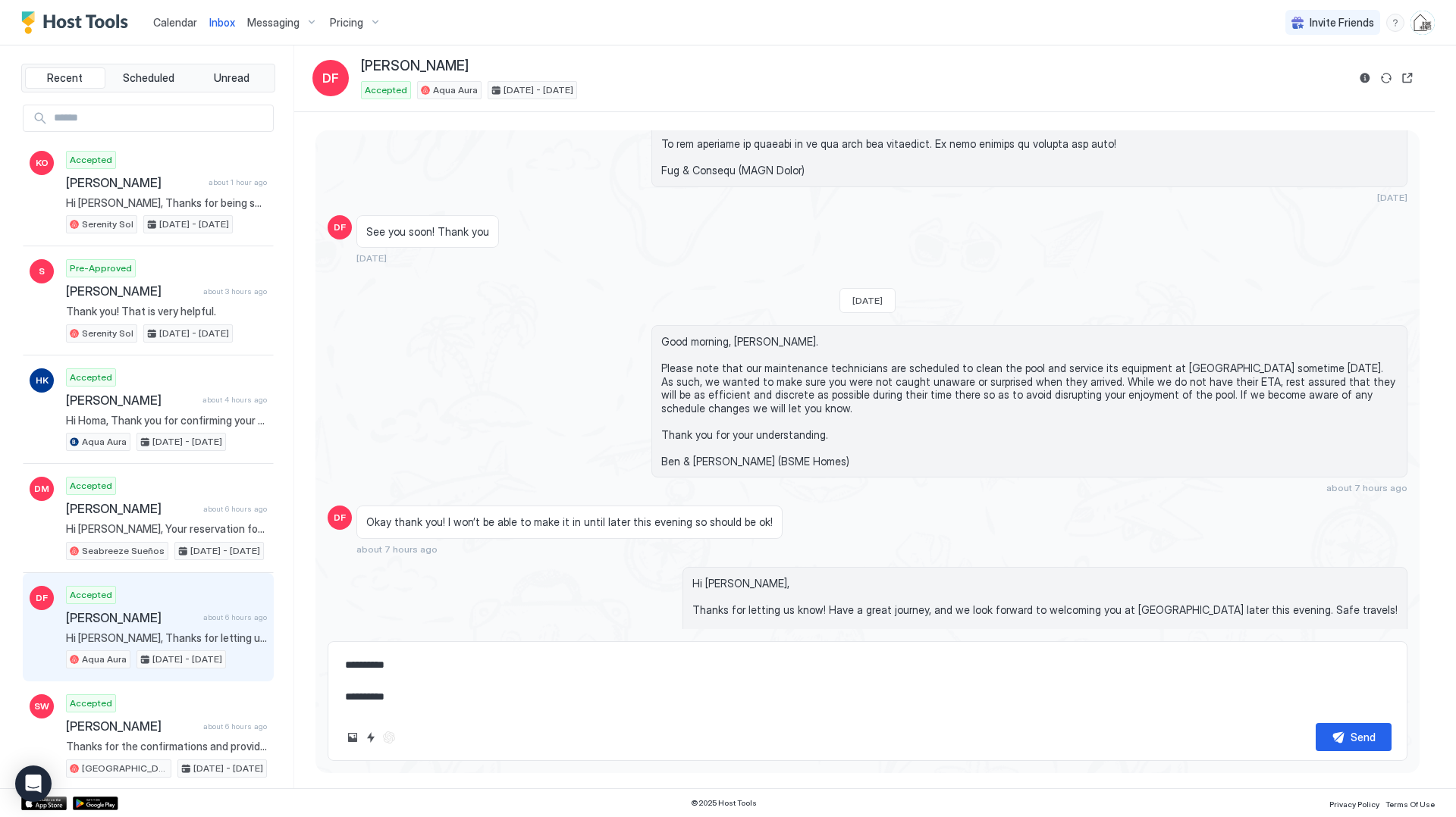 type on "*" 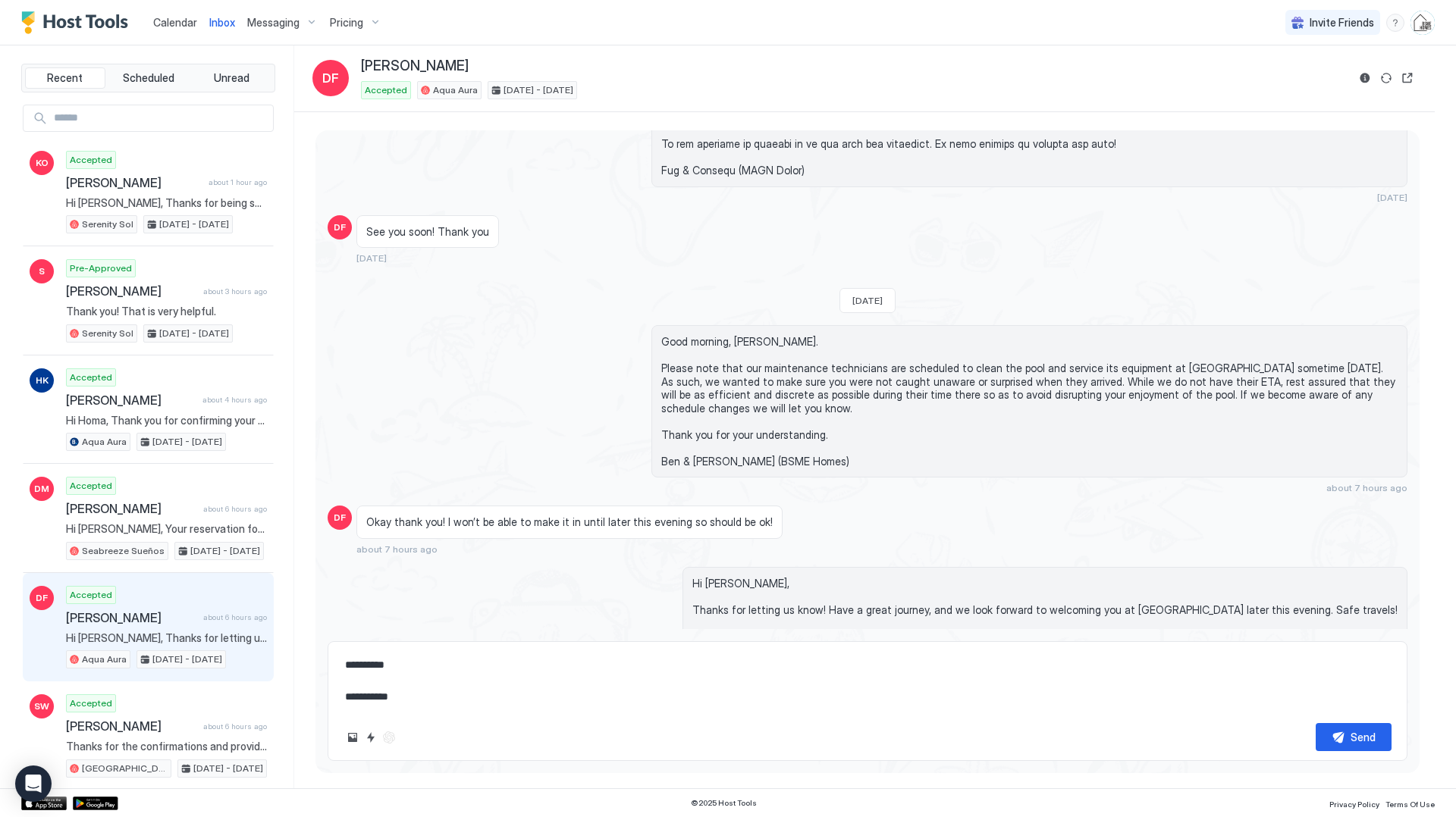 type on "*" 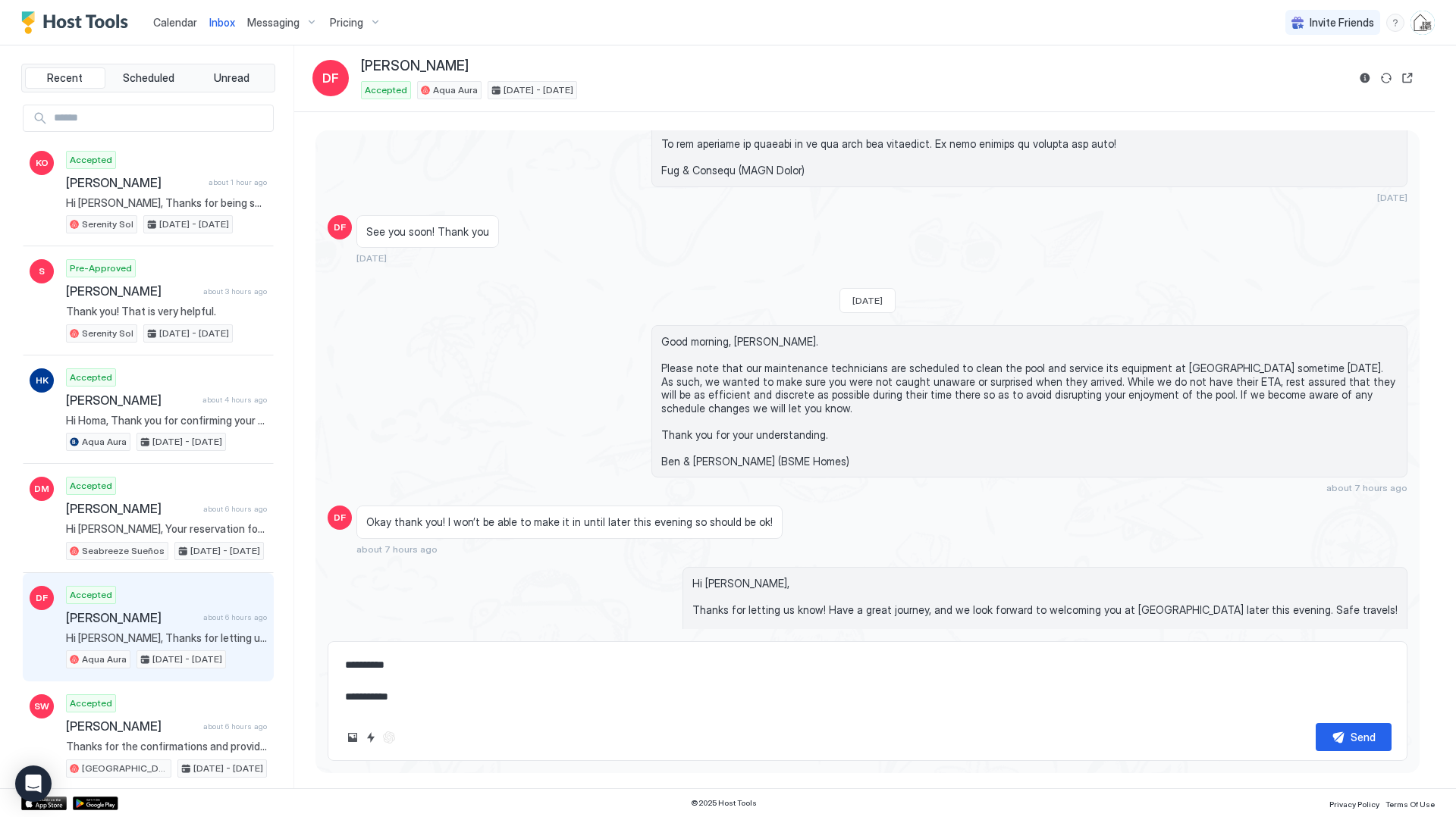 type on "**********" 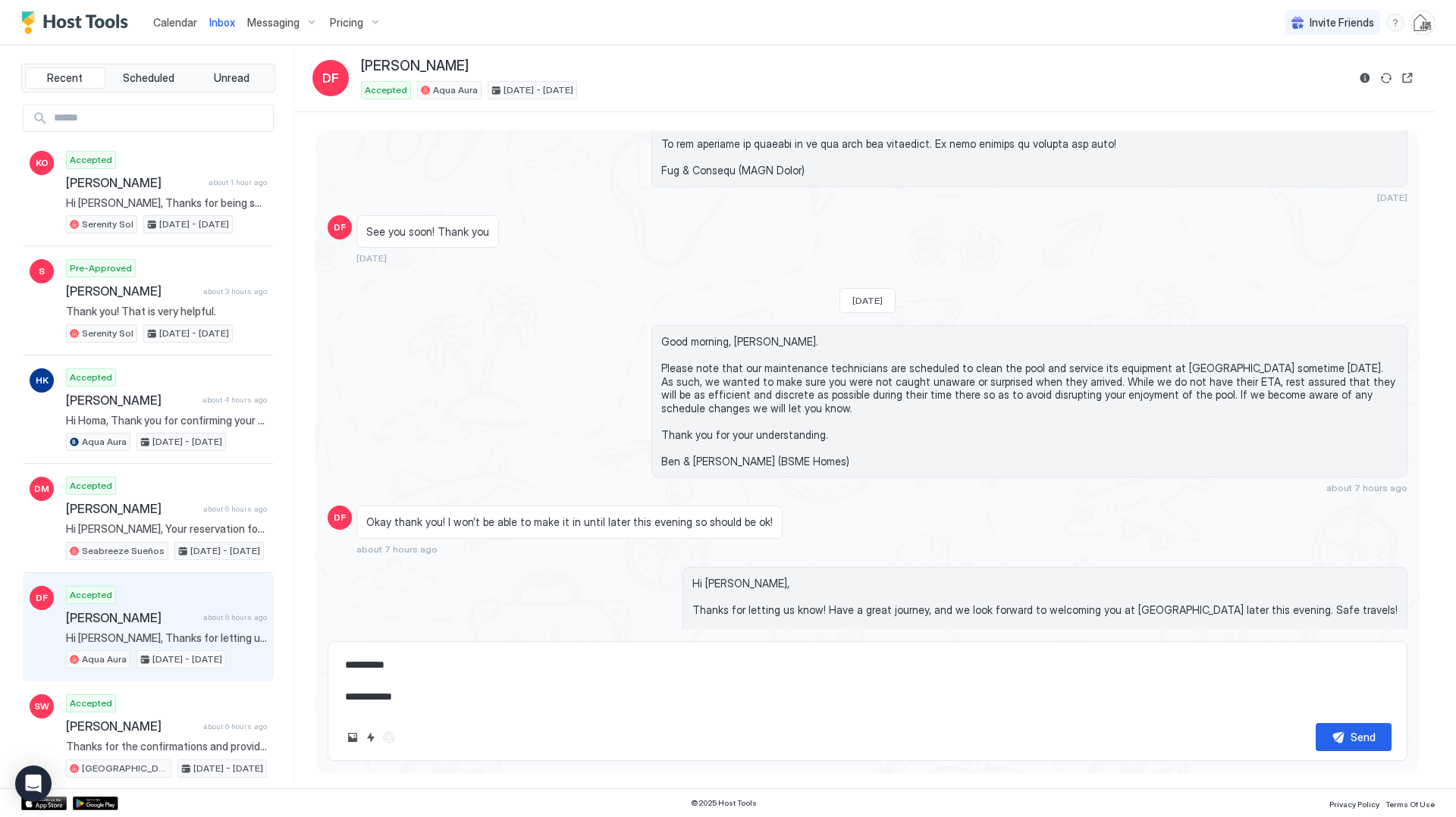 type on "*" 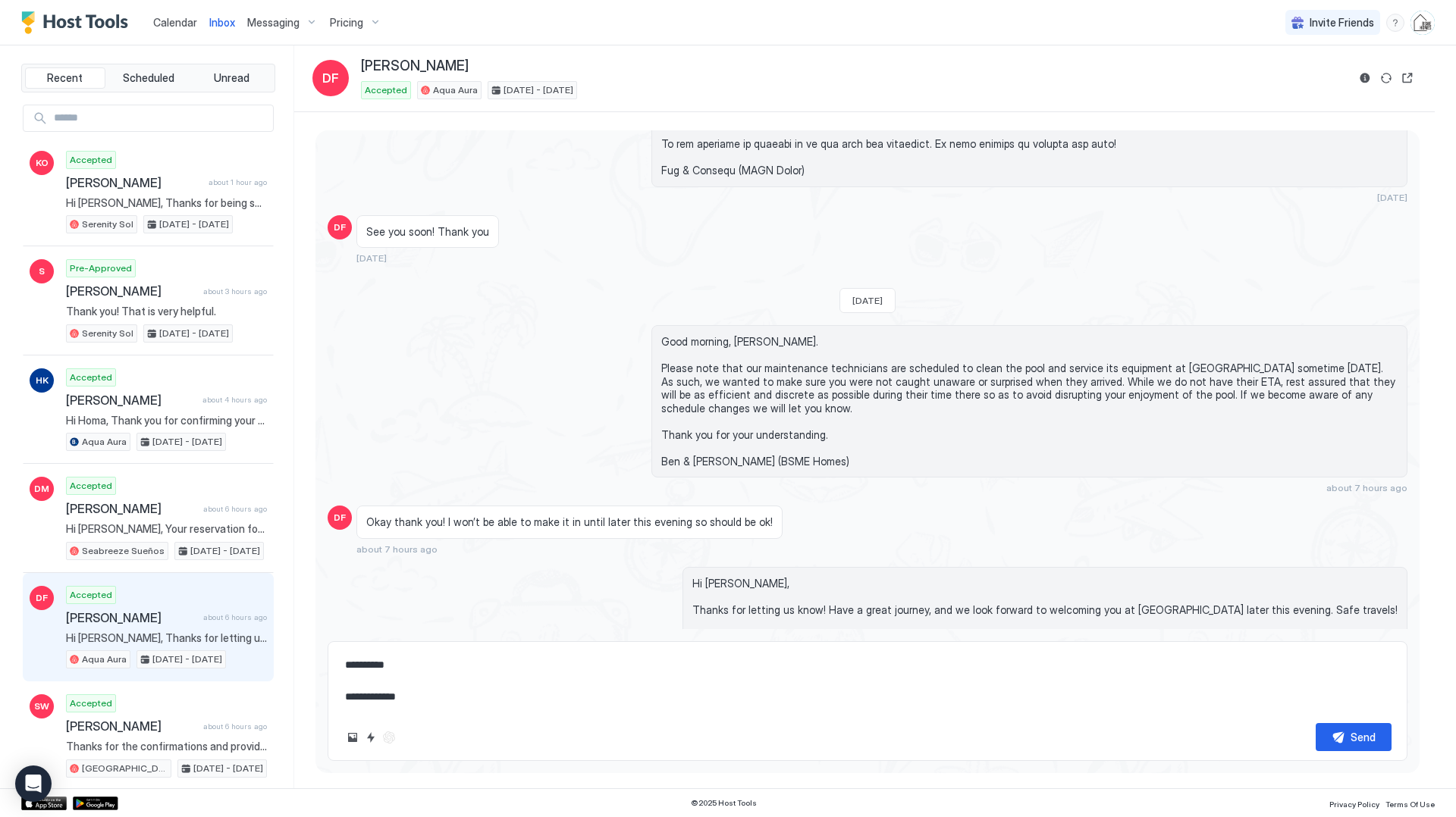 type on "*" 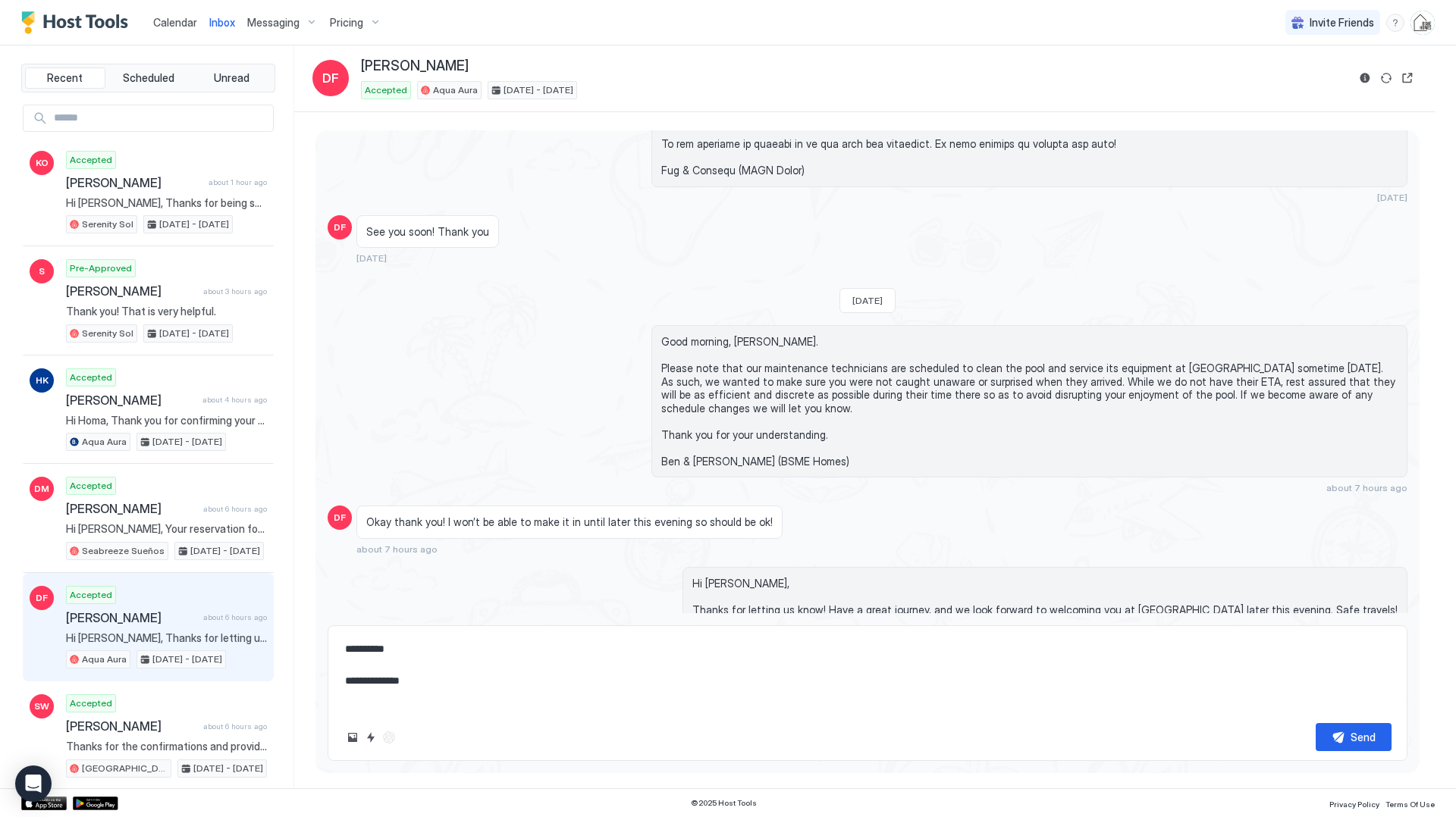 scroll, scrollTop: 8, scrollLeft: 0, axis: vertical 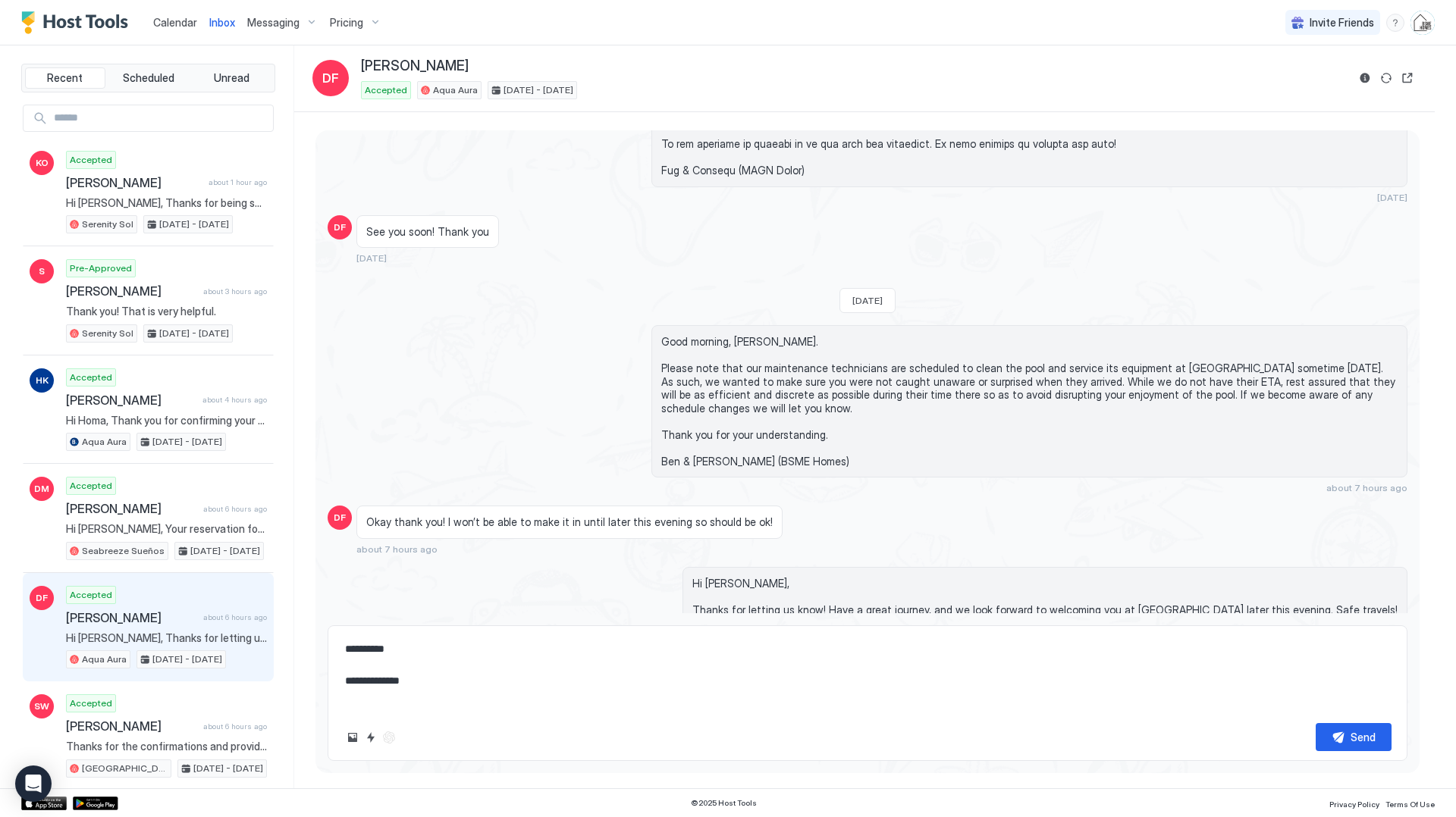 type on "**********" 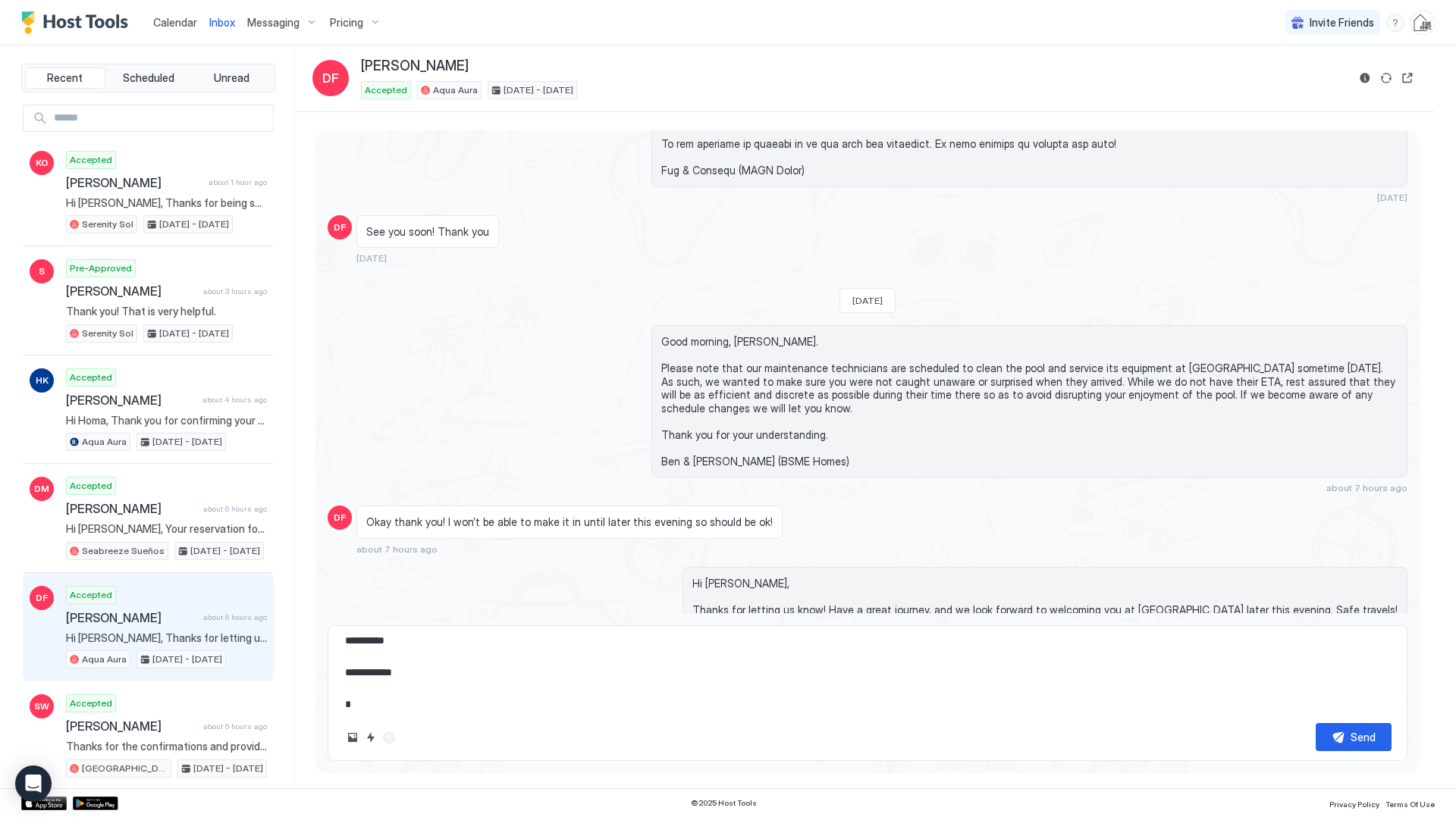 type on "*" 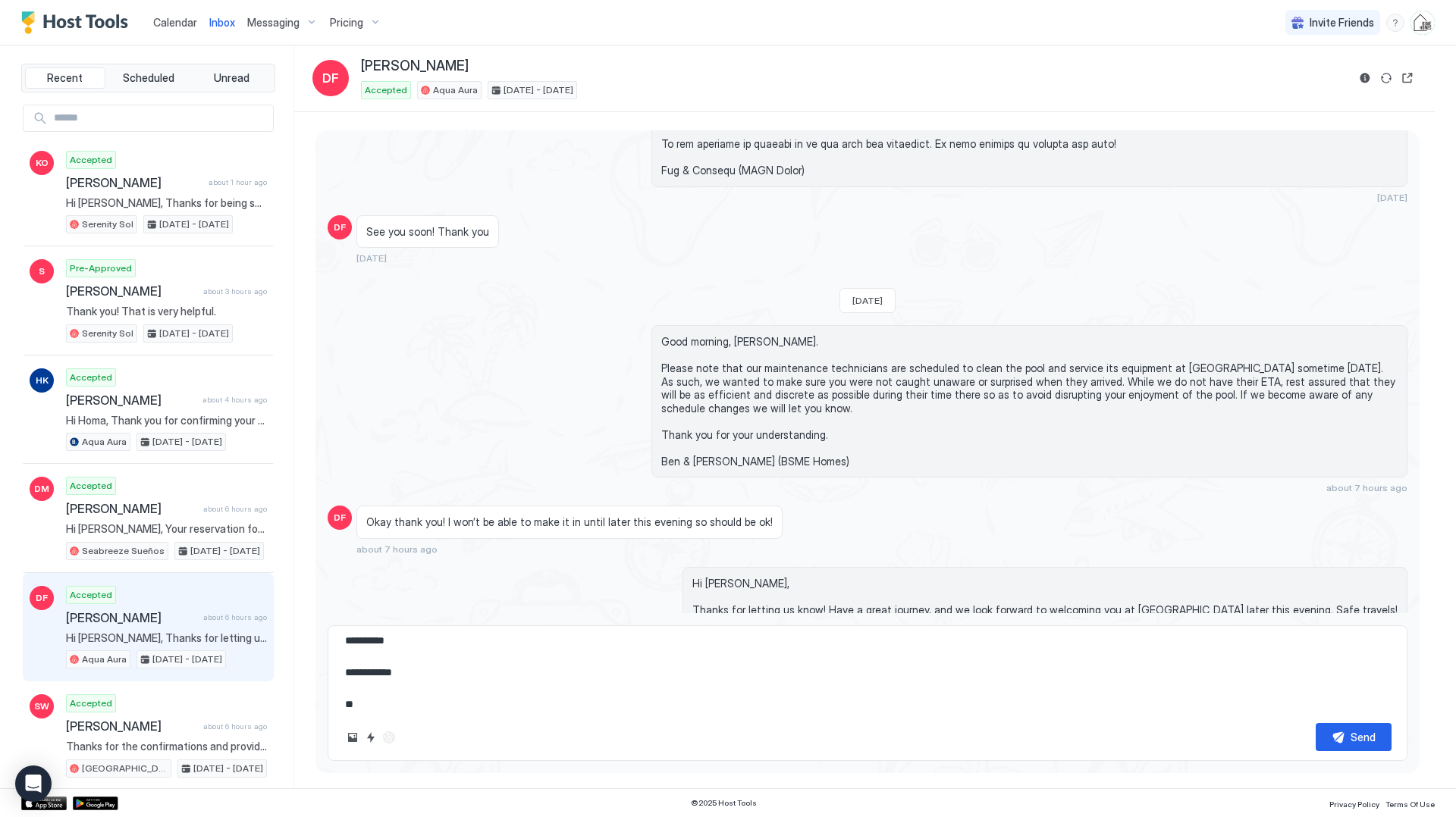 type on "*" 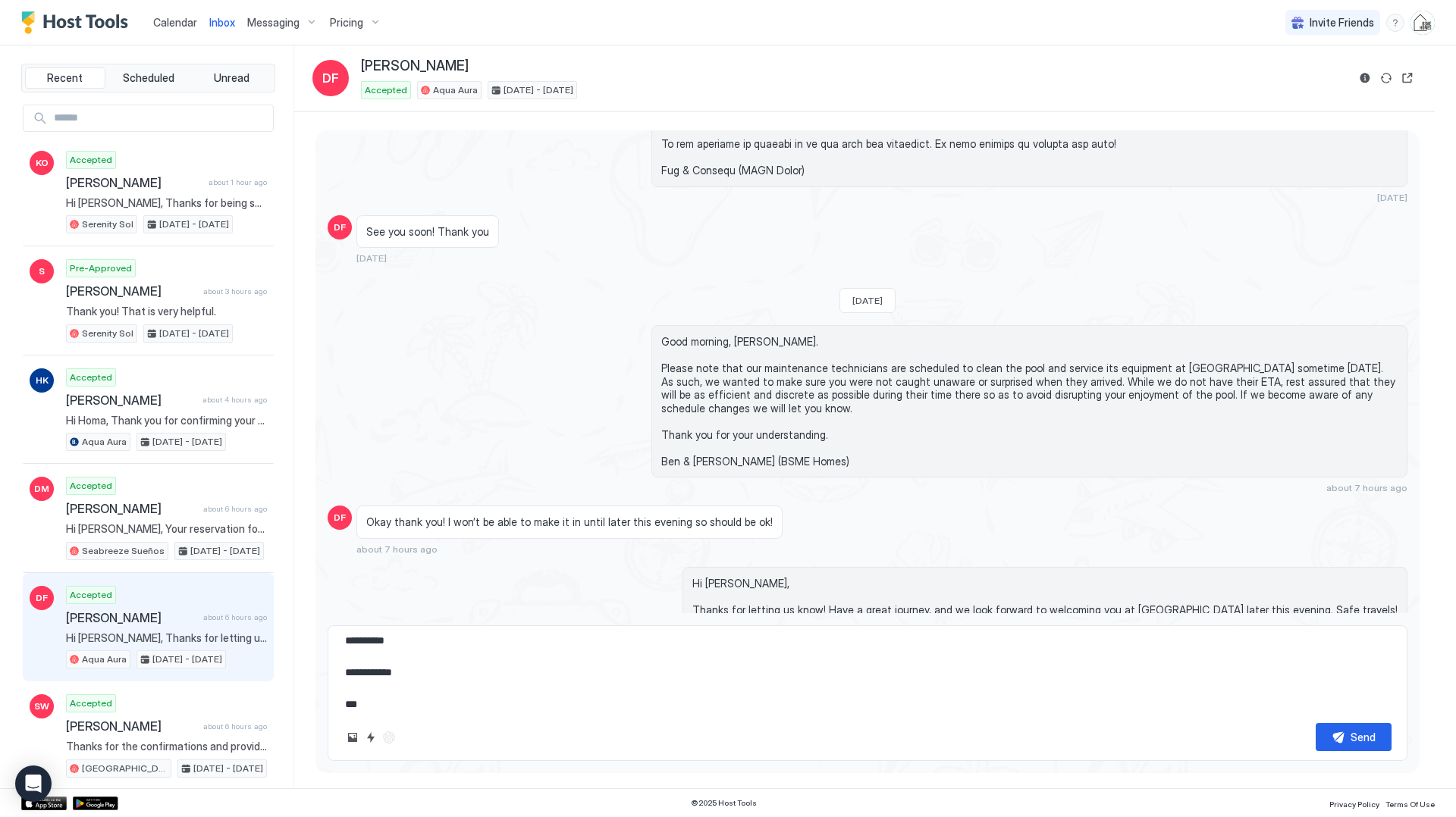 type on "*" 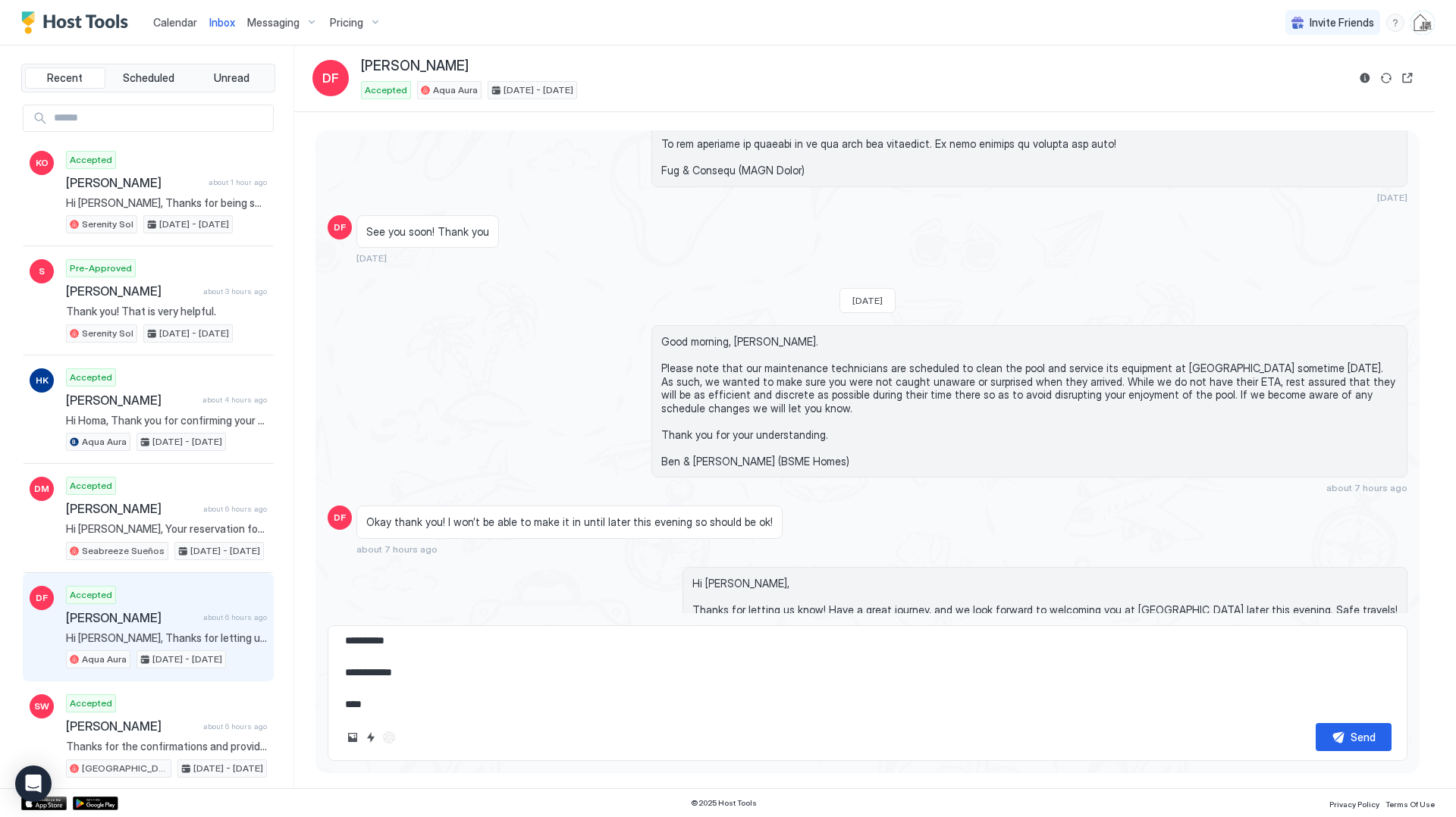 type on "*" 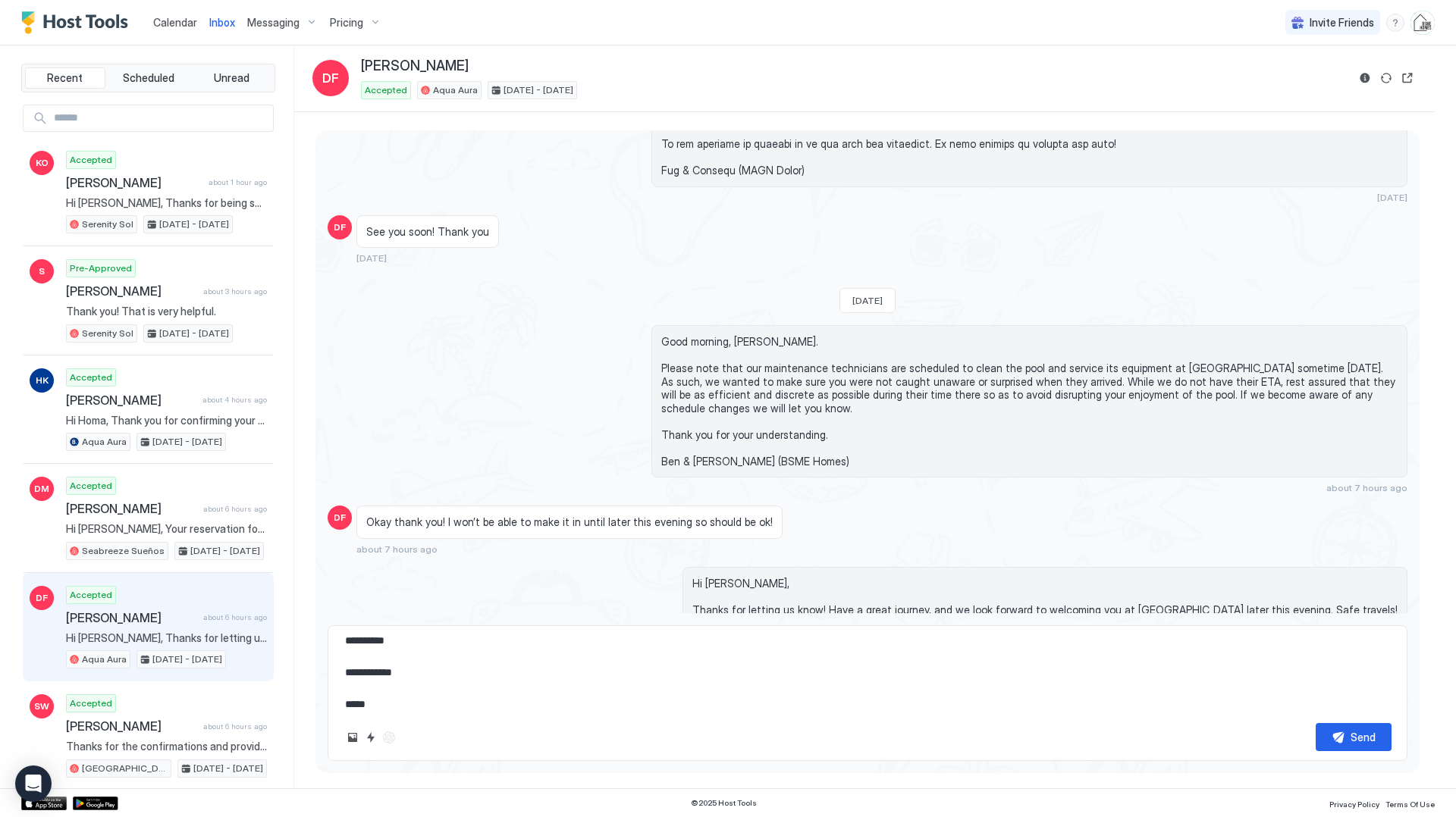 type on "*" 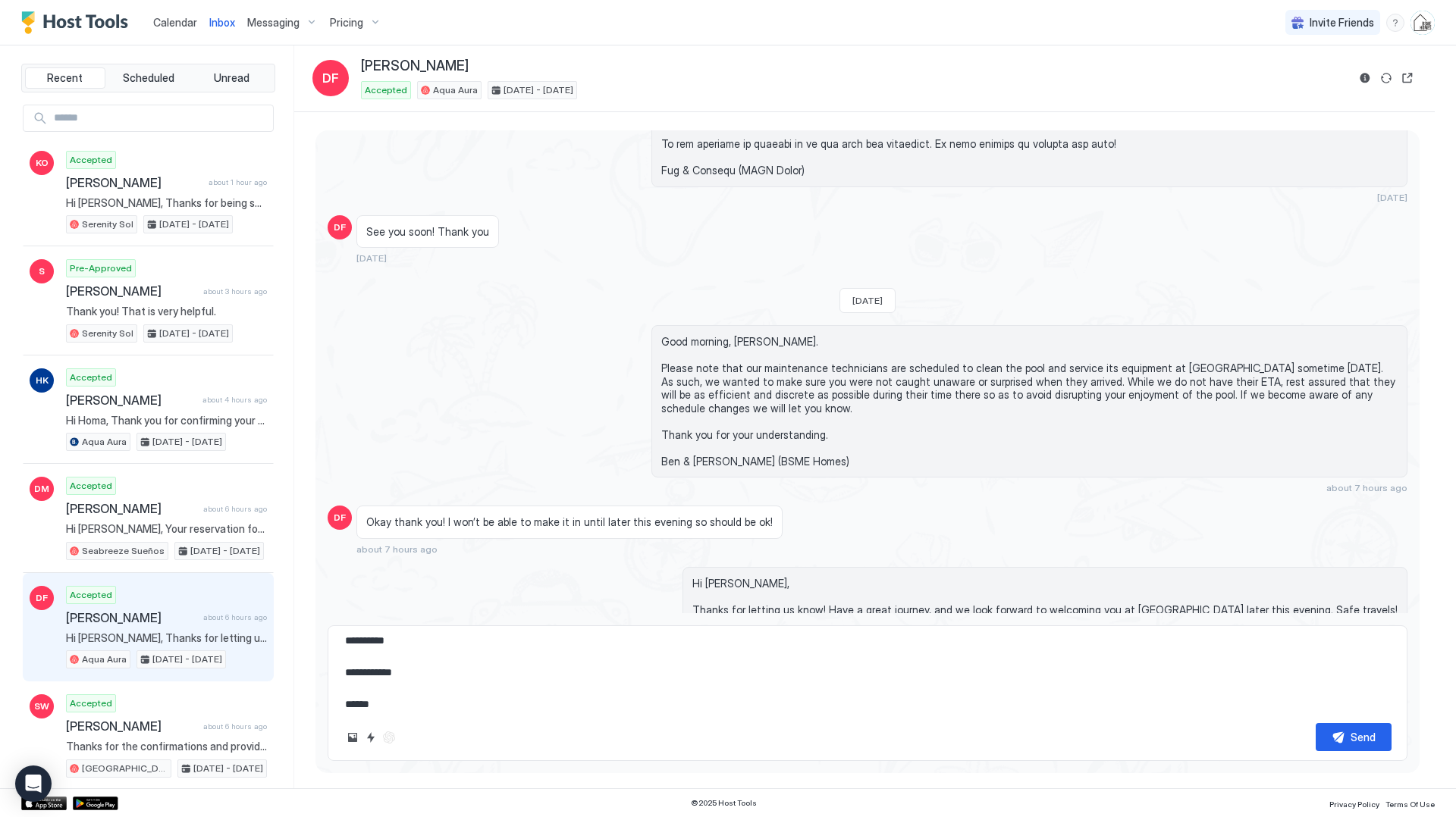 type on "*" 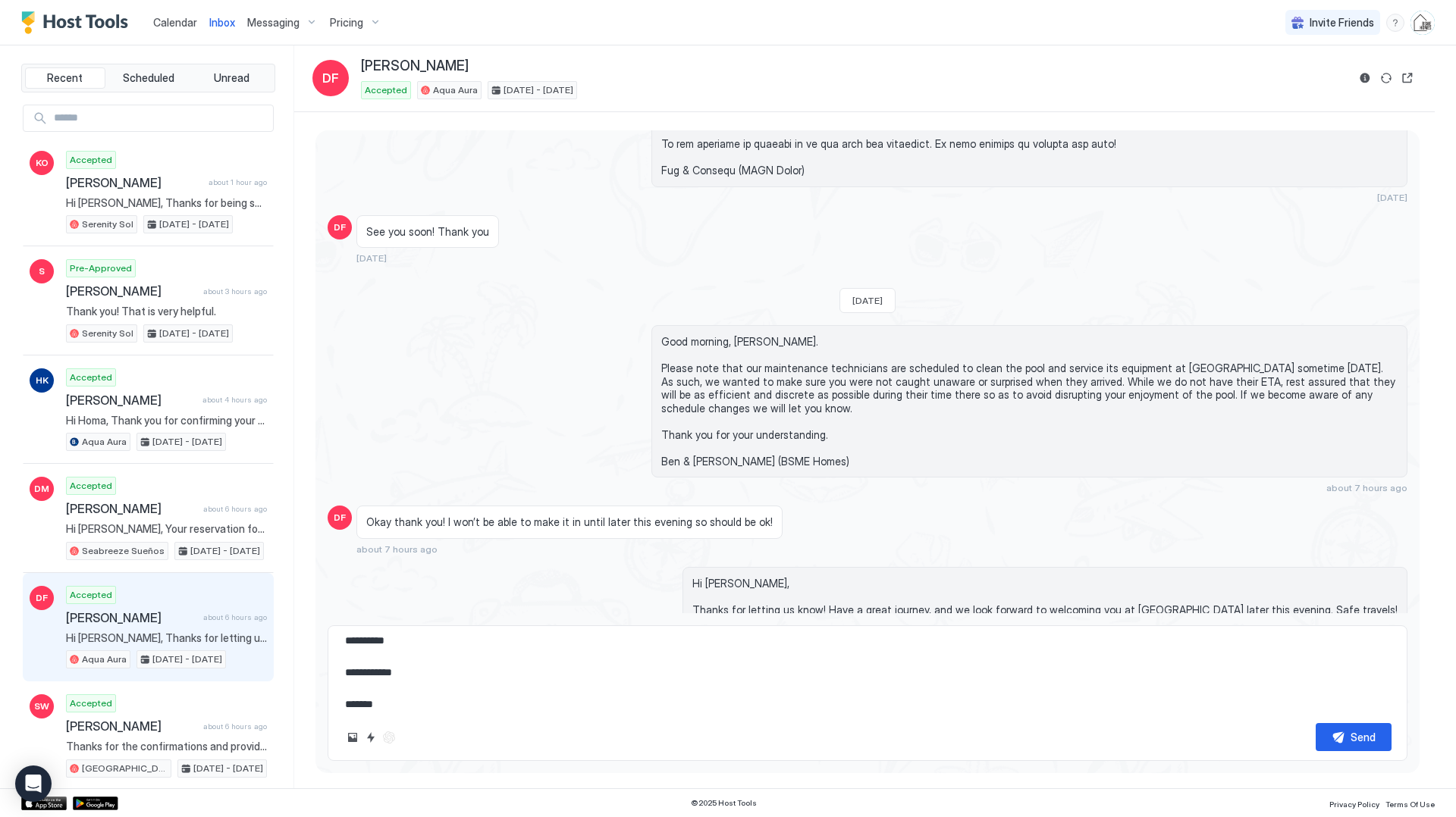 type on "*" 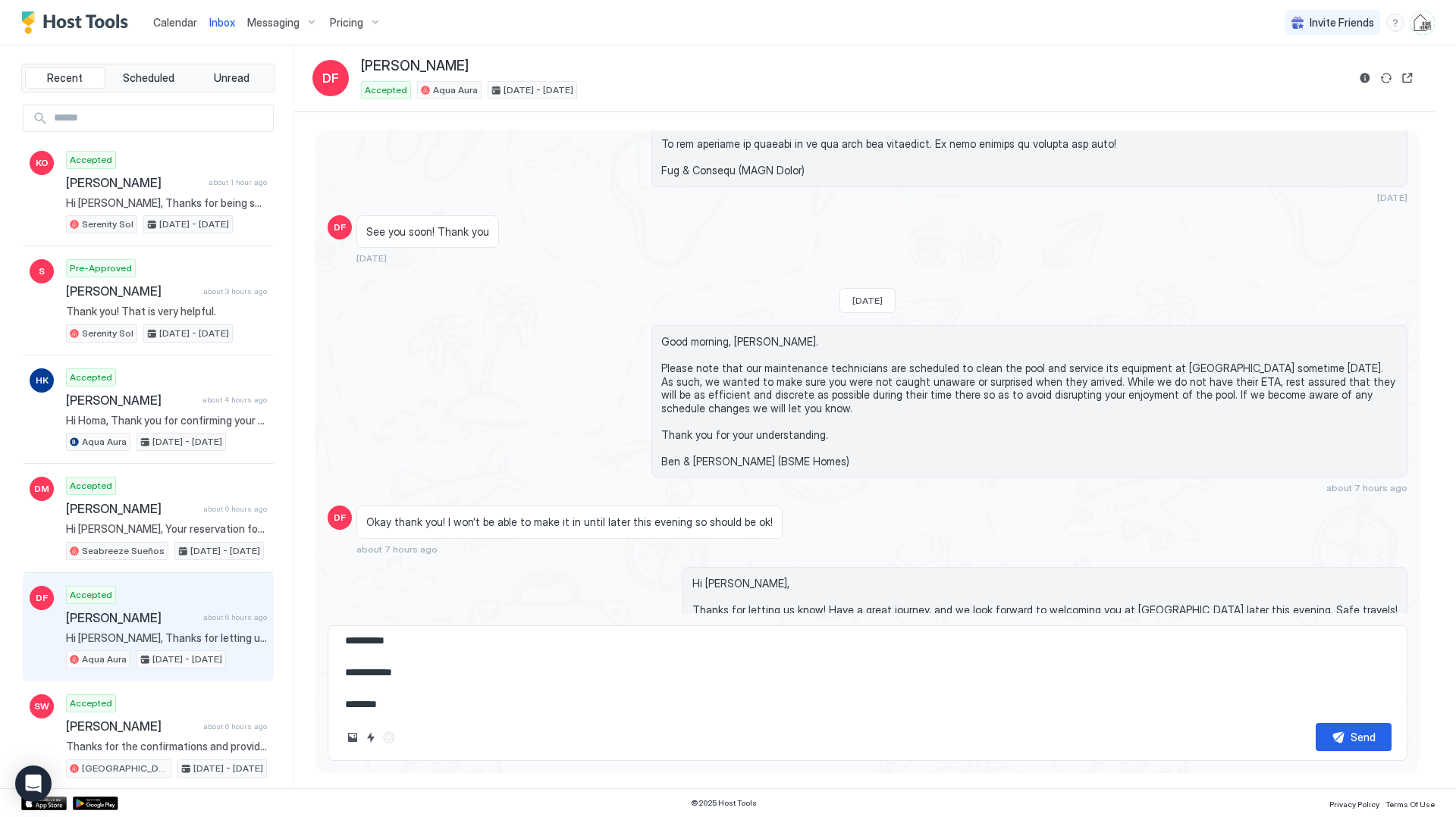 type on "*" 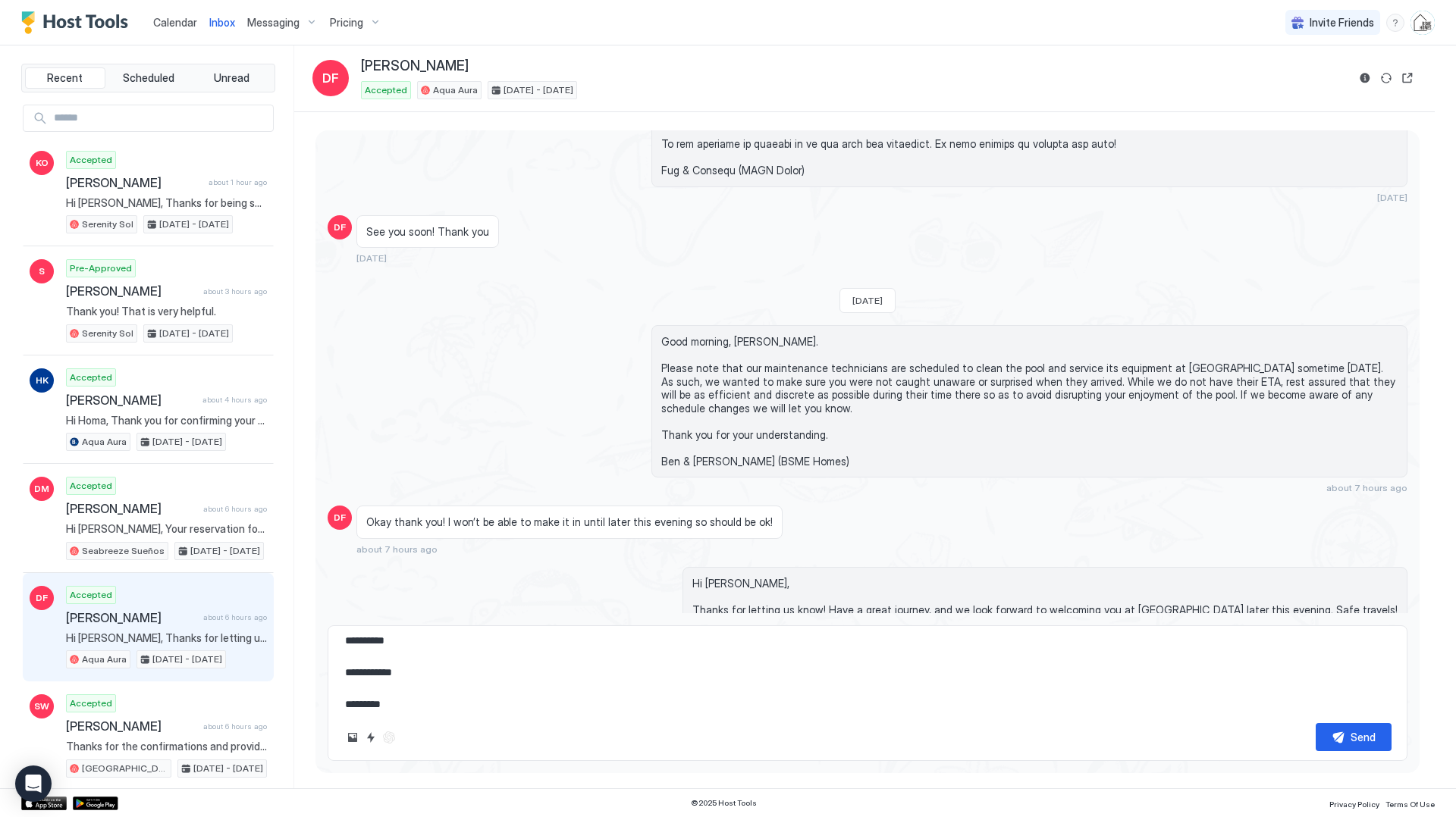 type on "**********" 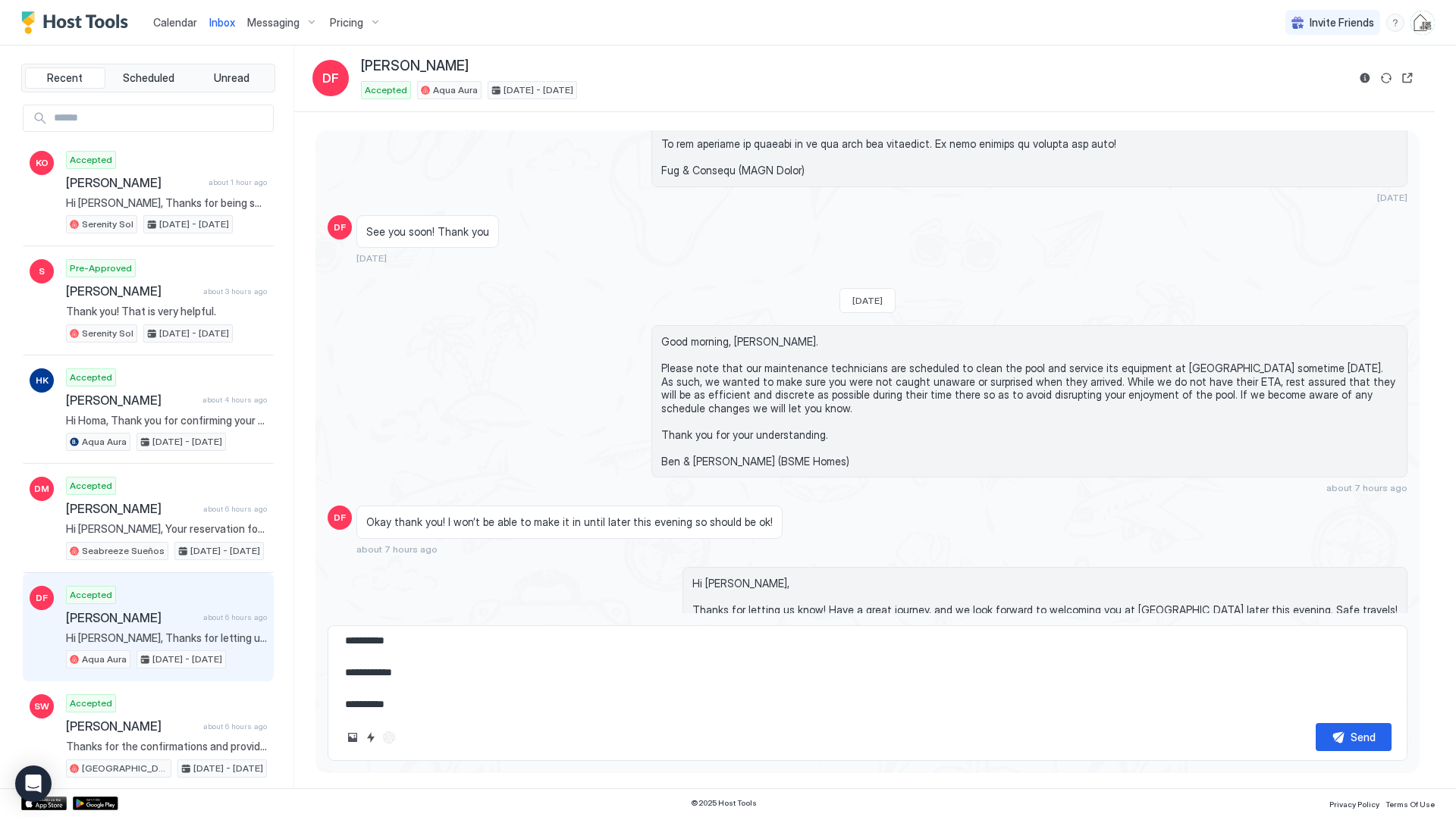 type on "*" 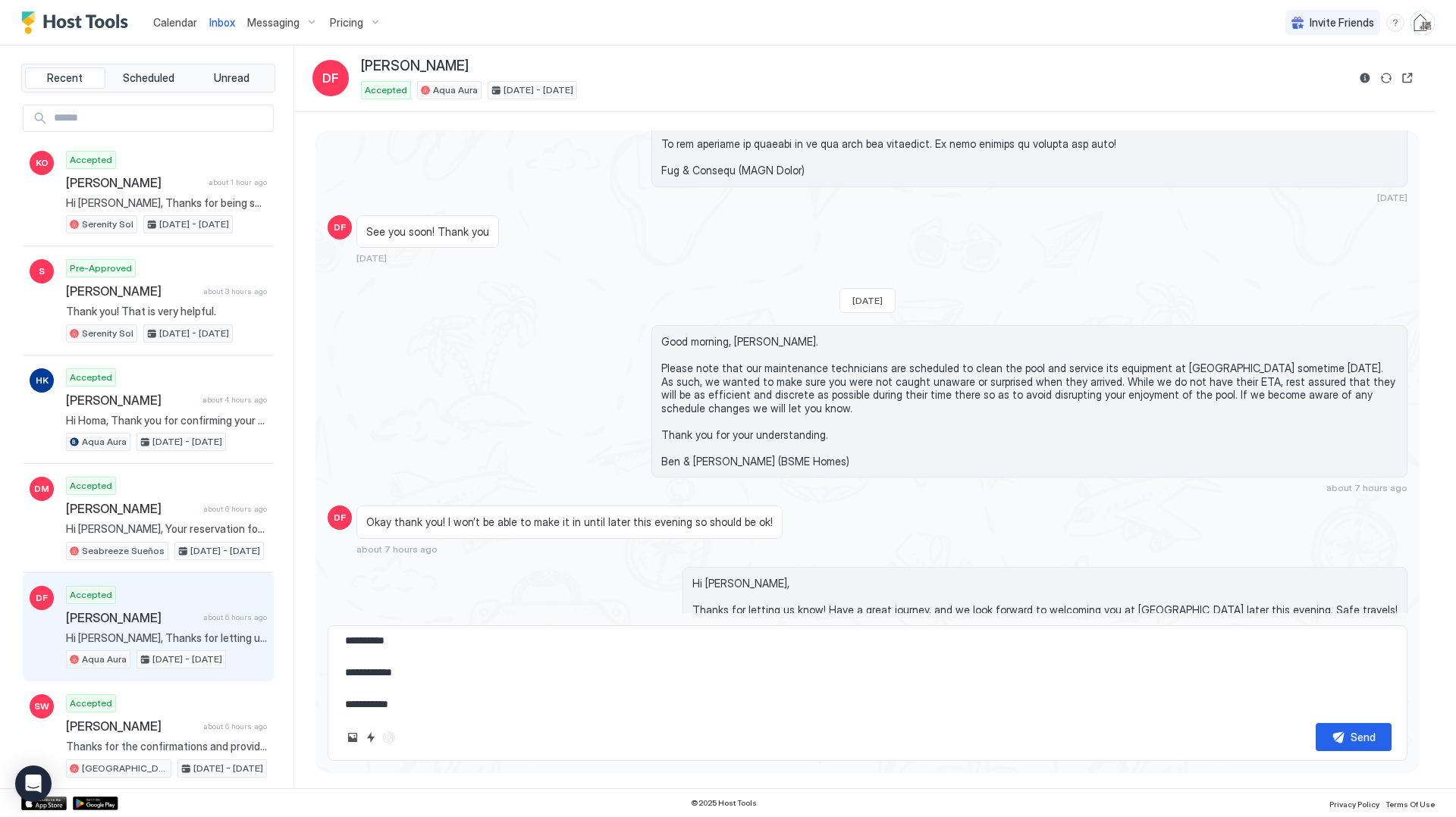 type on "*" 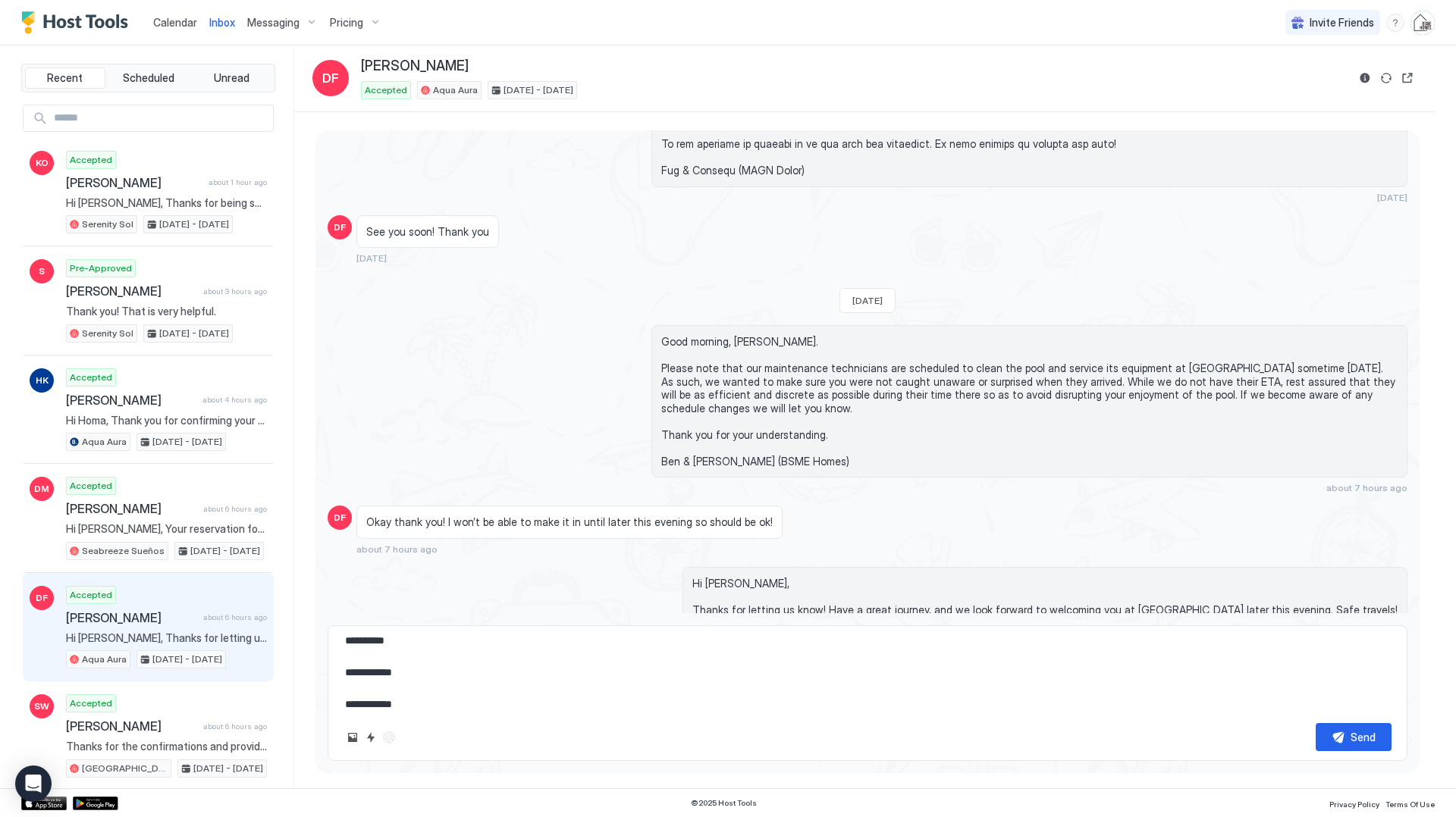 type on "*" 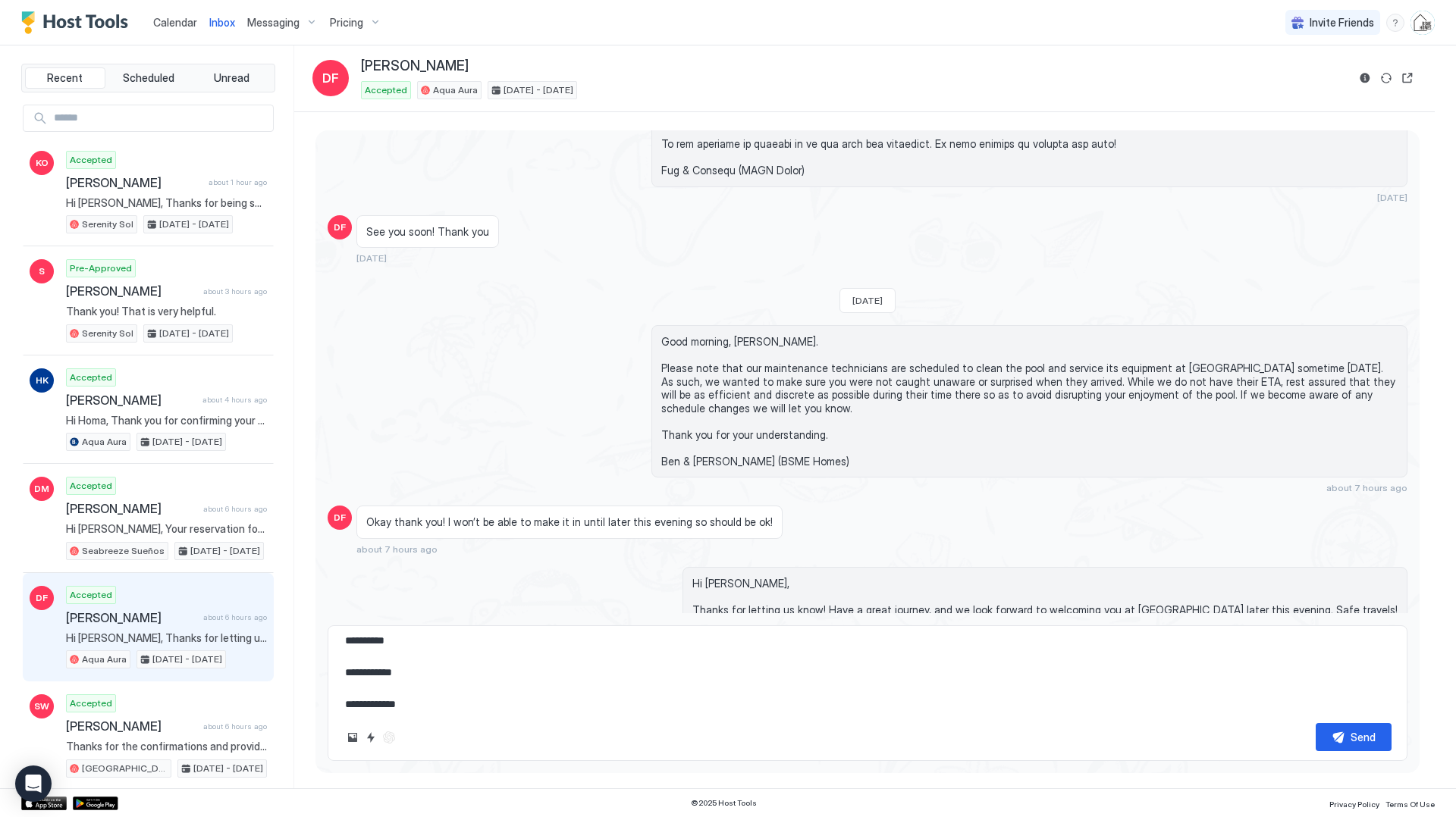 type on "**********" 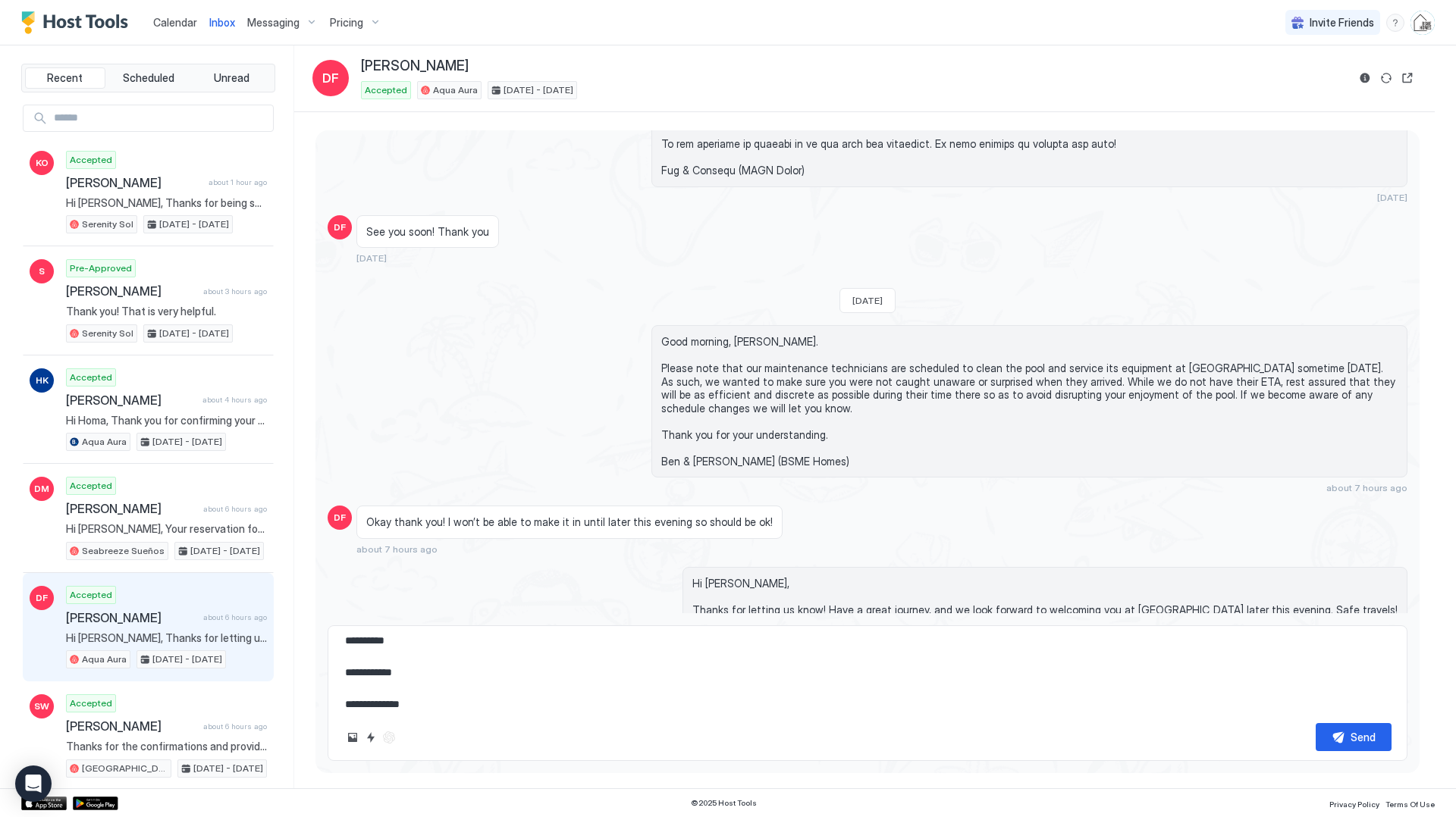 type on "*" 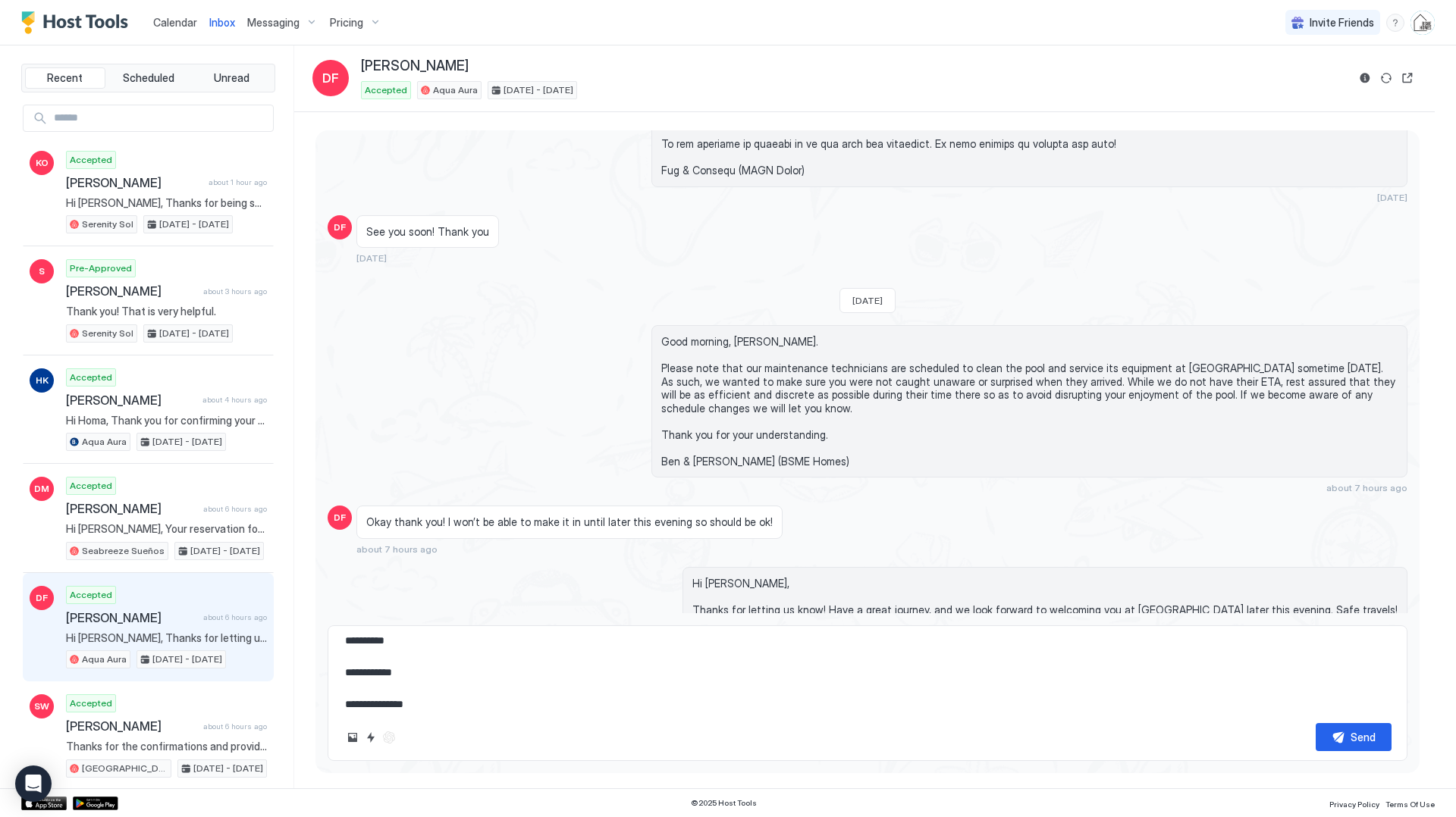 type on "**********" 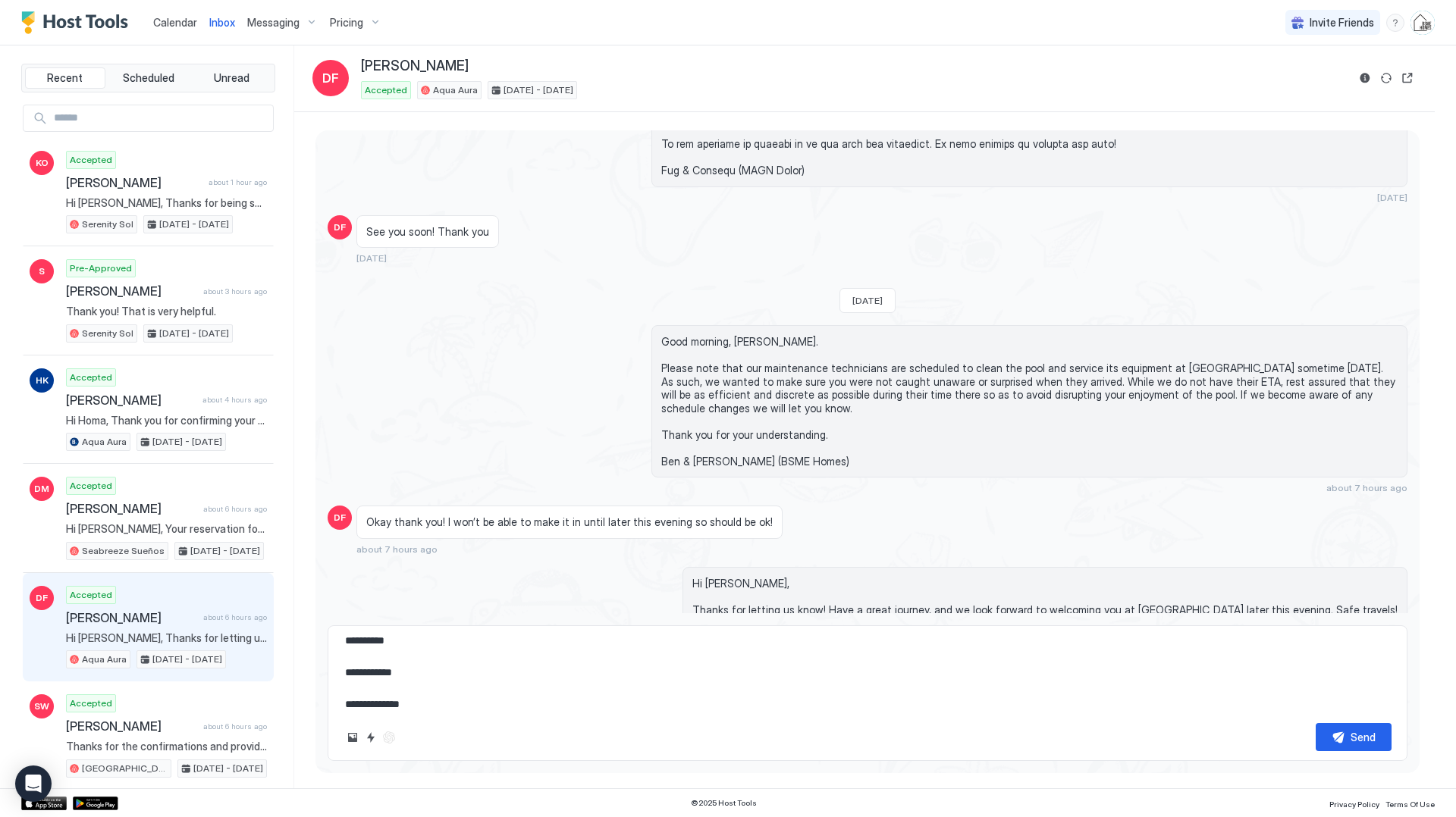 type on "*" 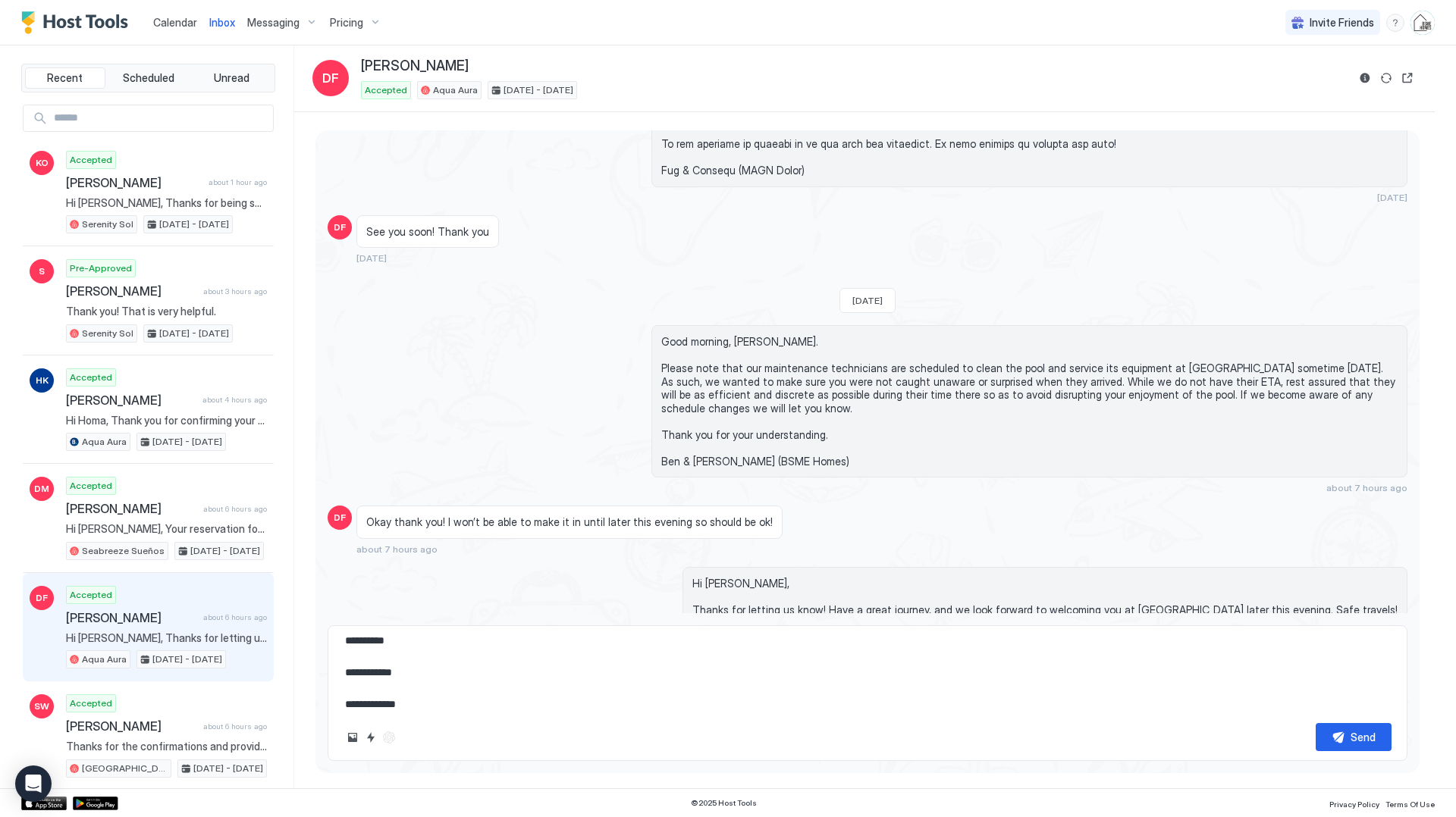 type on "*" 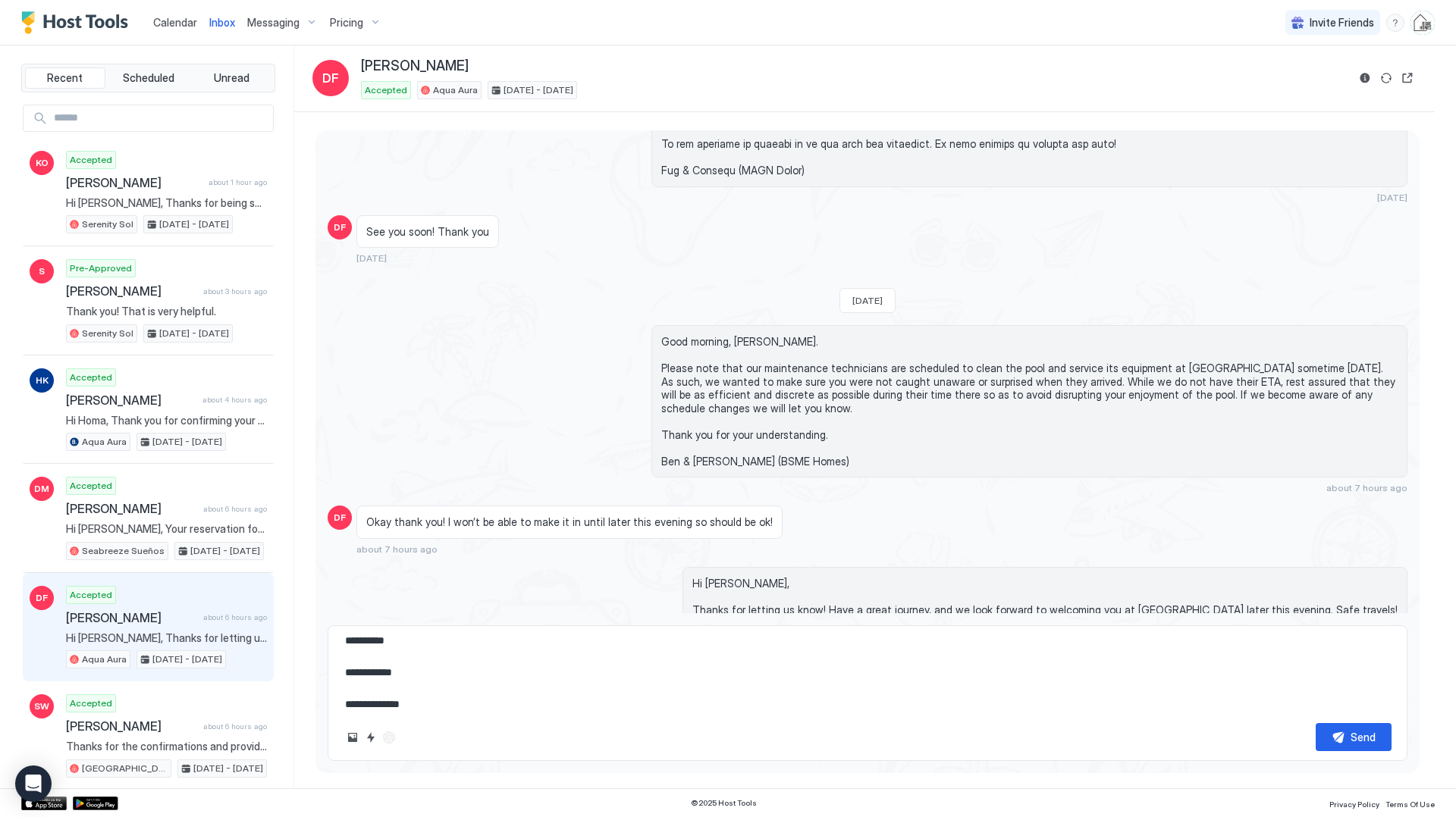 type on "*" 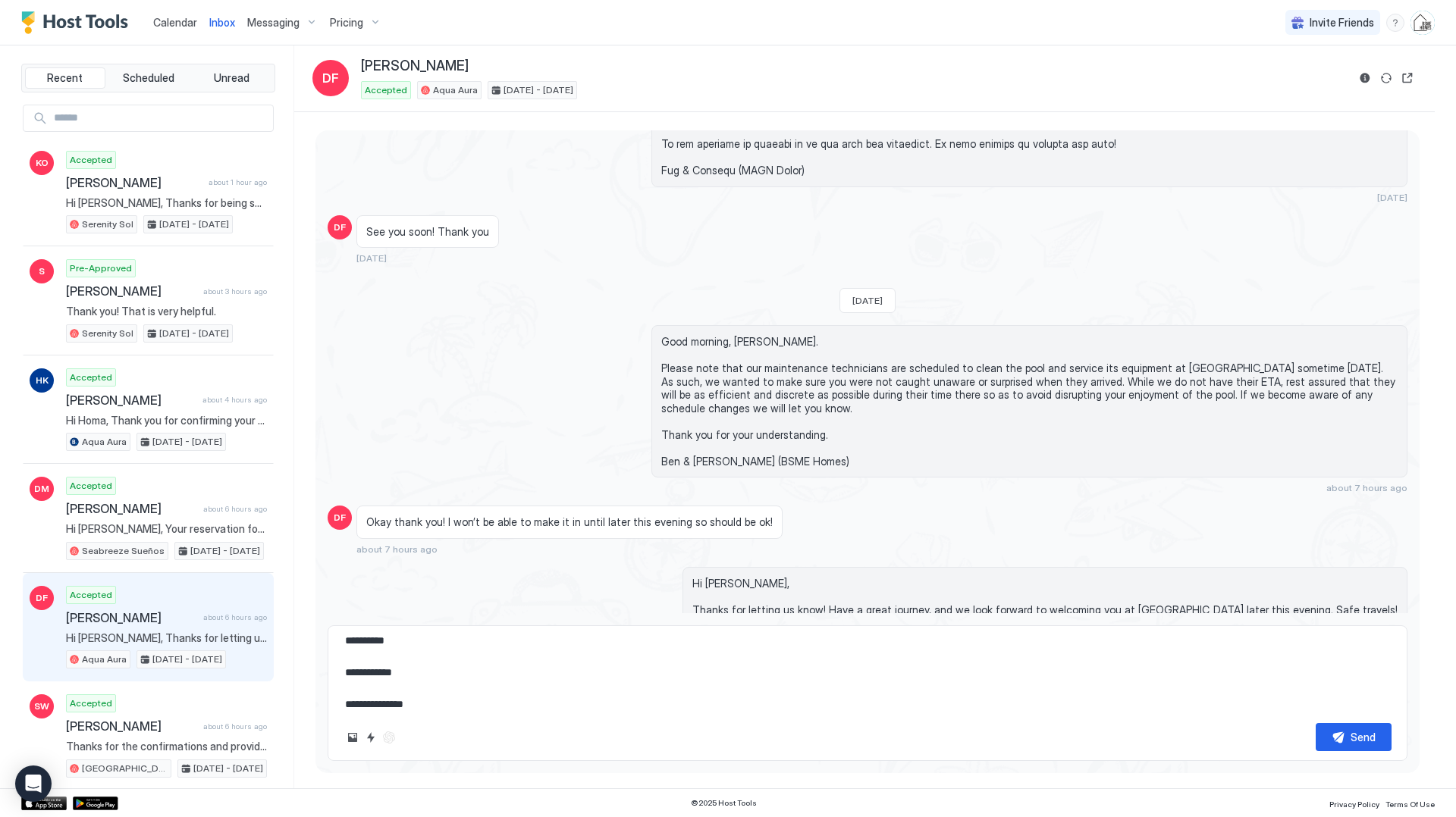 type on "*" 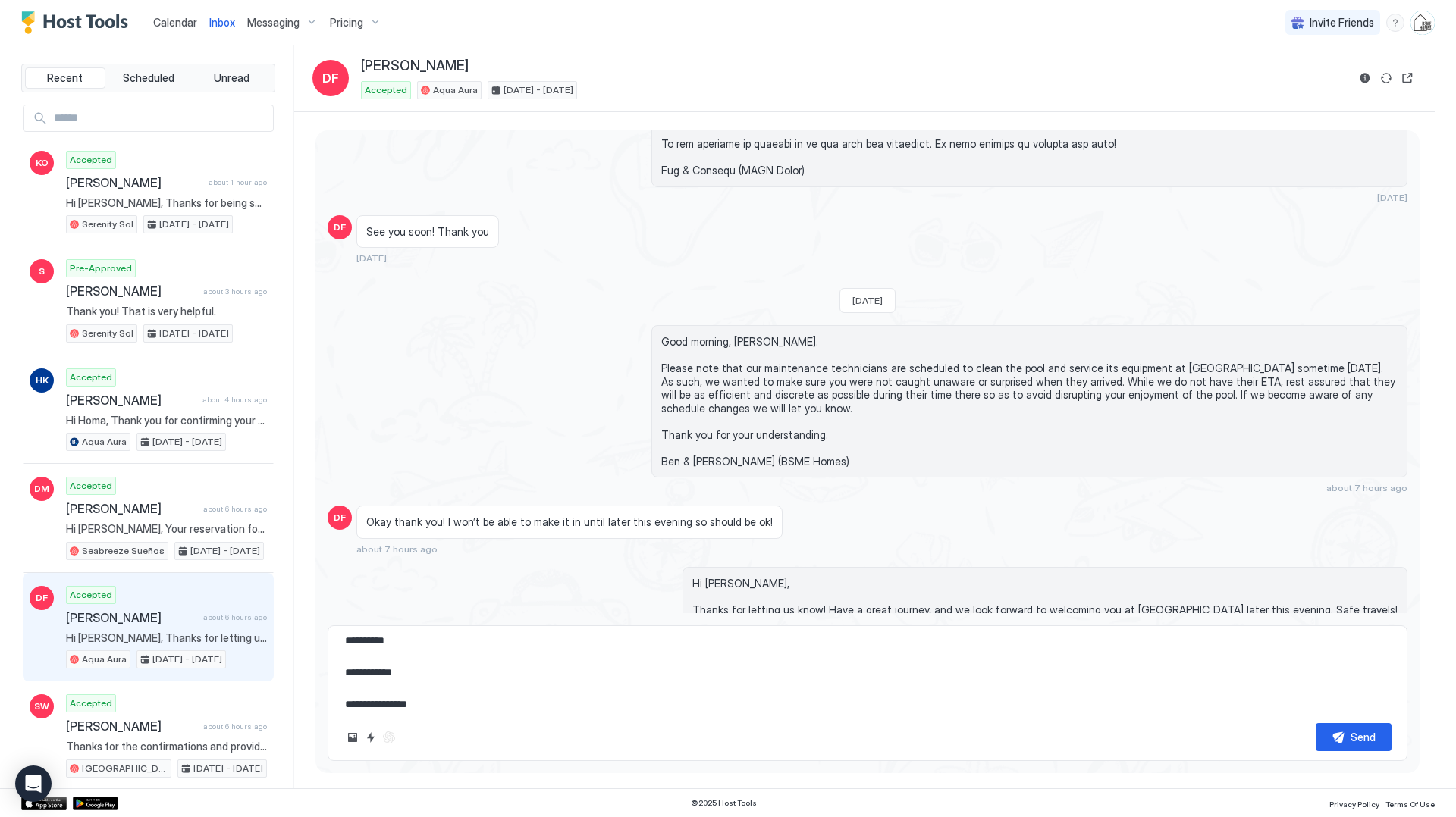 type on "*" 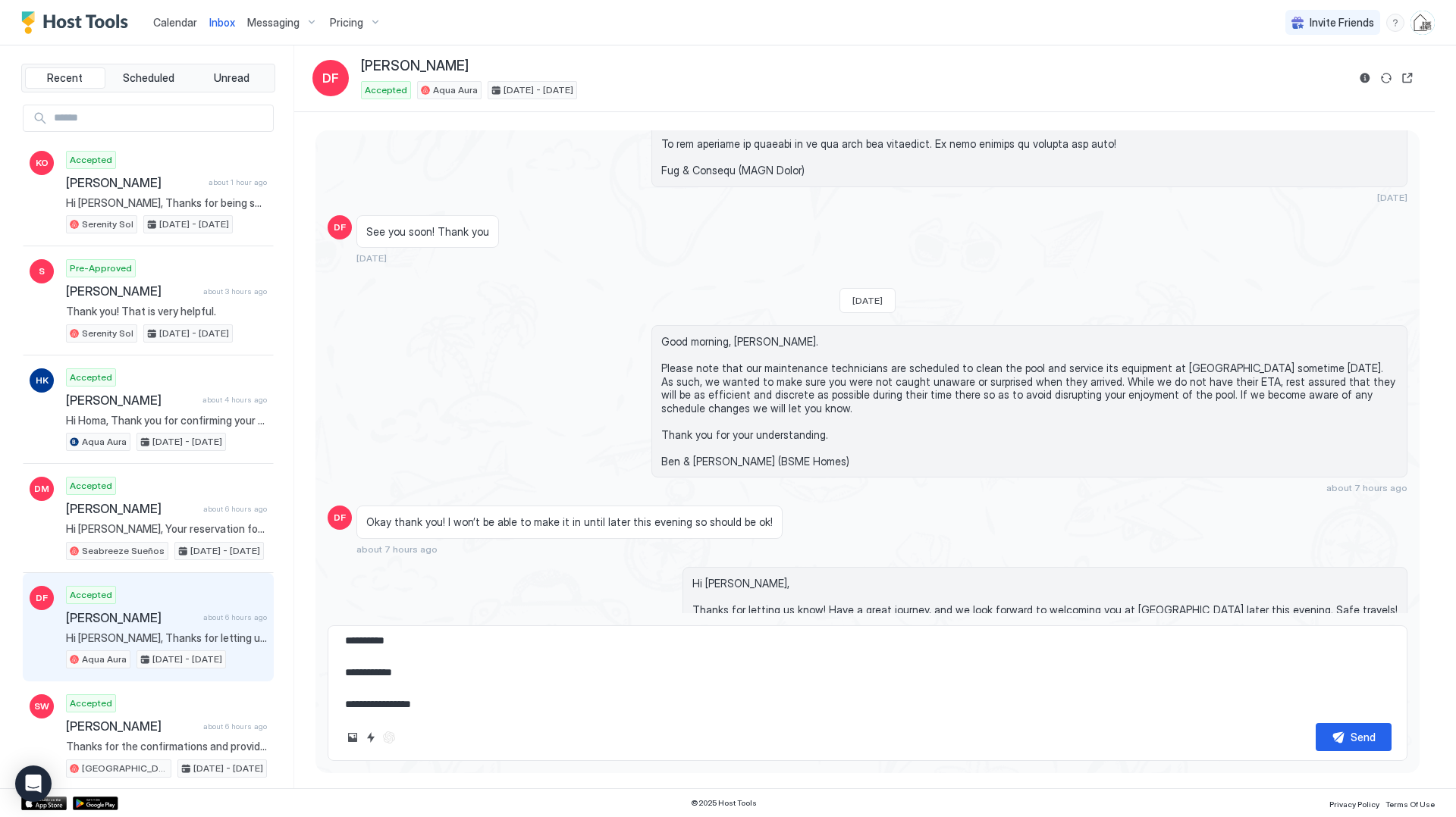 type on "*" 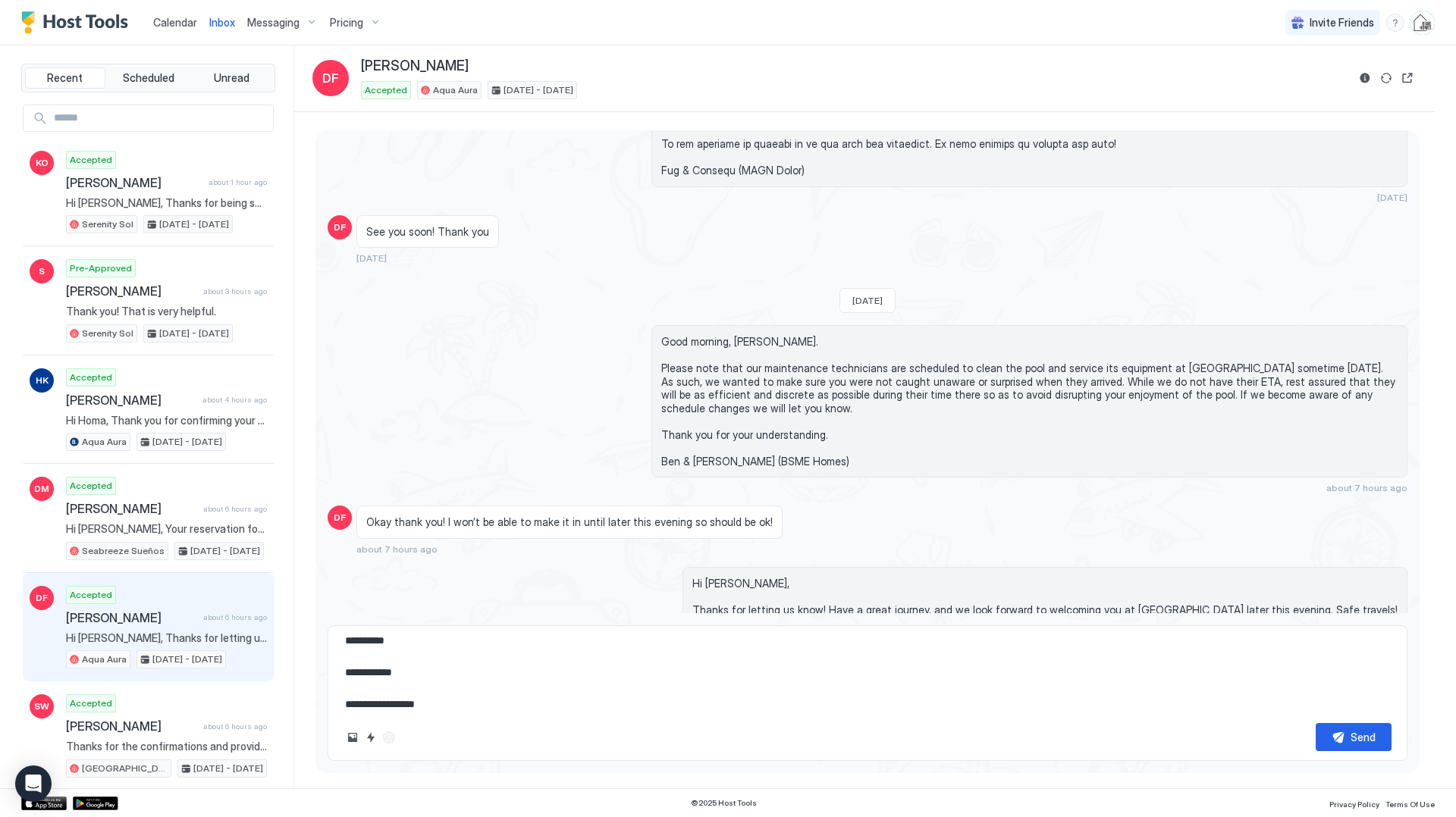 type on "*" 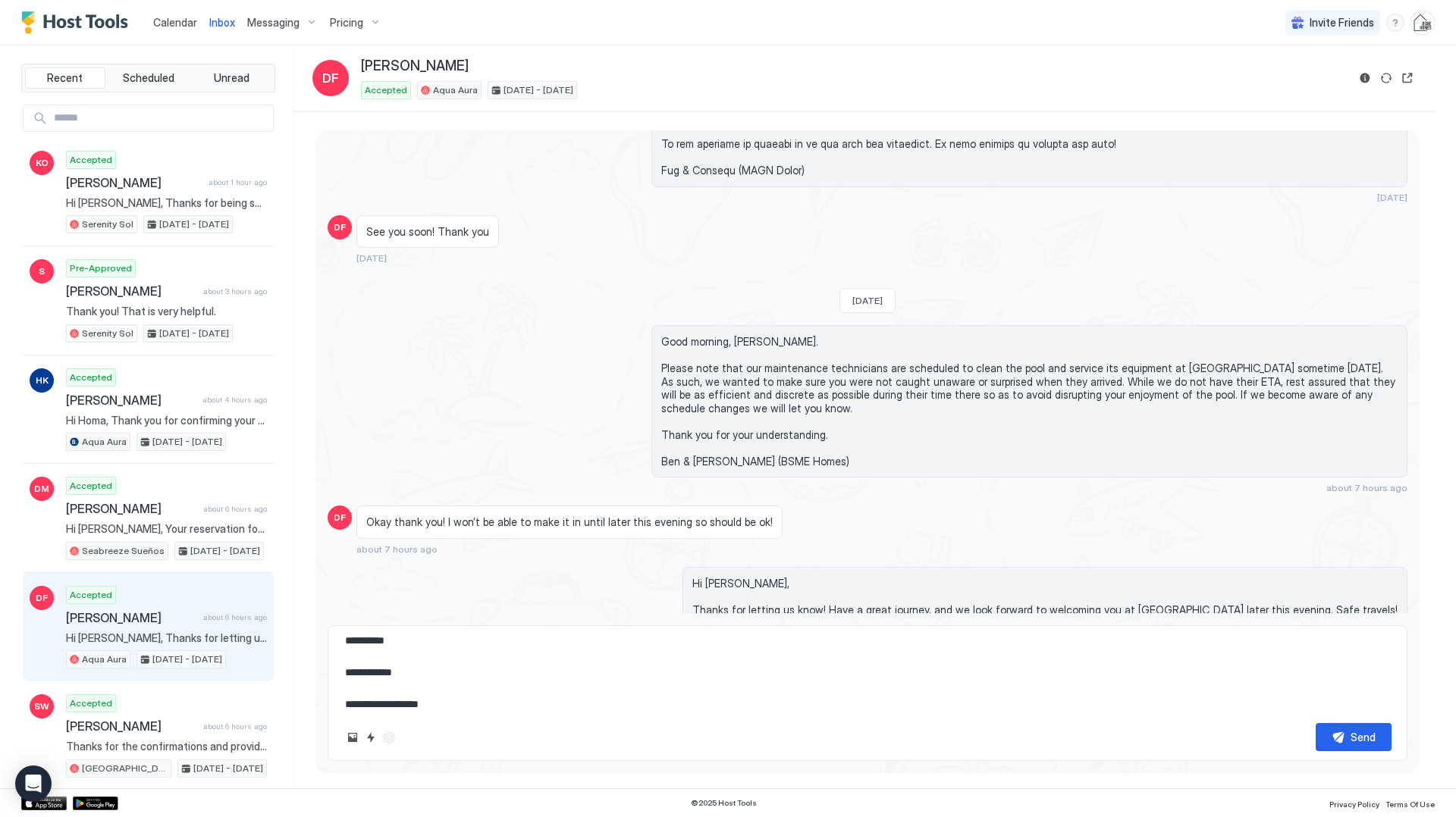 type on "*" 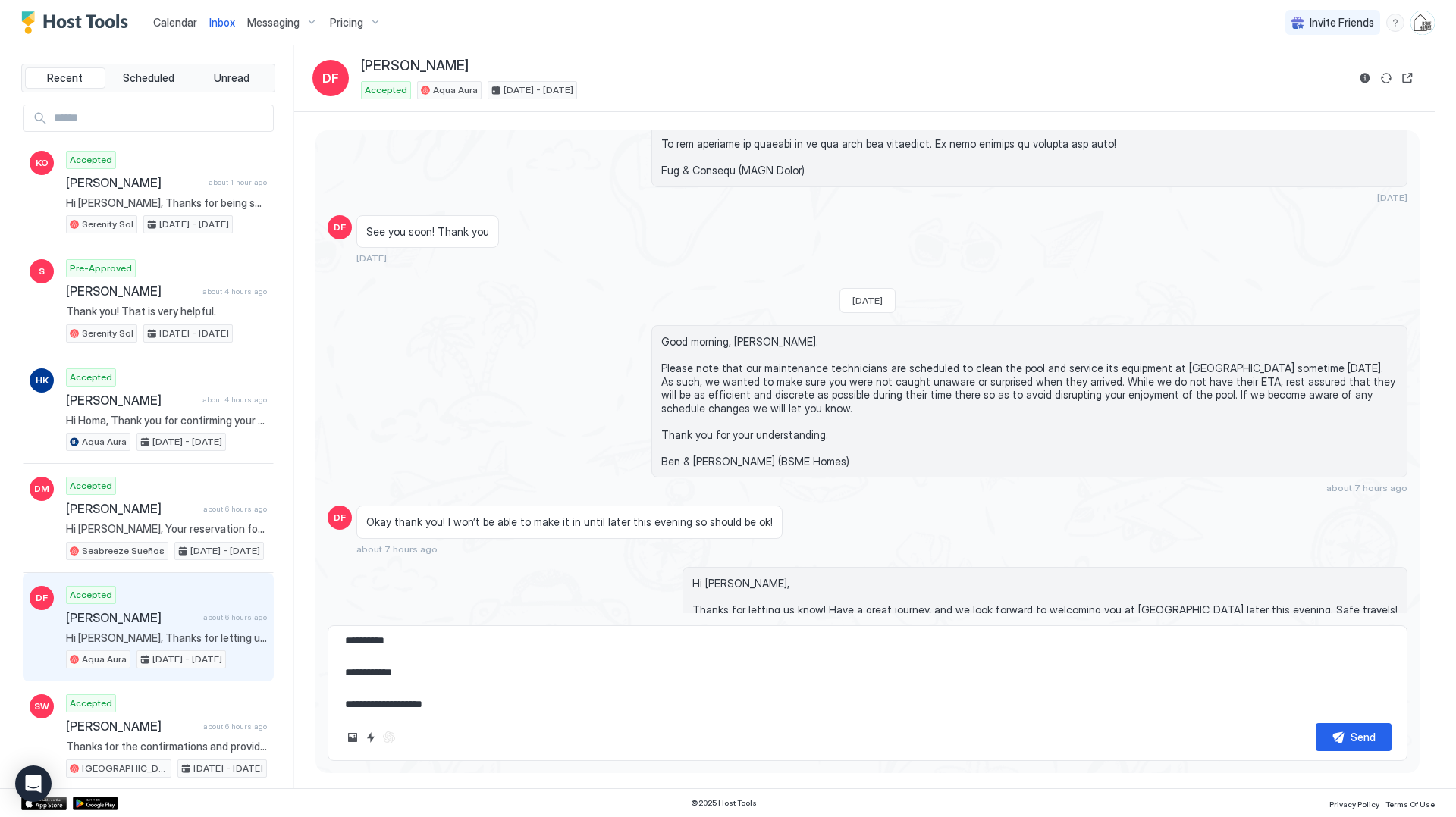 type on "**********" 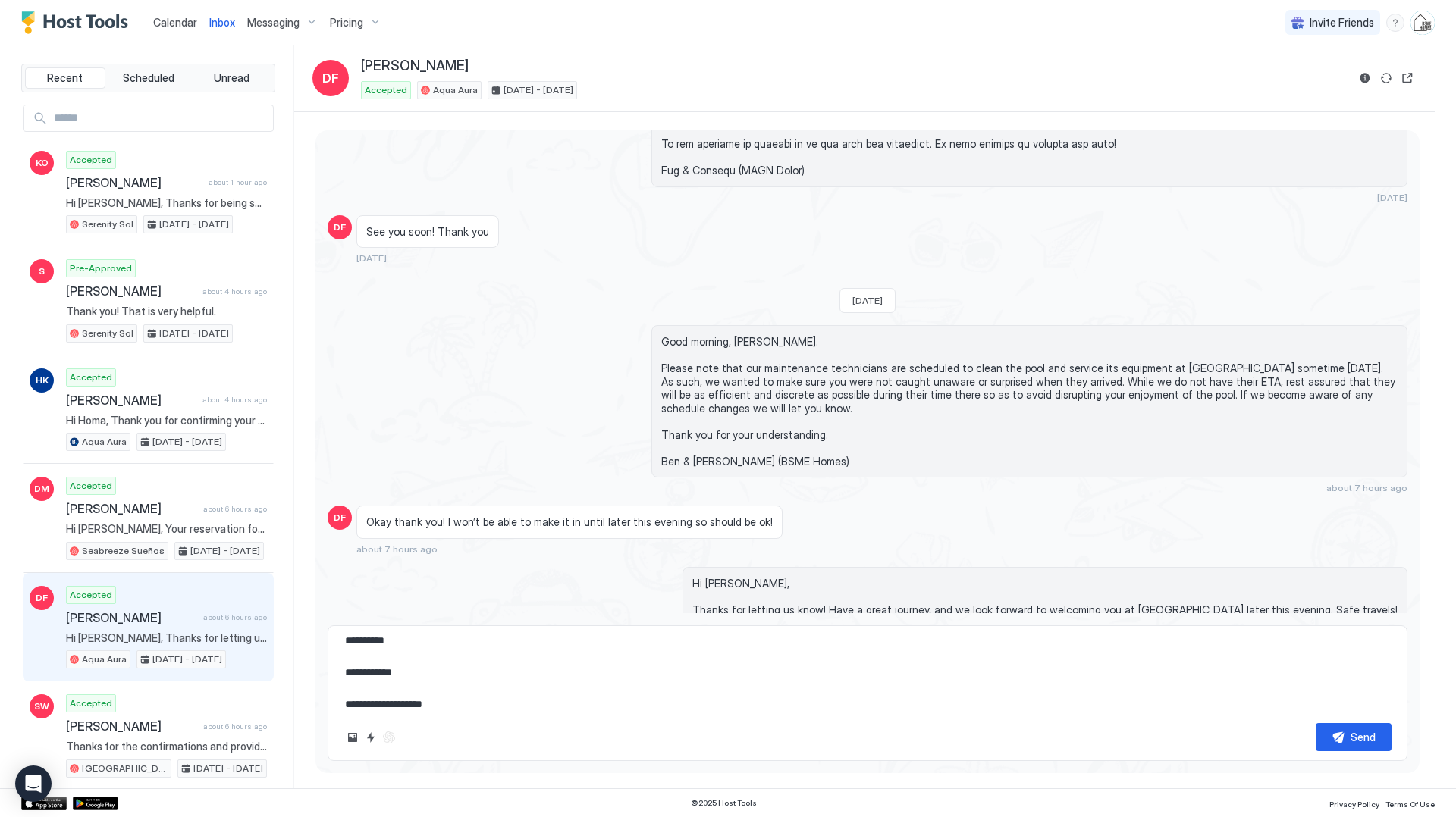 click on "**********" at bounding box center (868, 673) 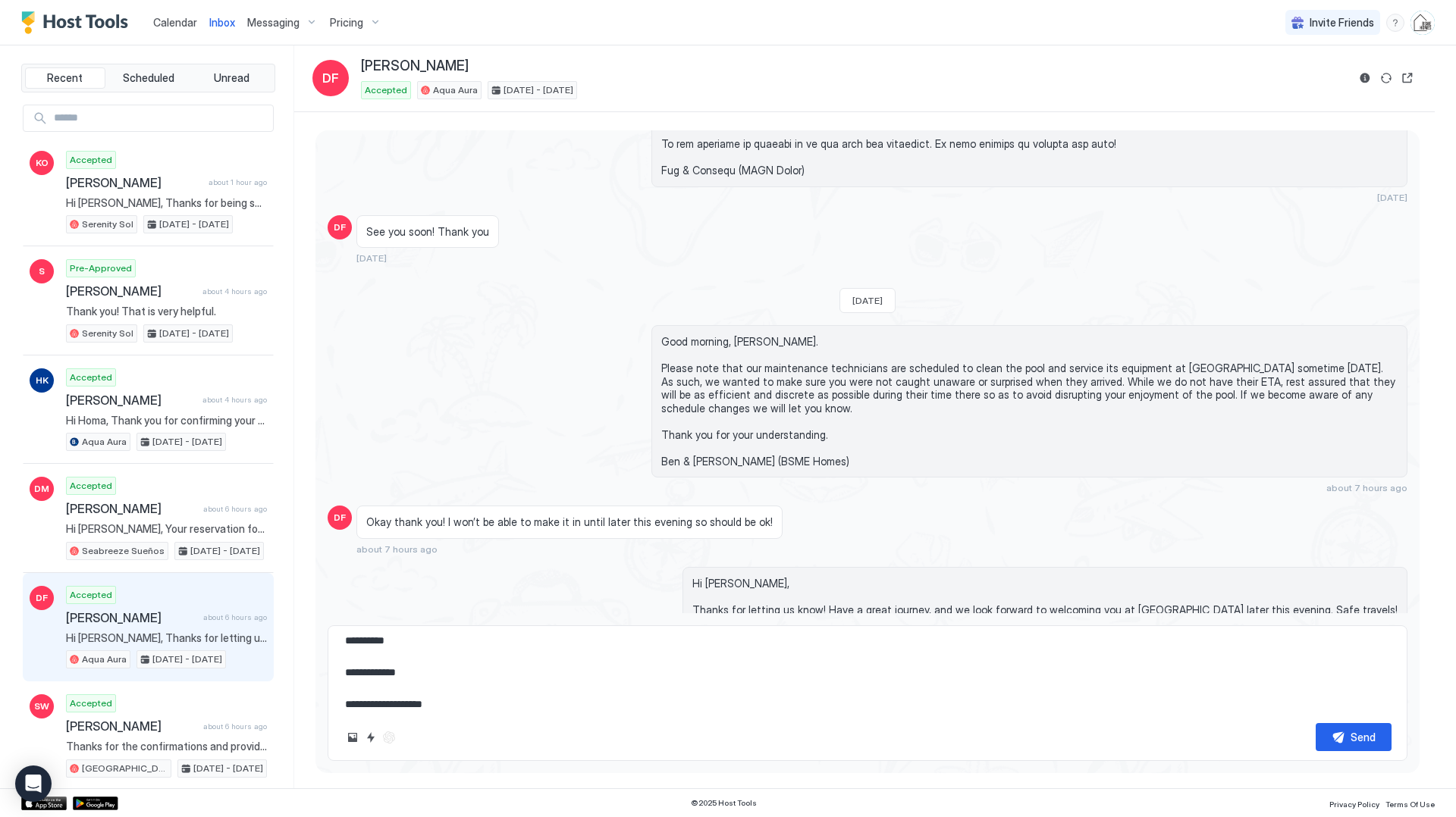type on "*" 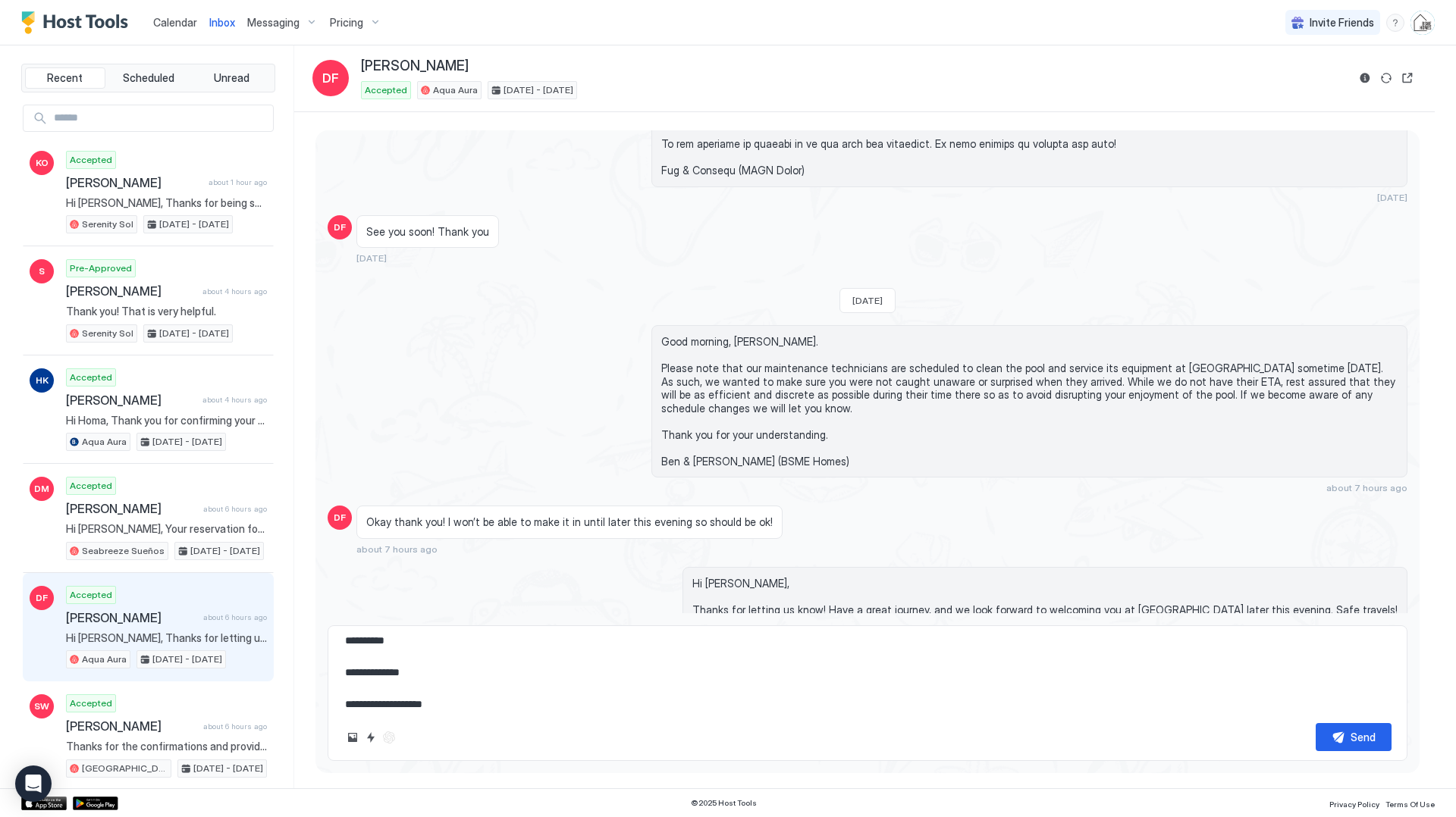 type on "*" 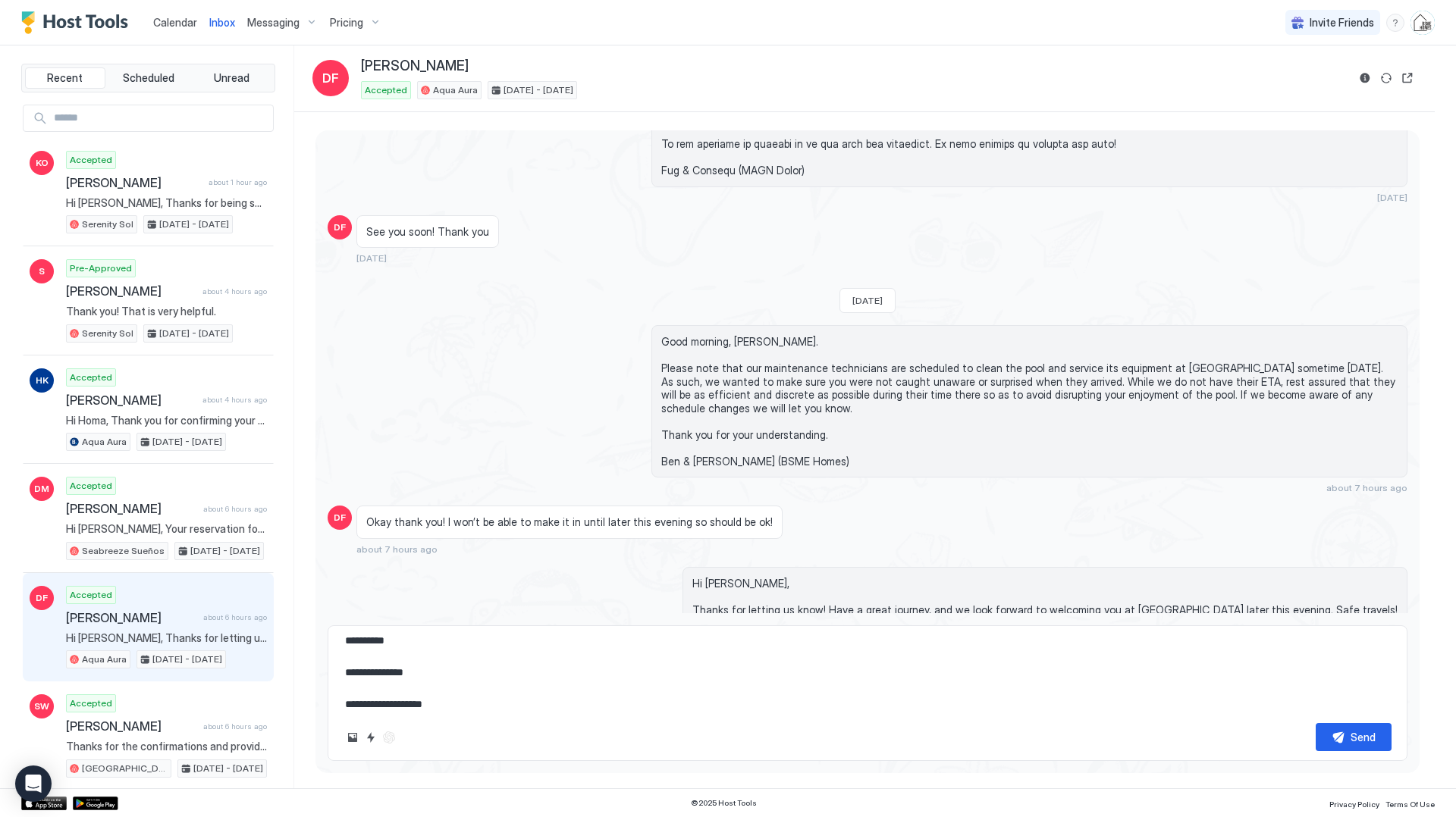 type on "*" 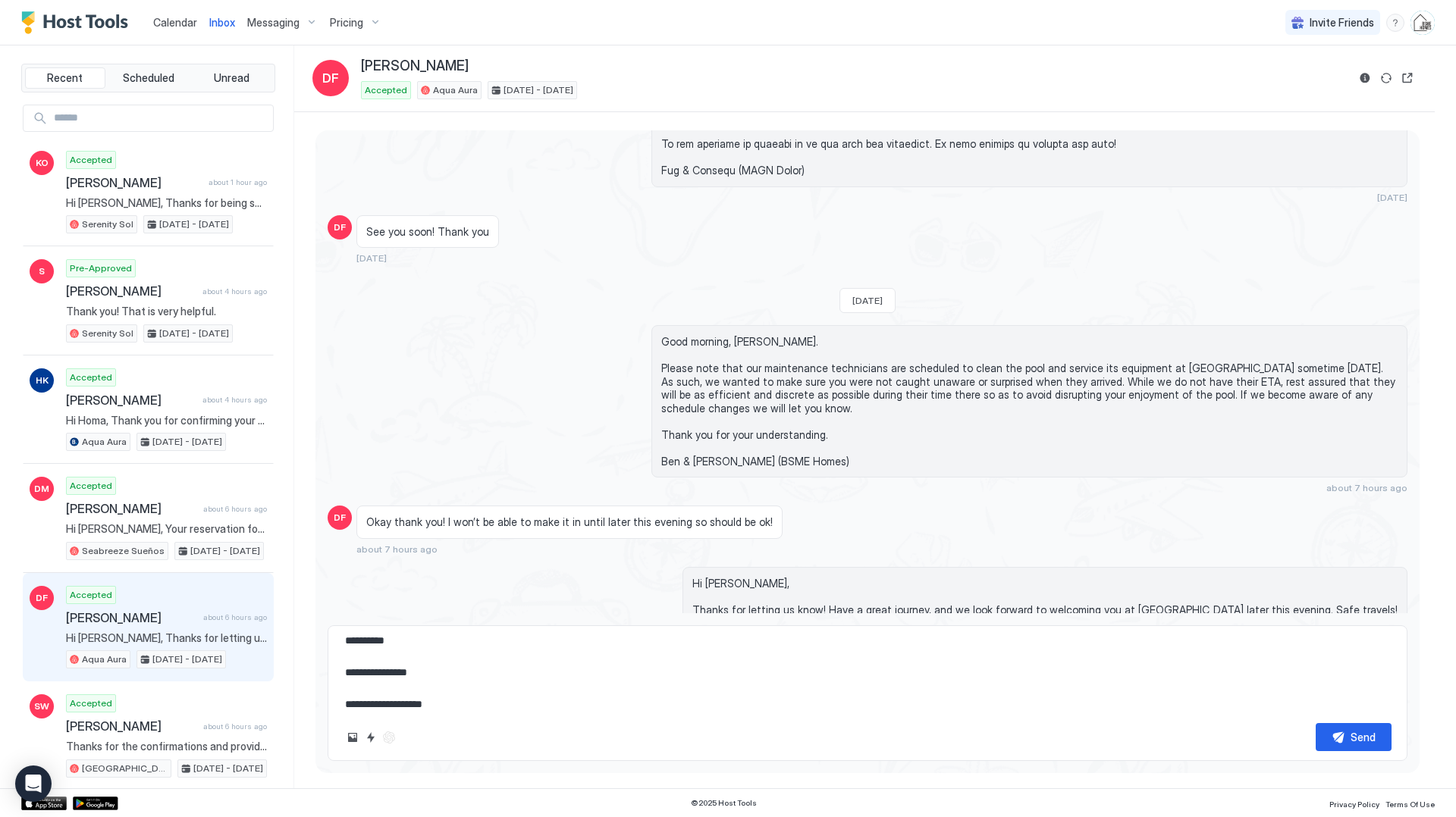 type on "*" 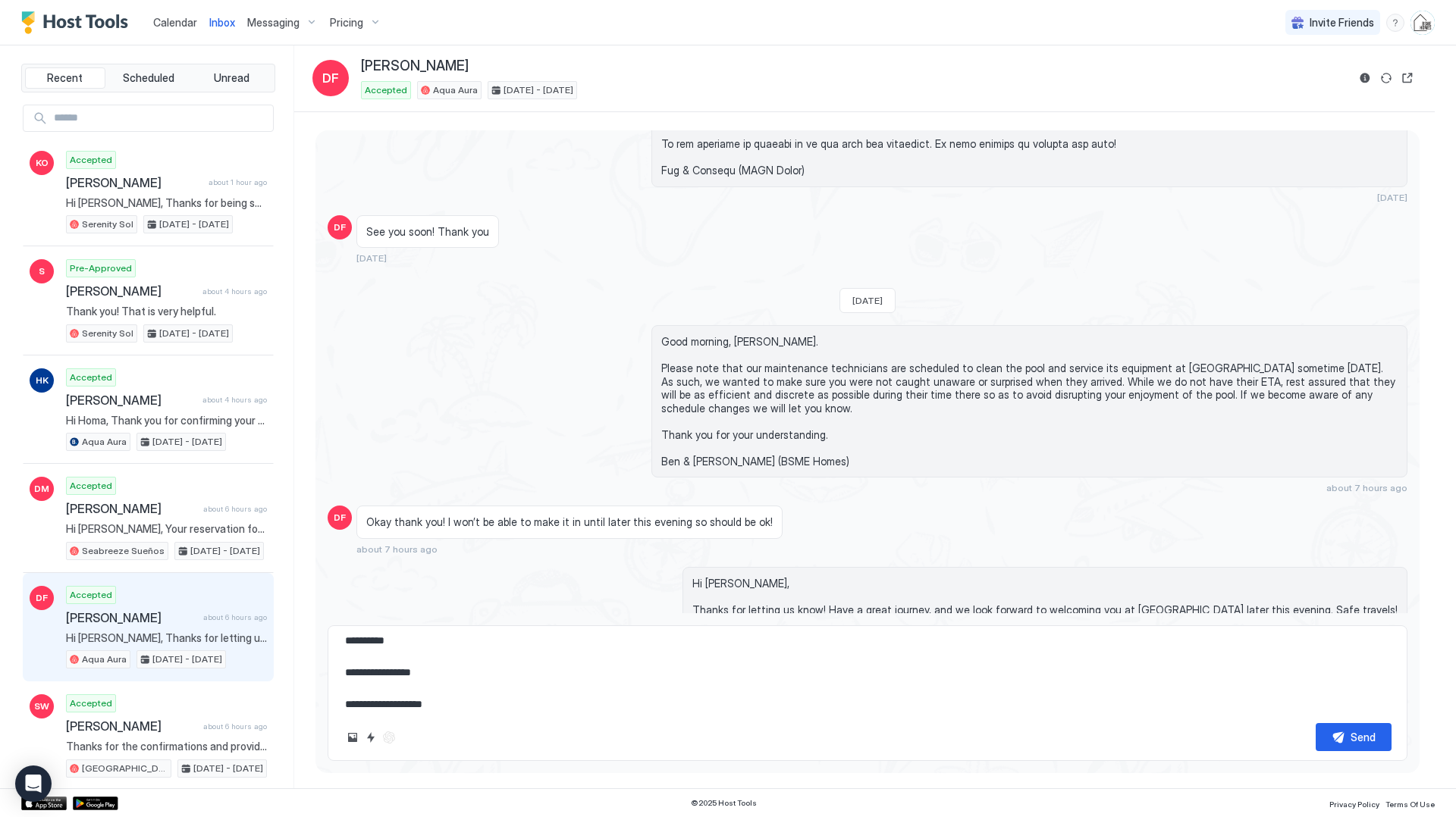 type on "**********" 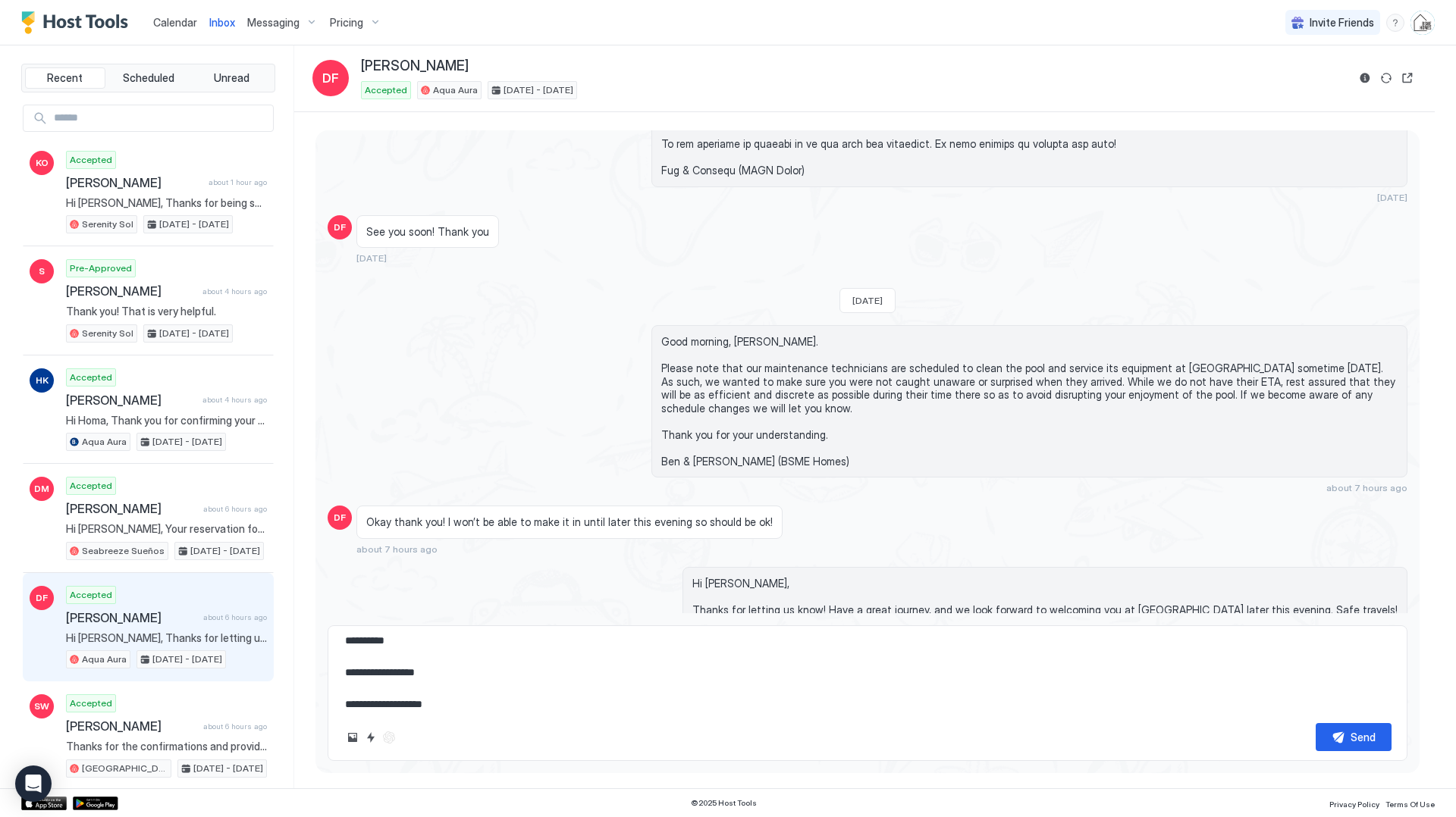 type on "*" 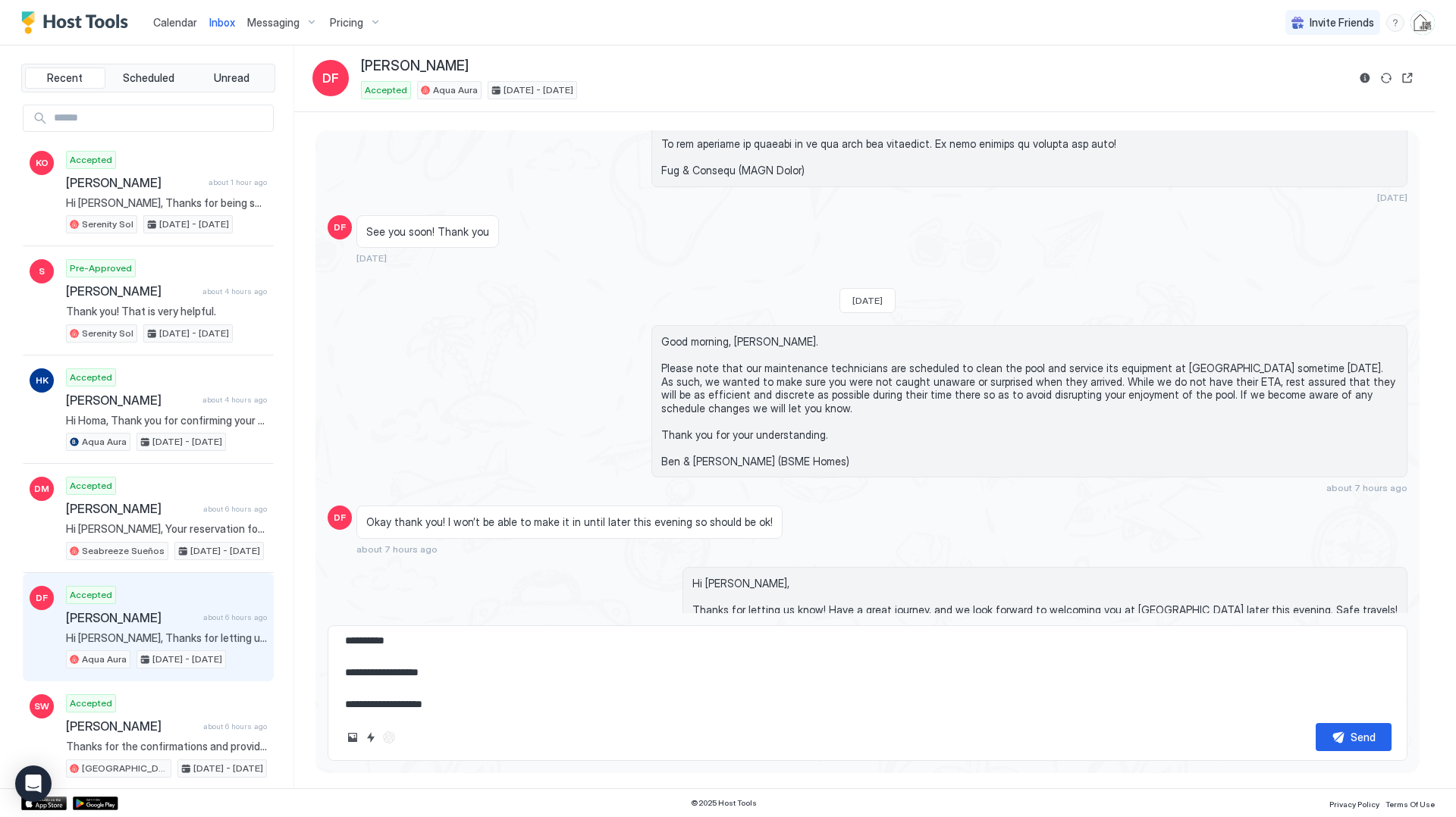 type on "*" 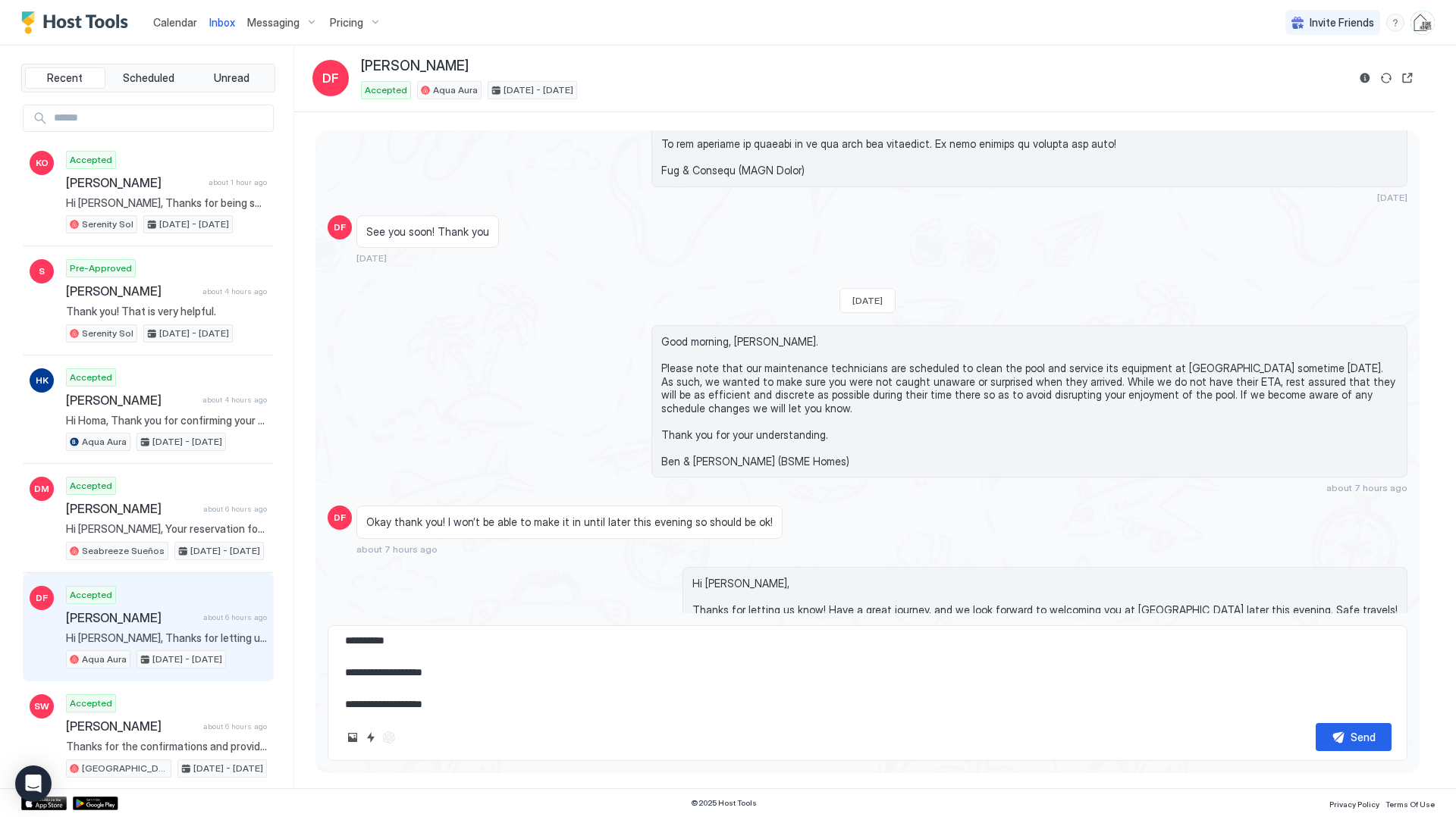 type on "**********" 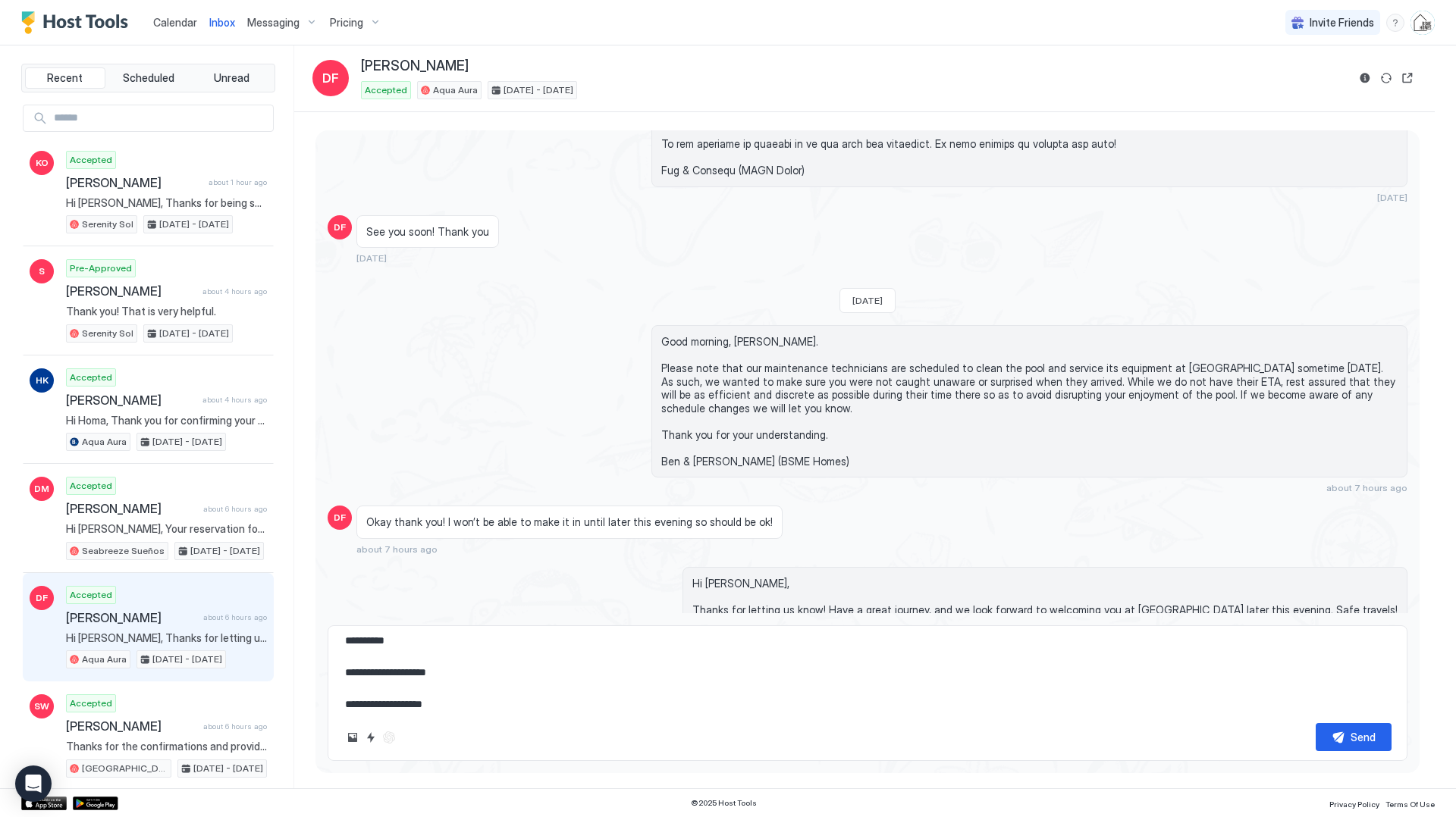 type on "*" 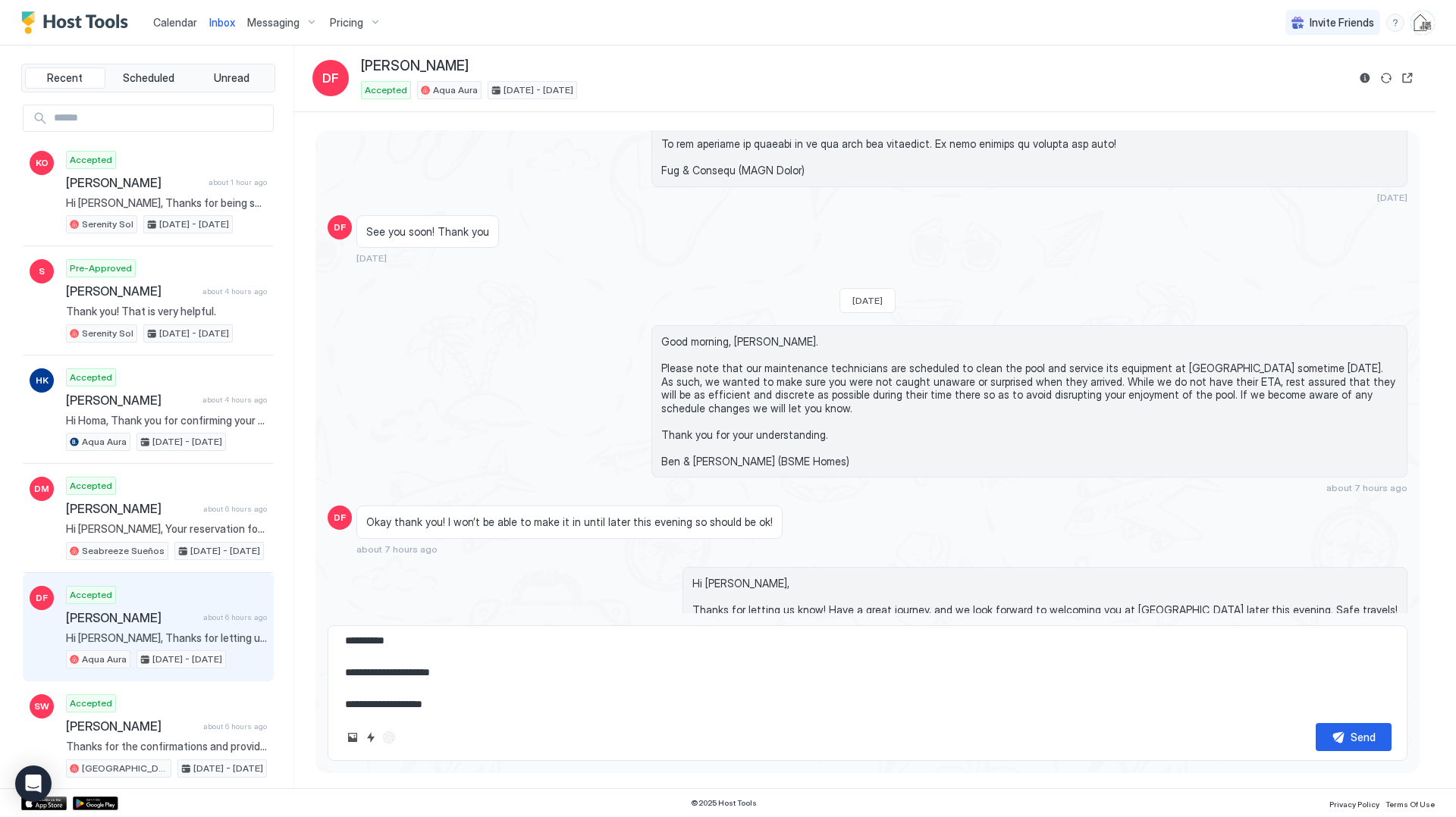 type on "*" 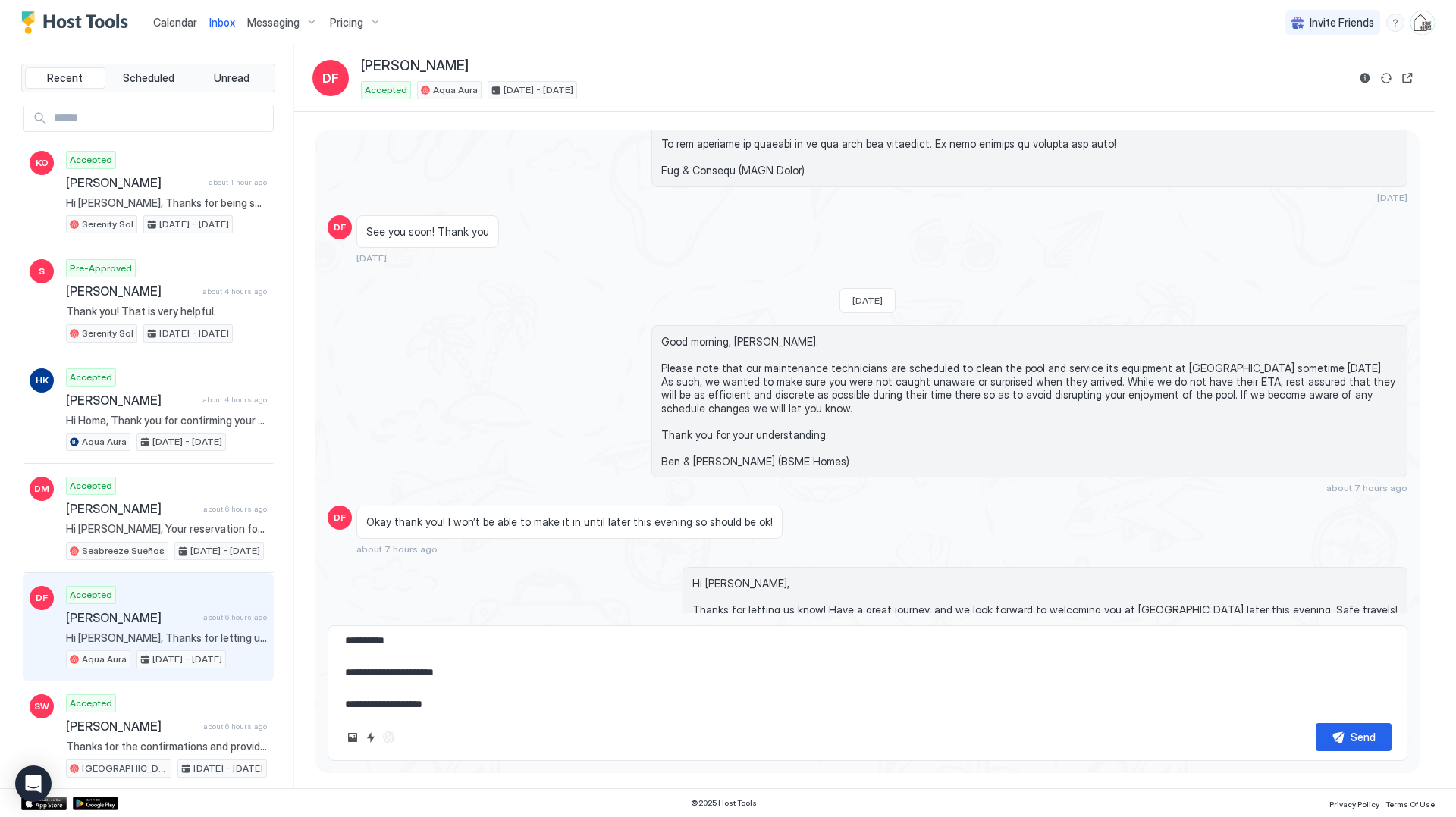 type on "*" 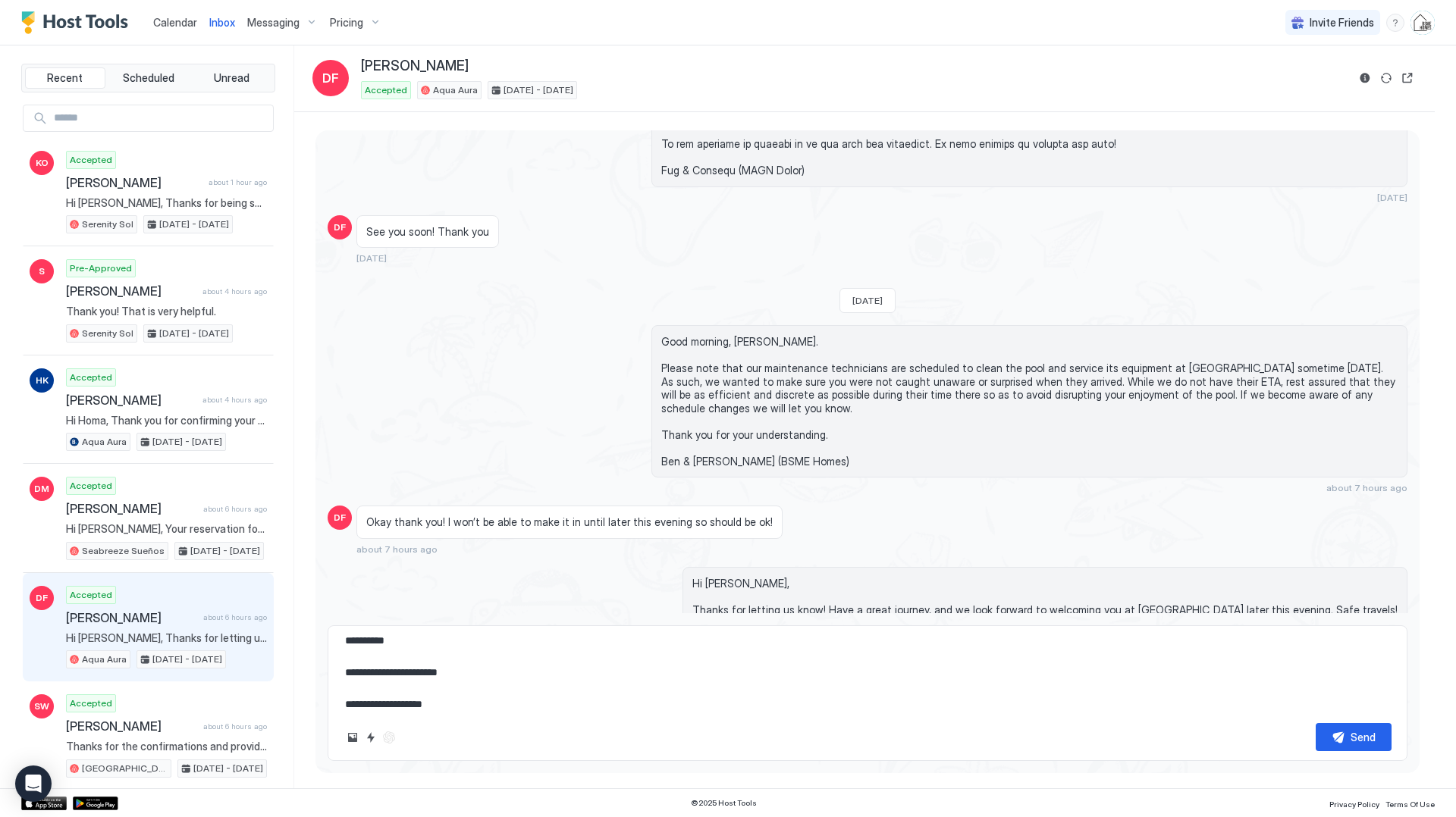 type on "*" 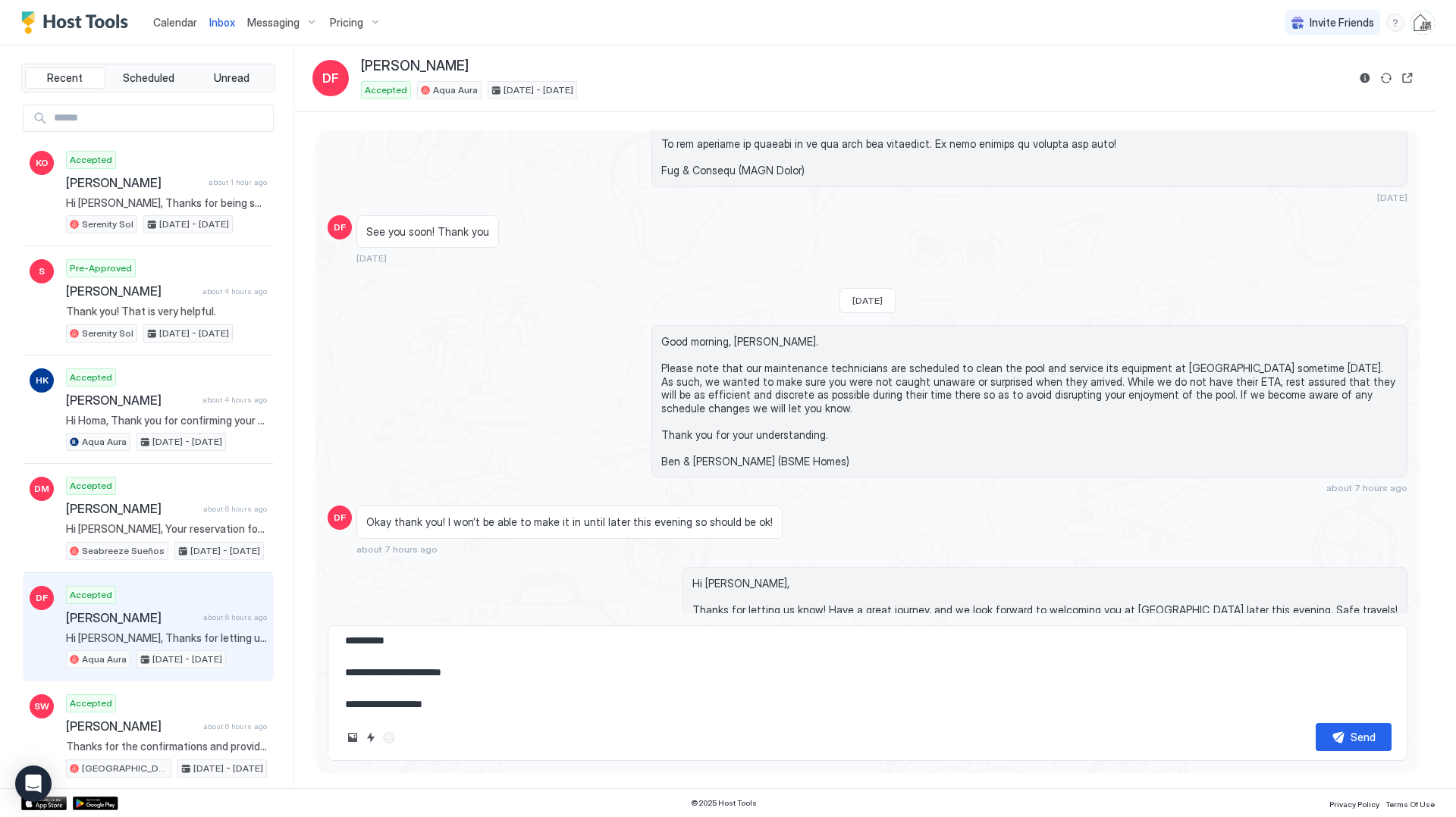 type on "*" 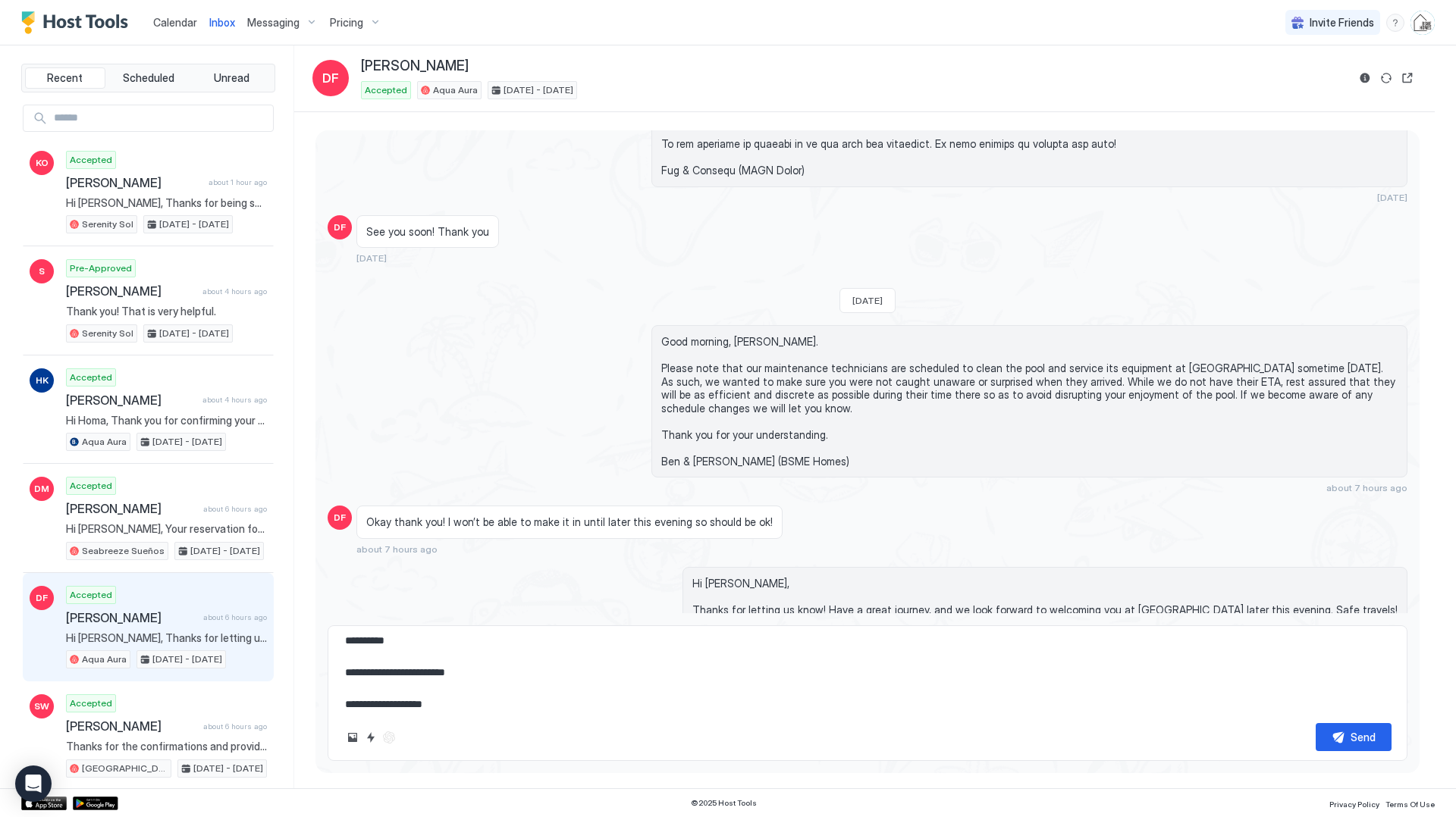 type on "*" 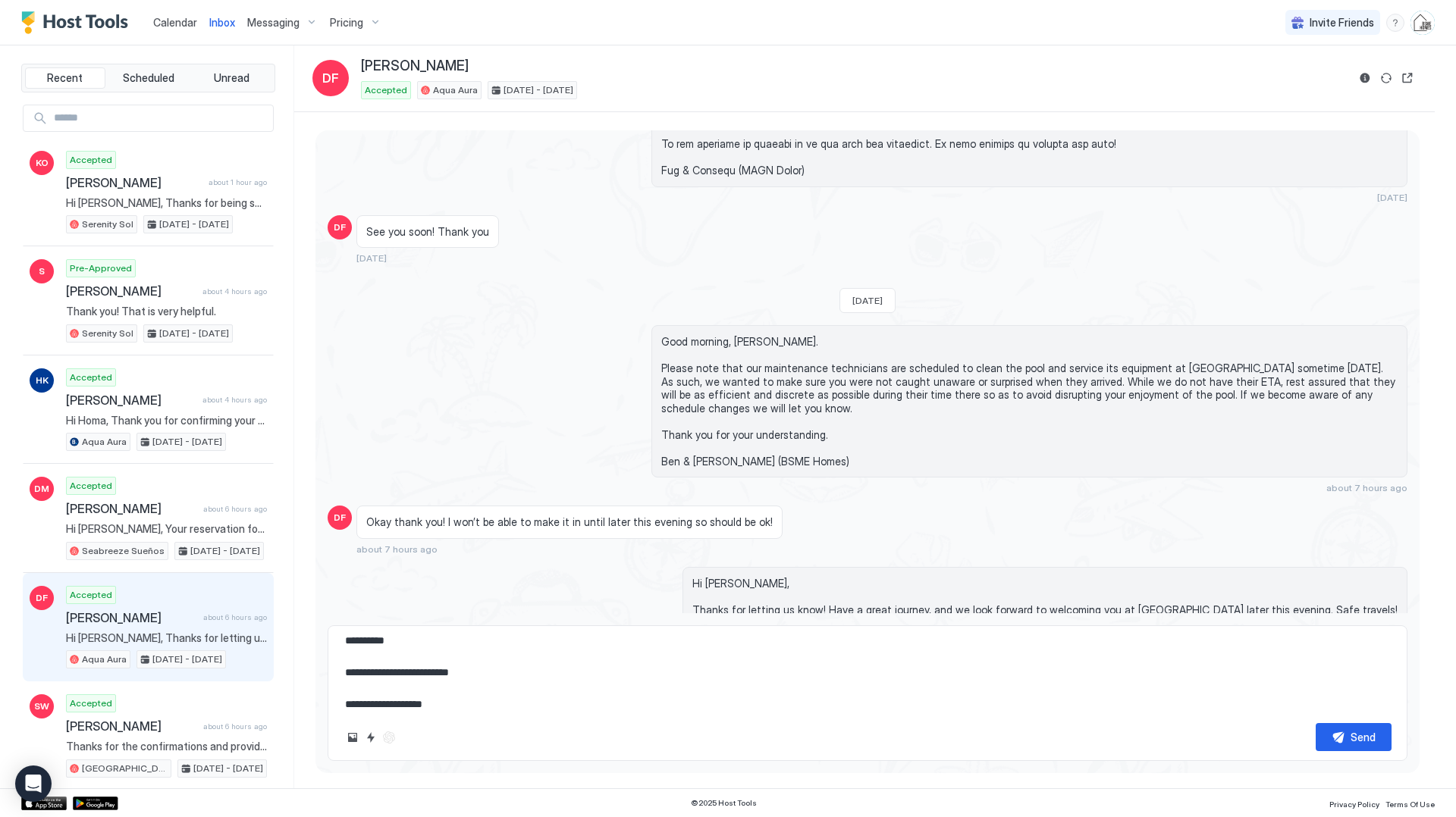 type on "*" 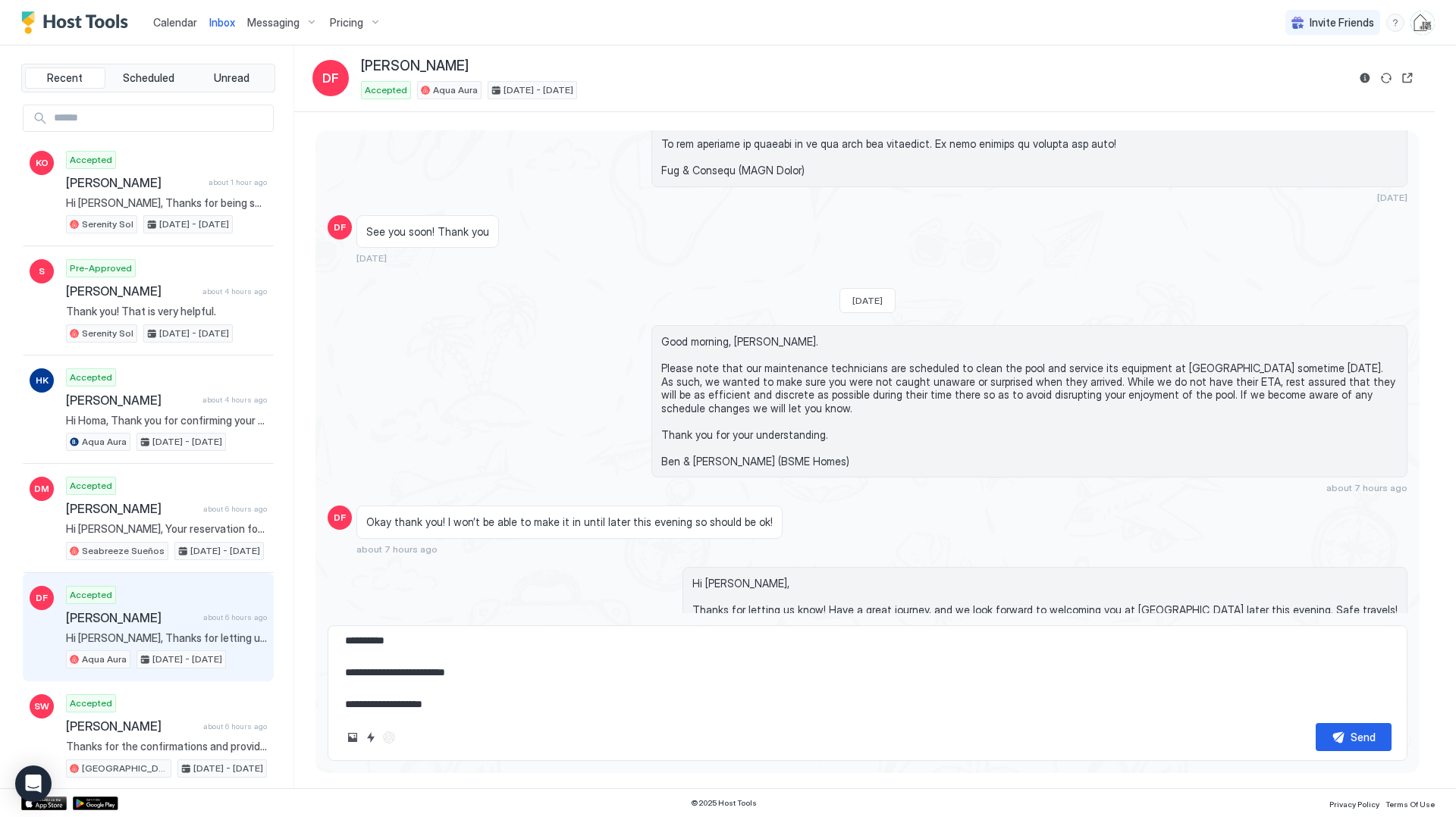 type on "*" 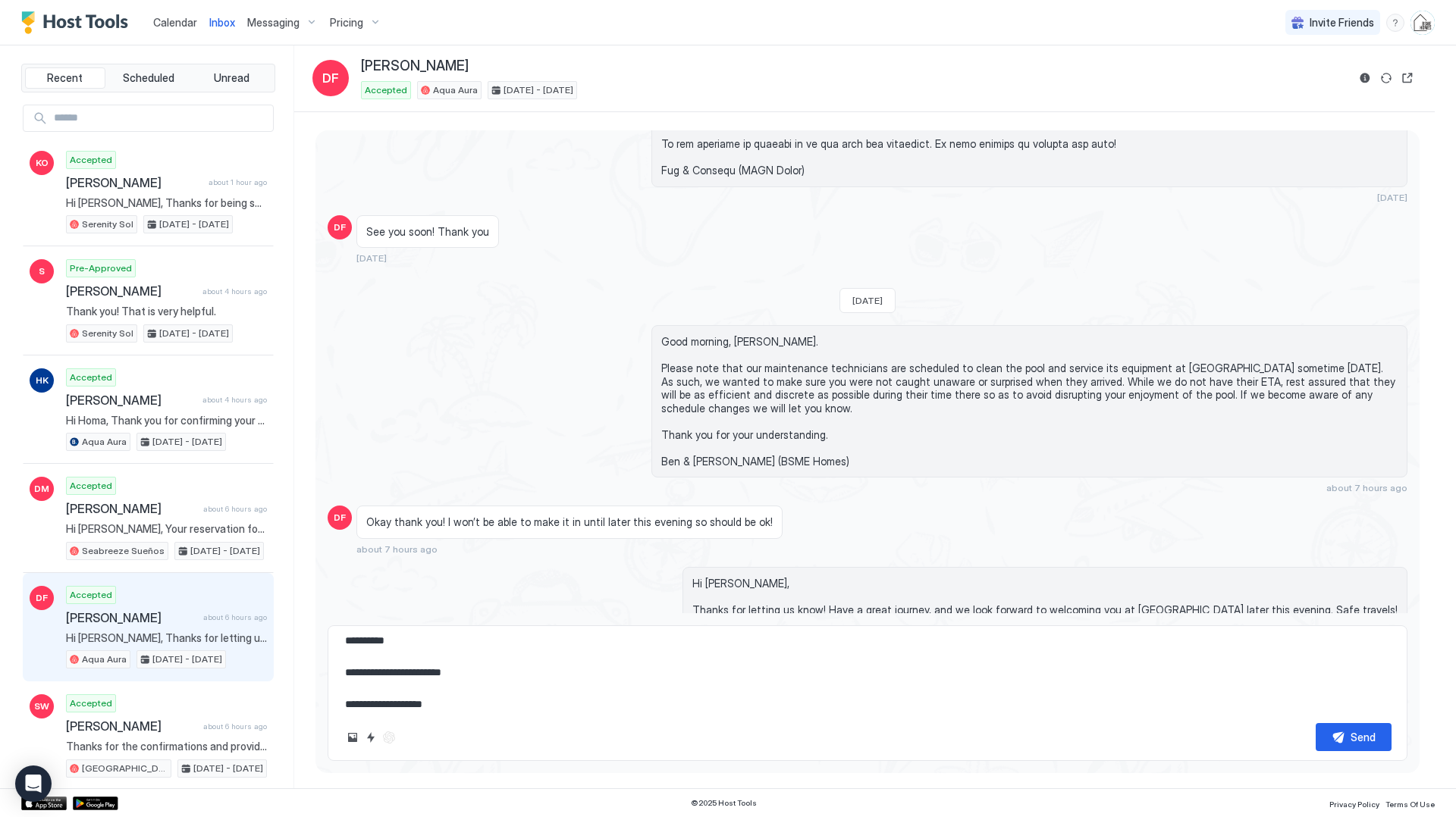 type on "*" 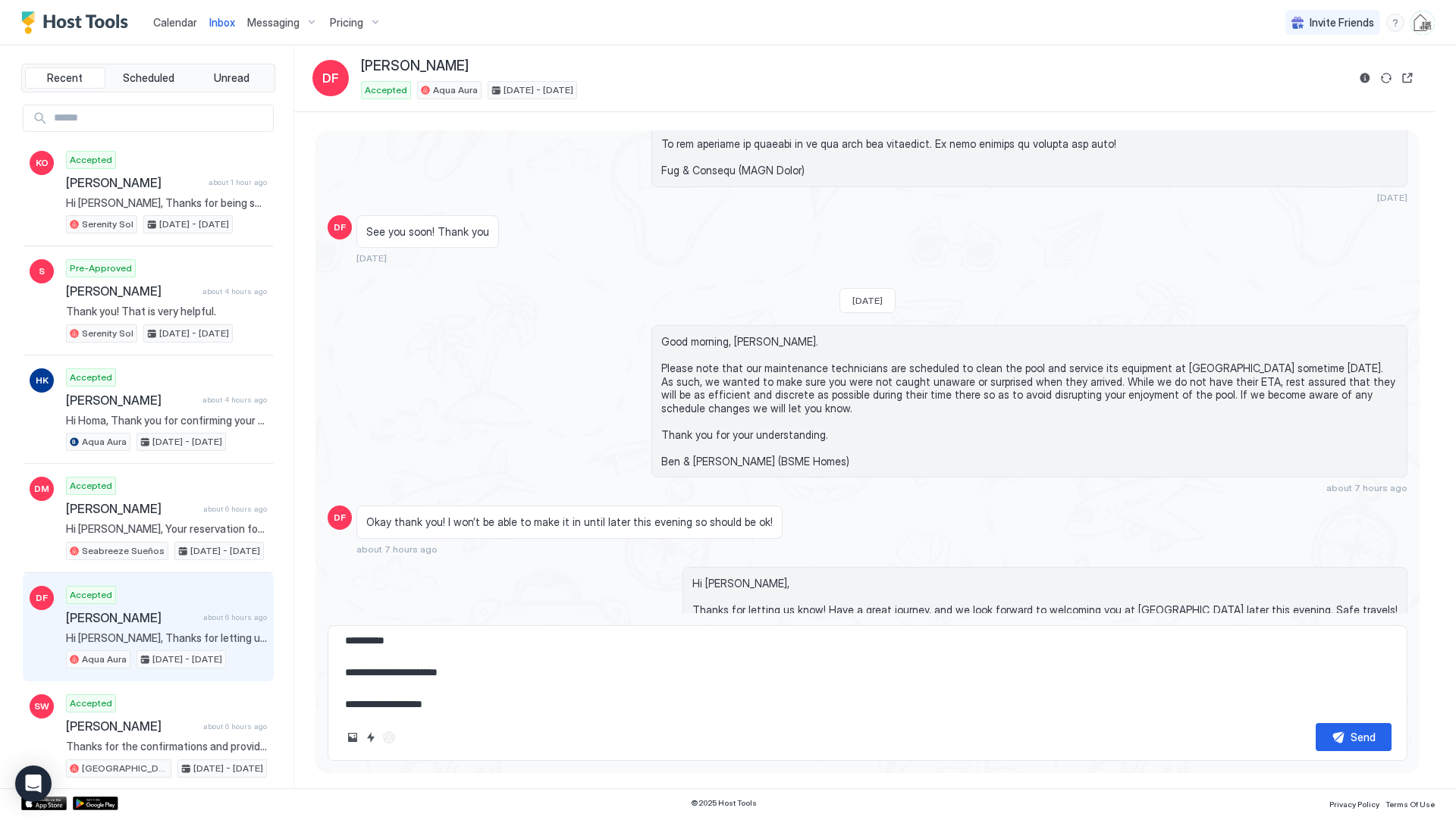 type on "*" 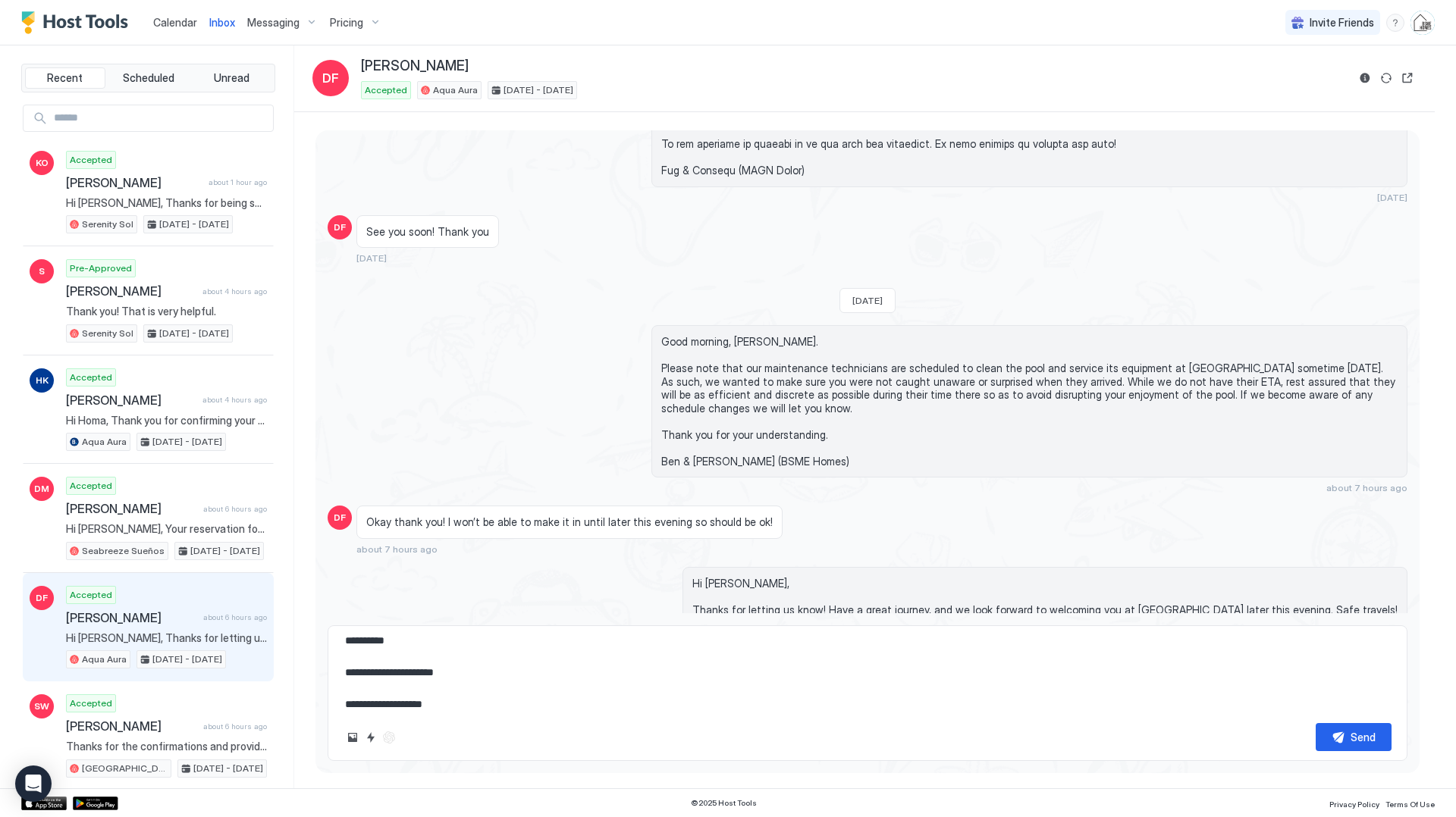 type on "*" 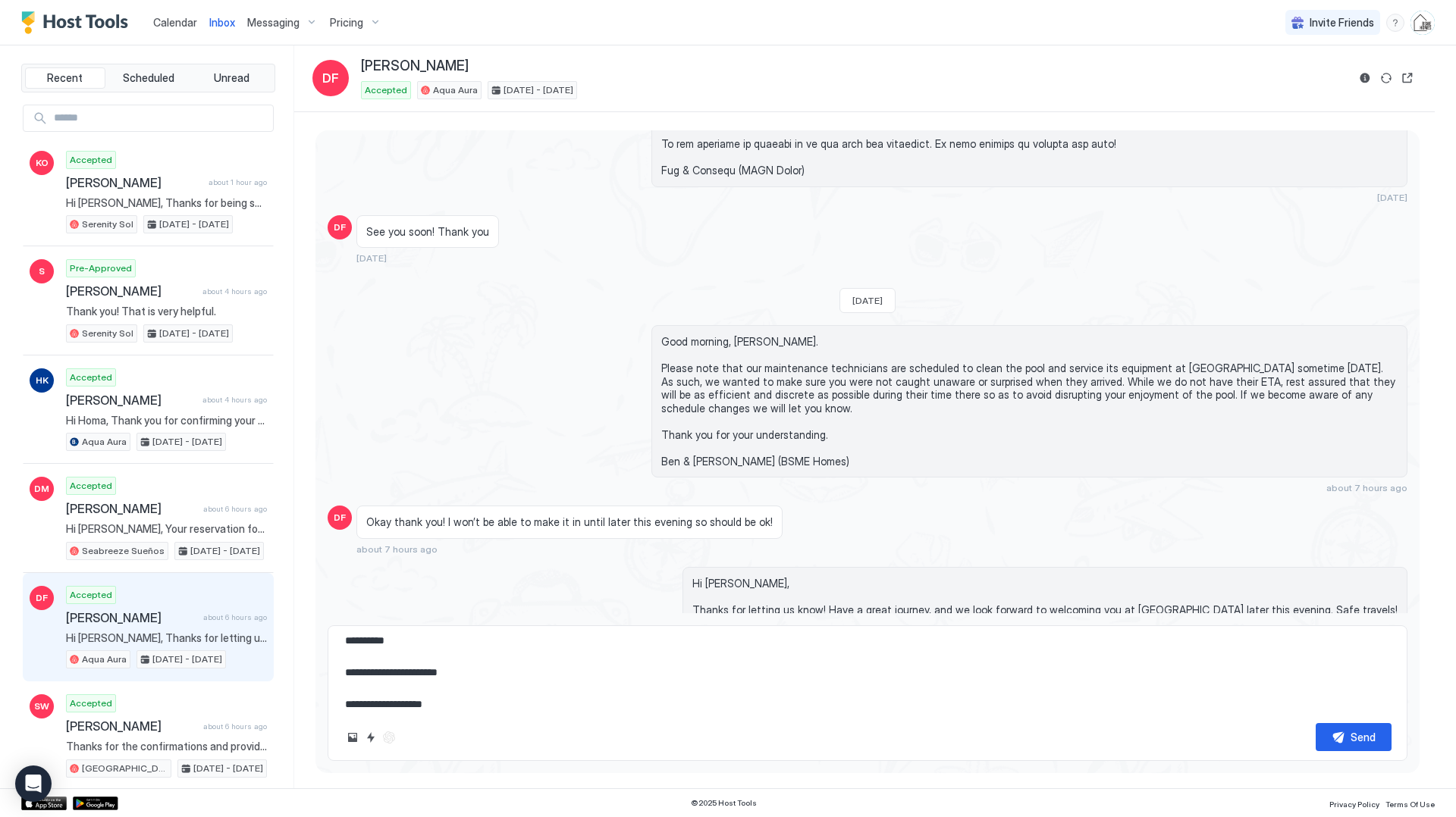 type on "*" 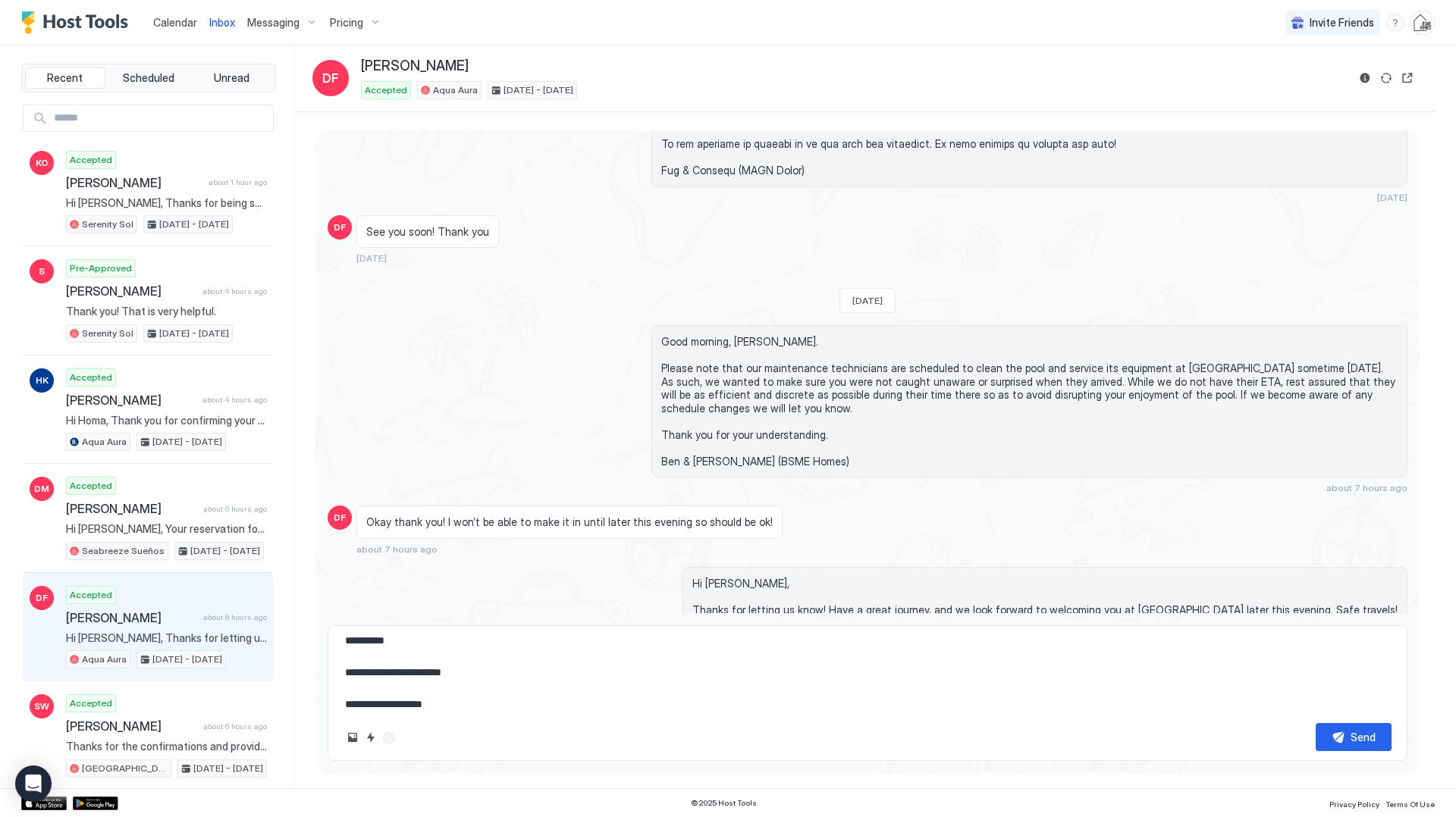 type on "*" 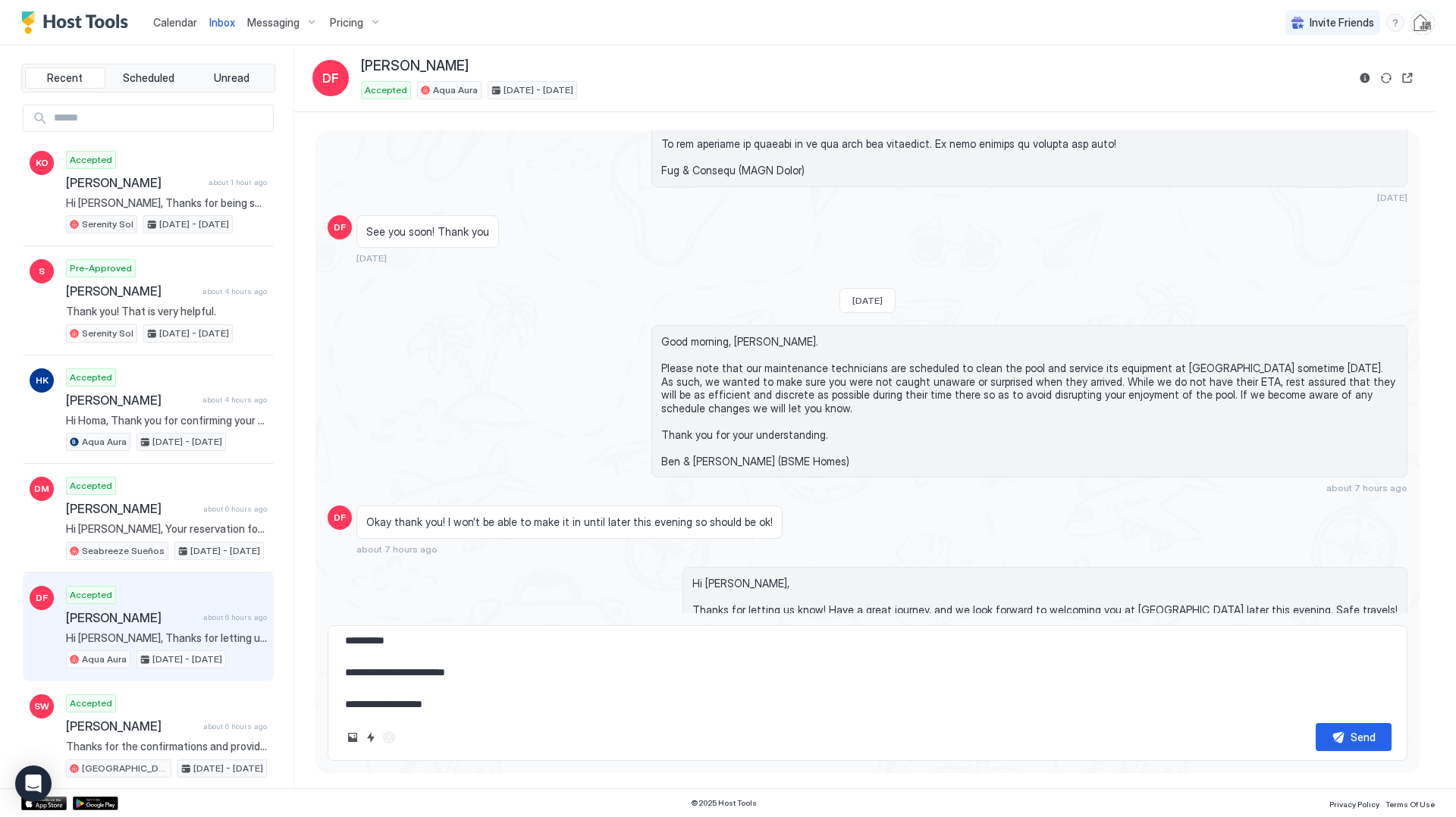 type on "*" 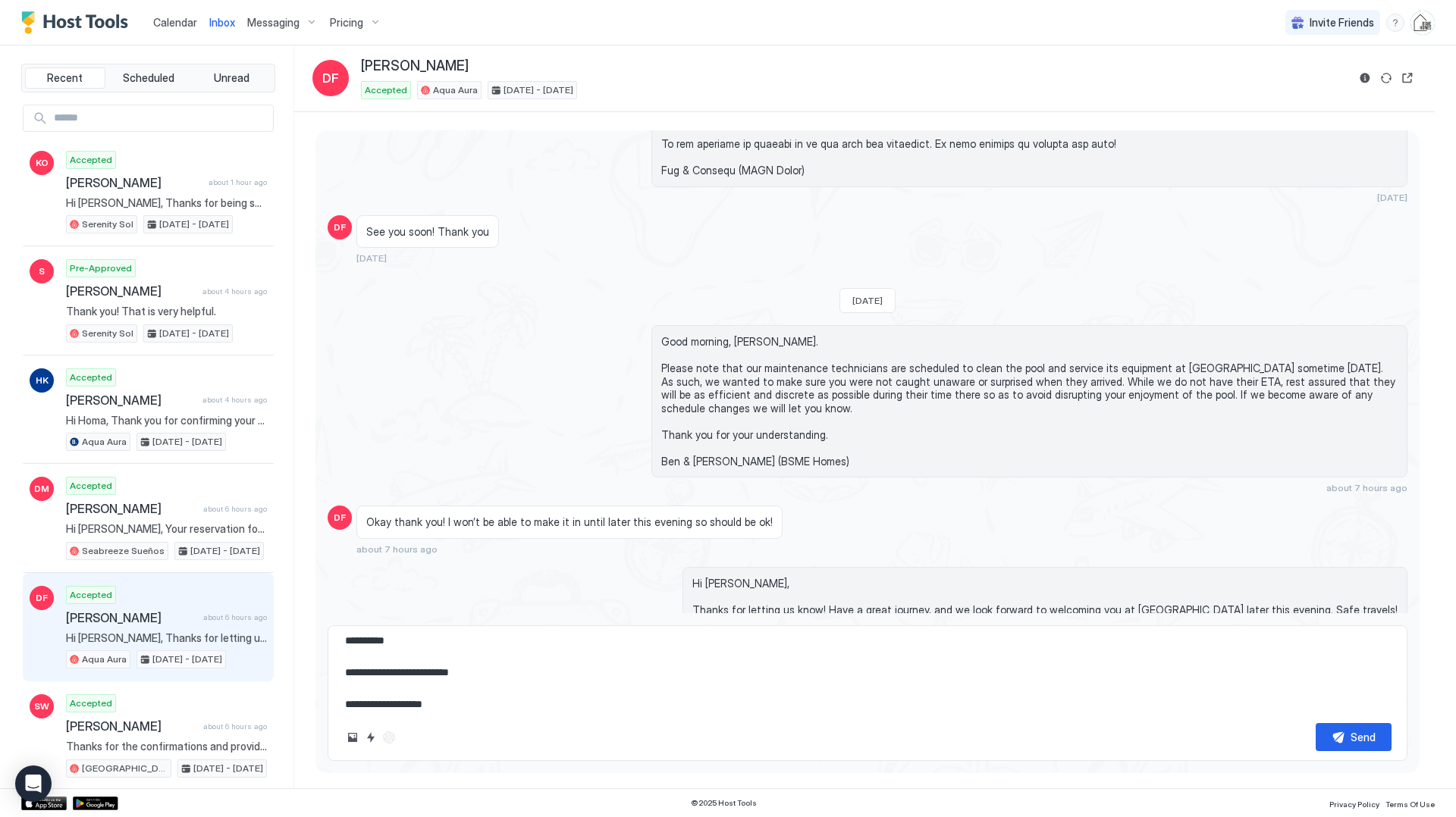 type on "*" 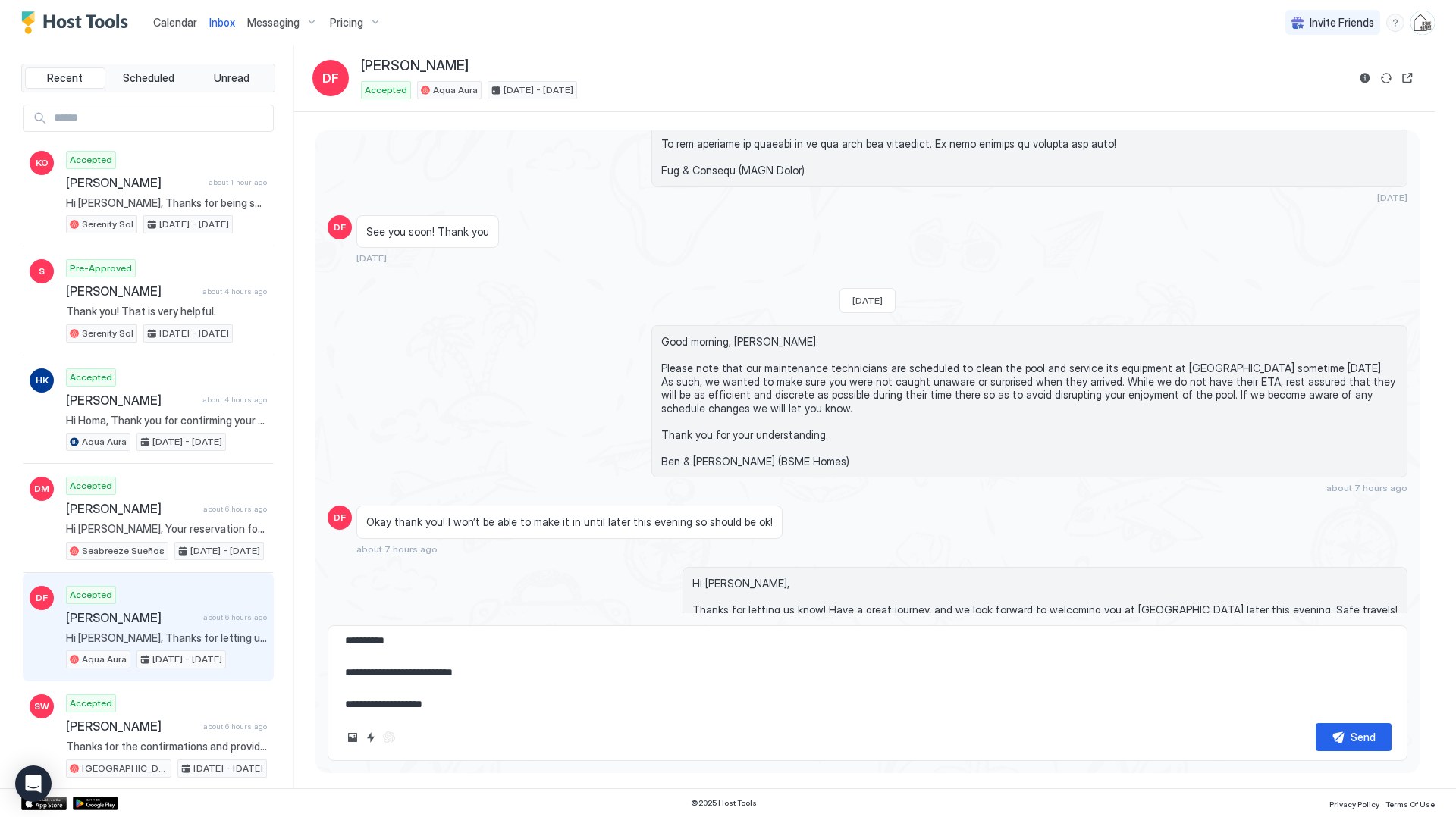 type on "*" 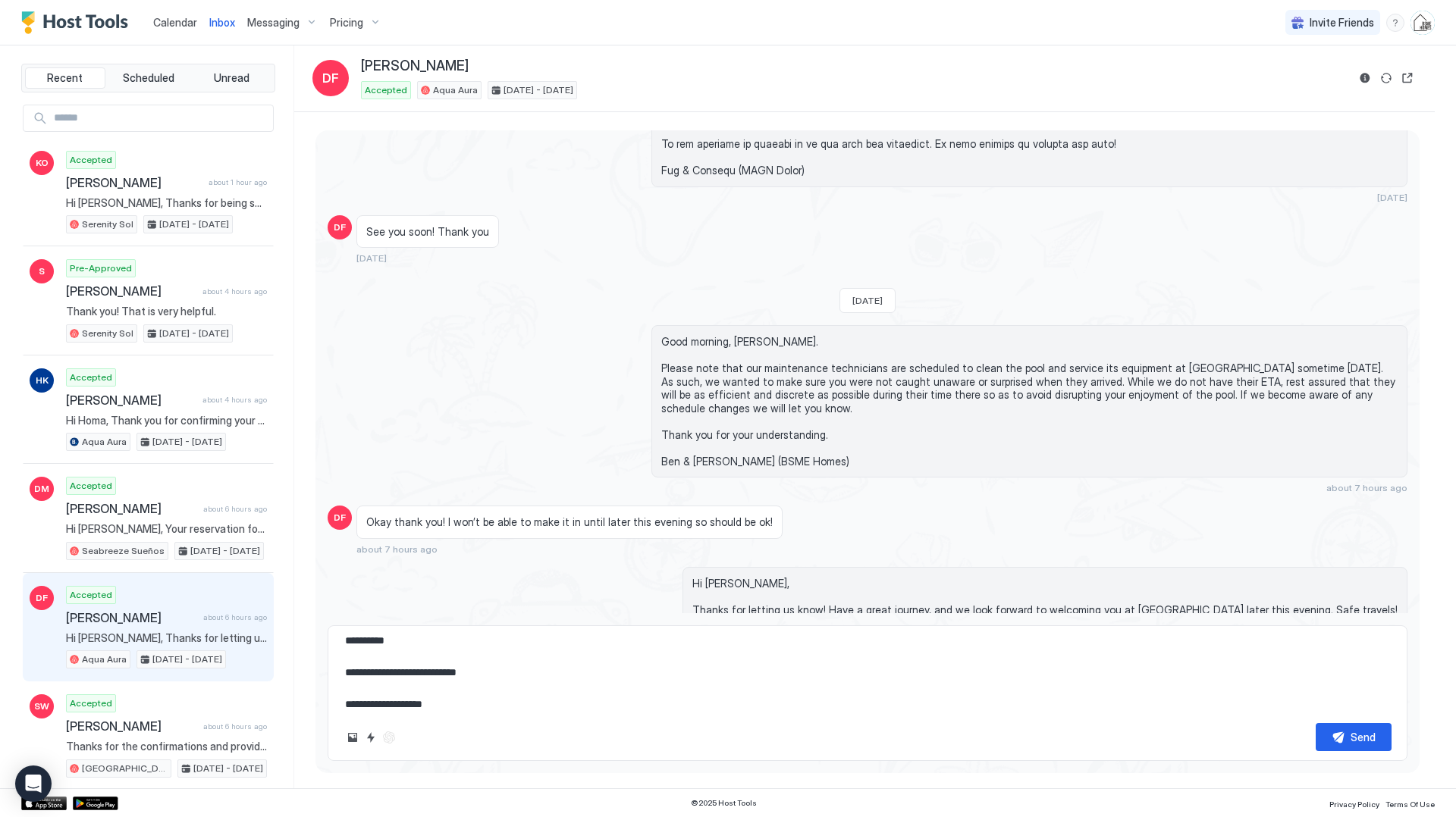 type on "*" 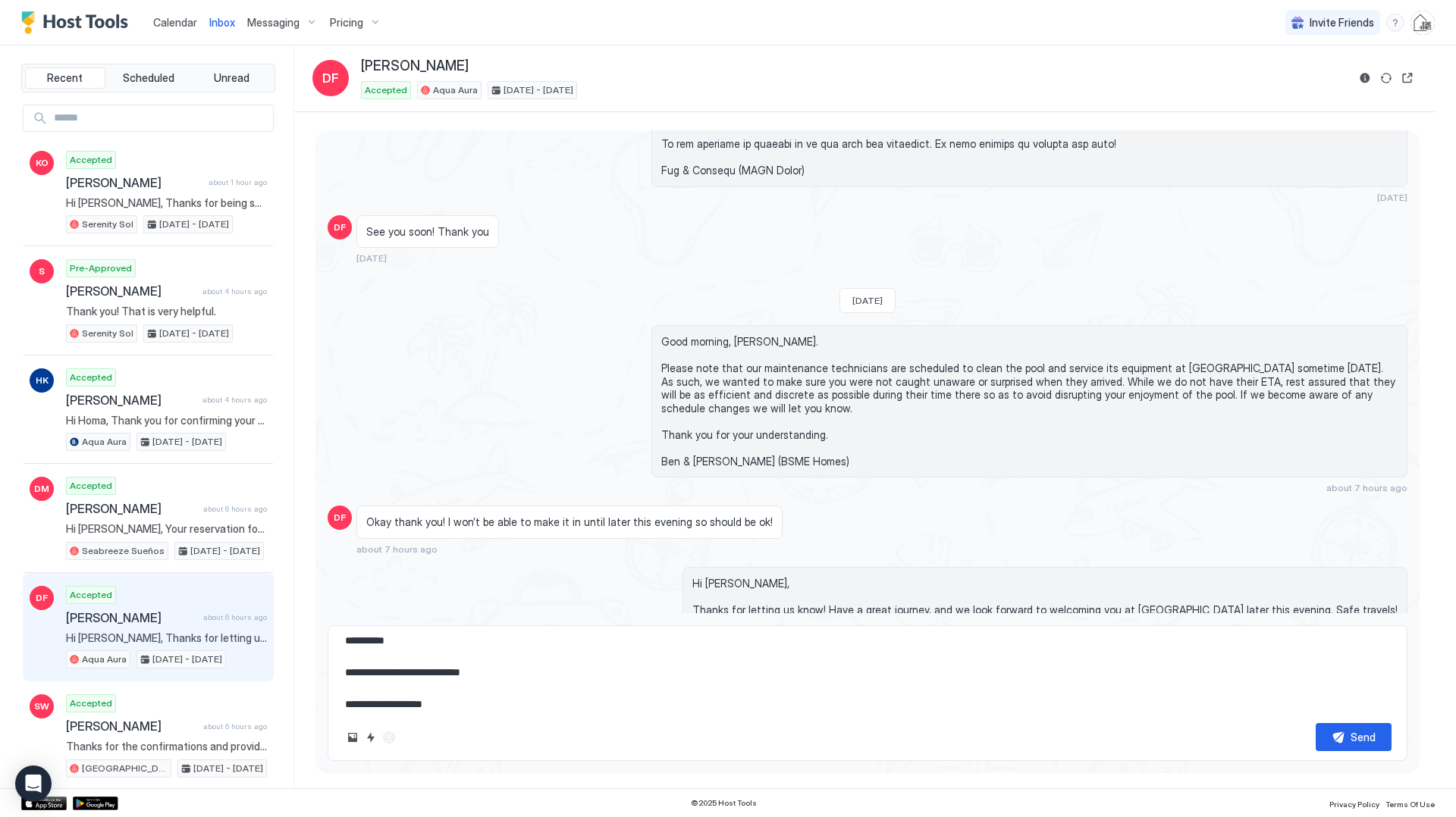 type on "*" 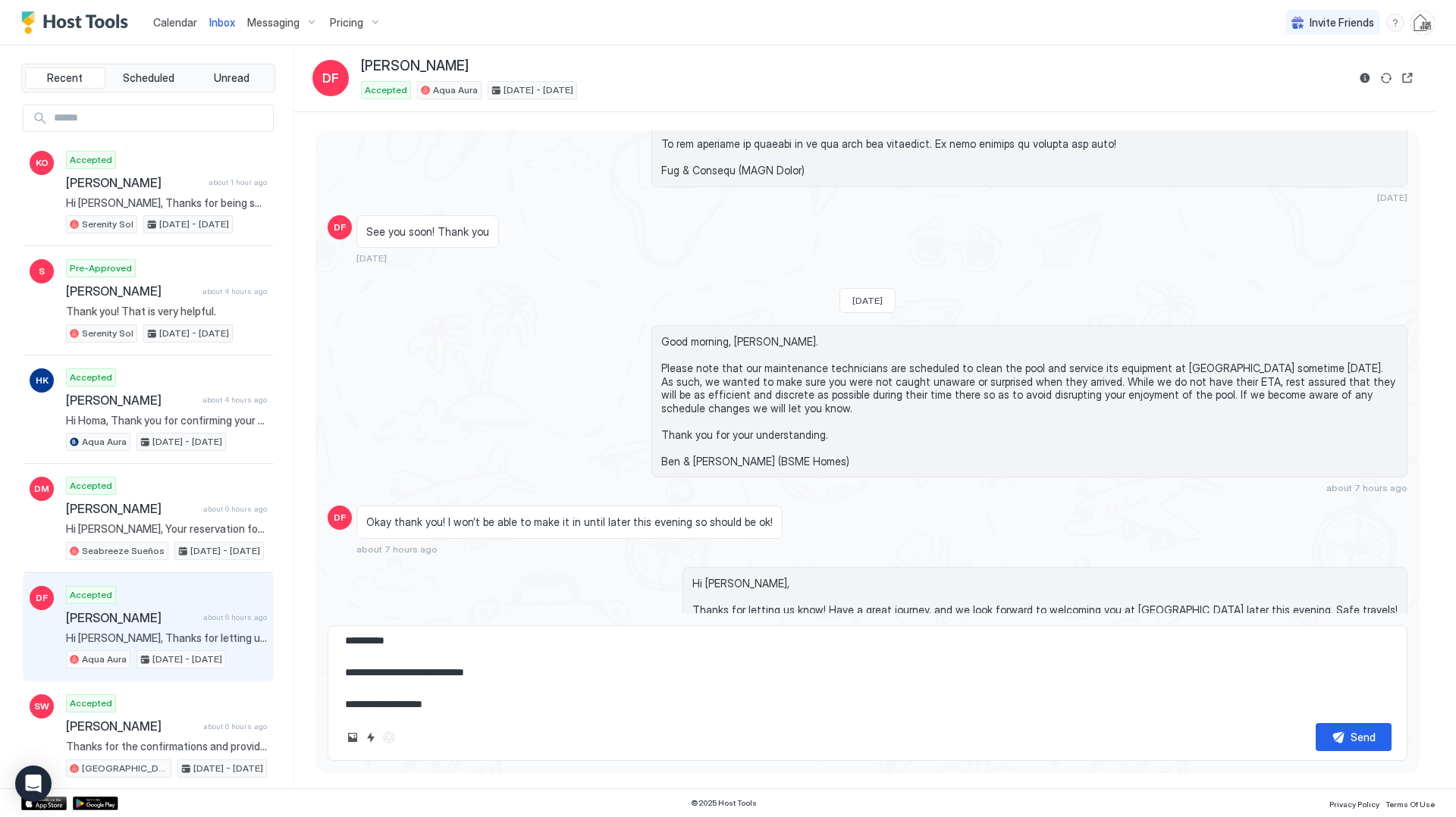 type on "**********" 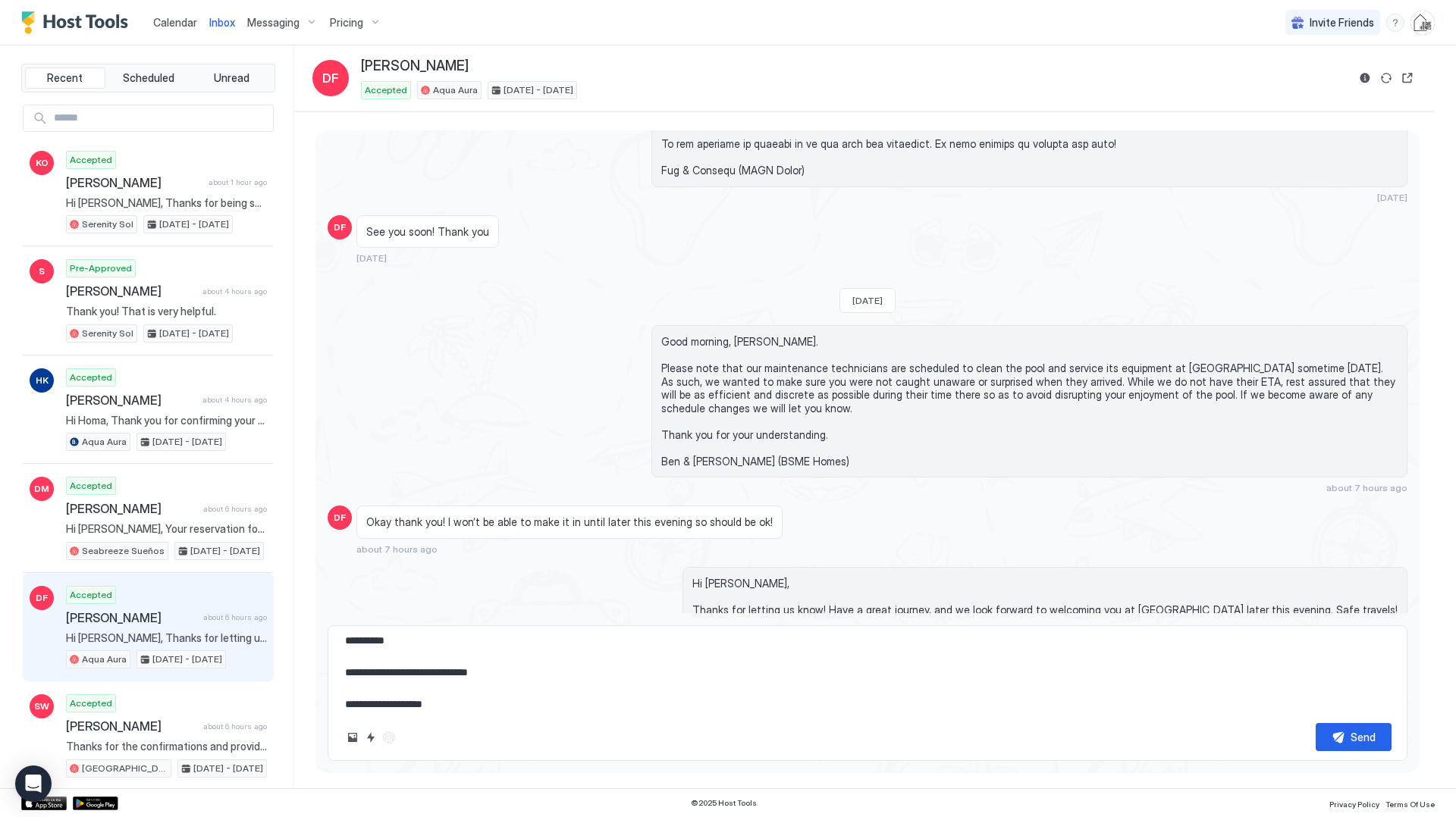 type on "*" 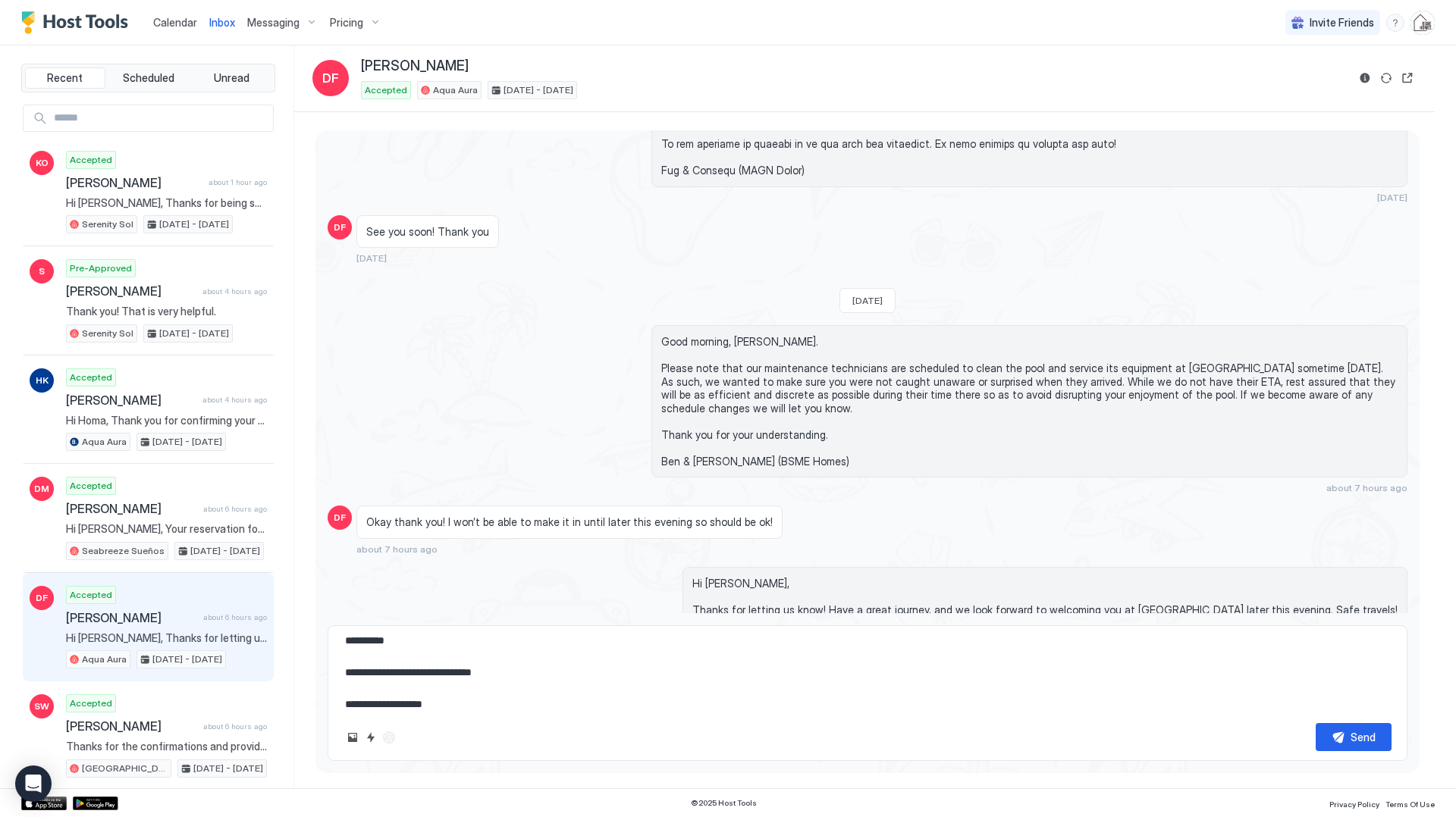 type on "*" 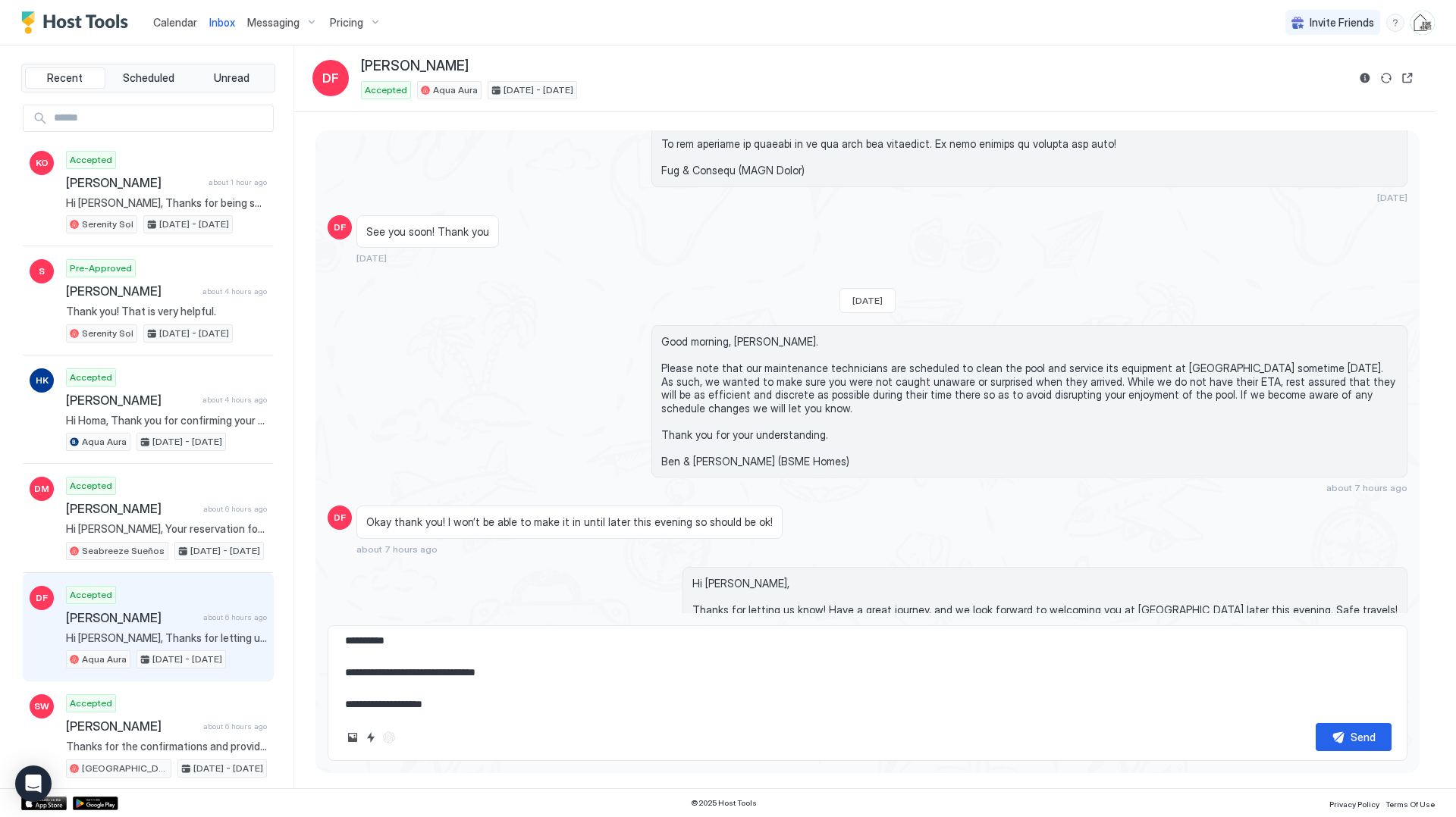 type on "*" 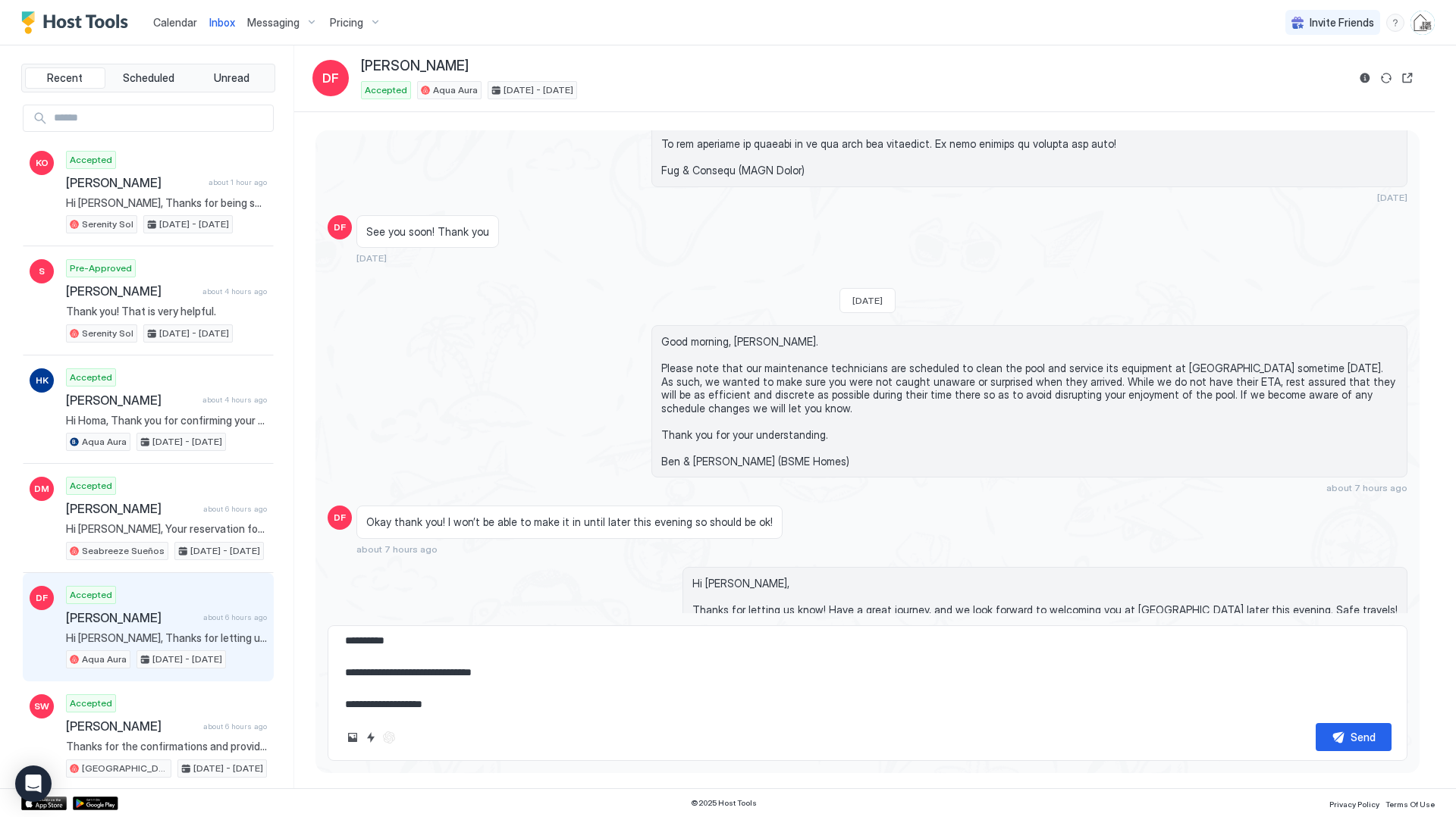 type on "*" 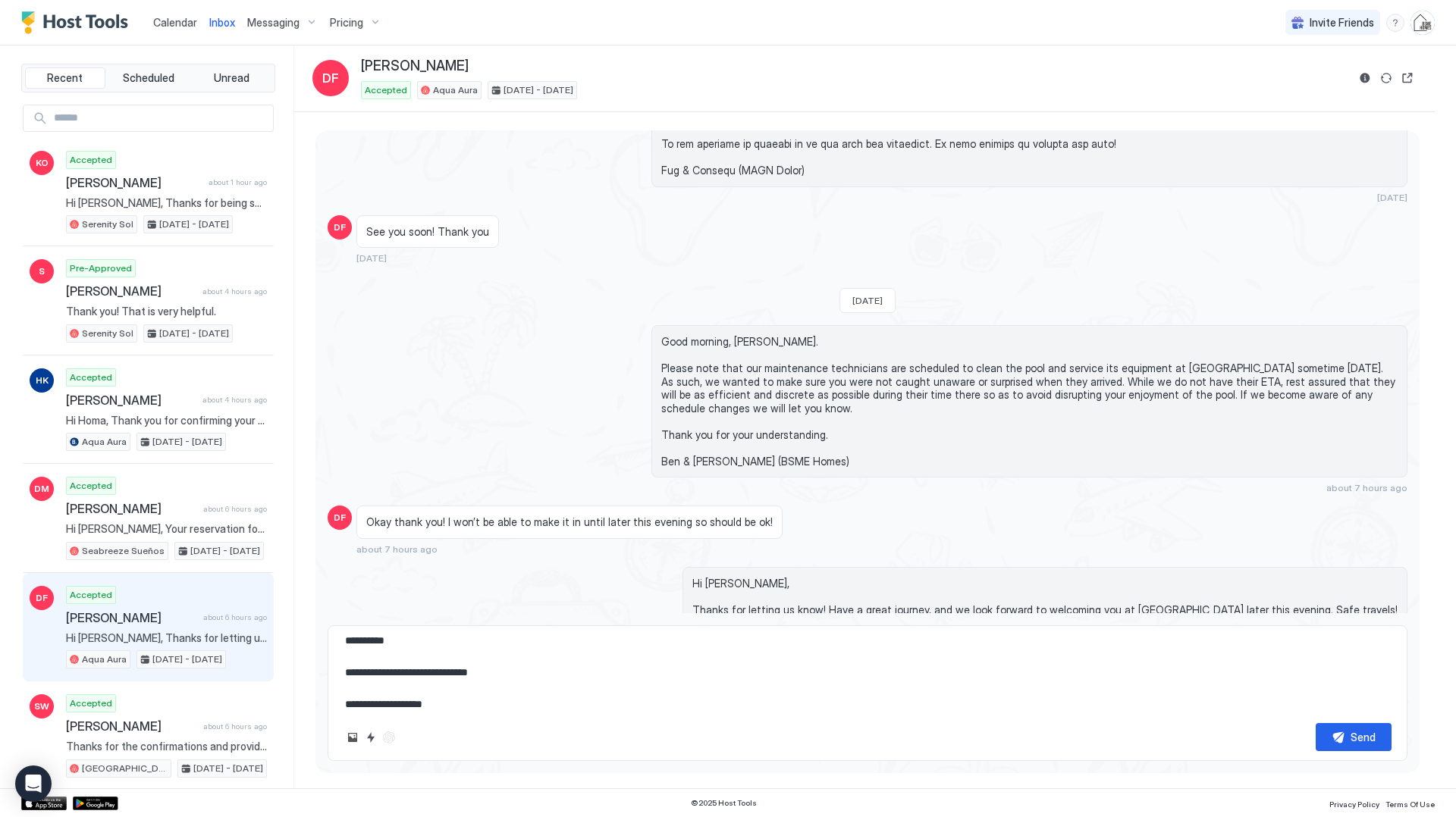 type on "*" 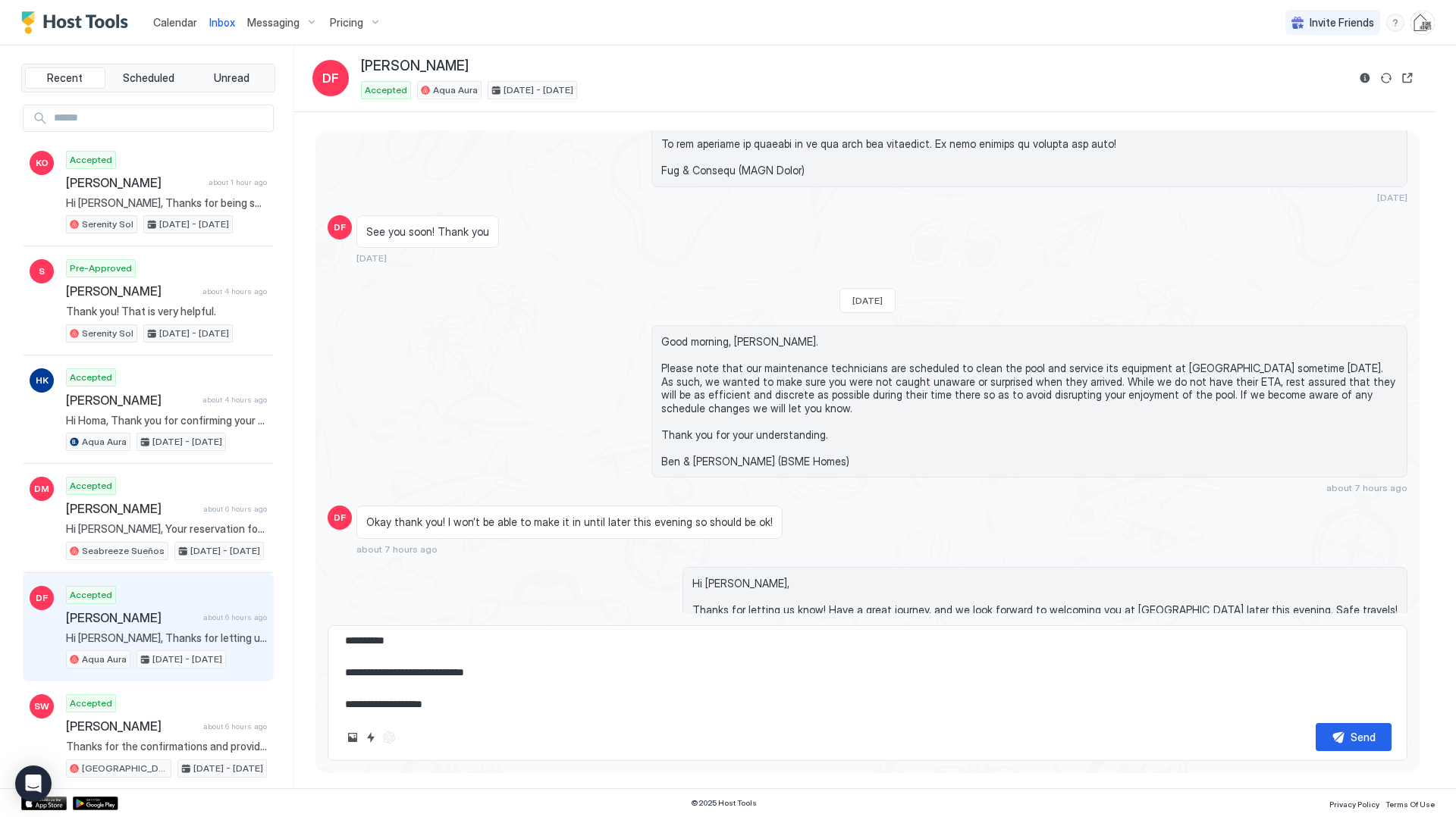 type on "*" 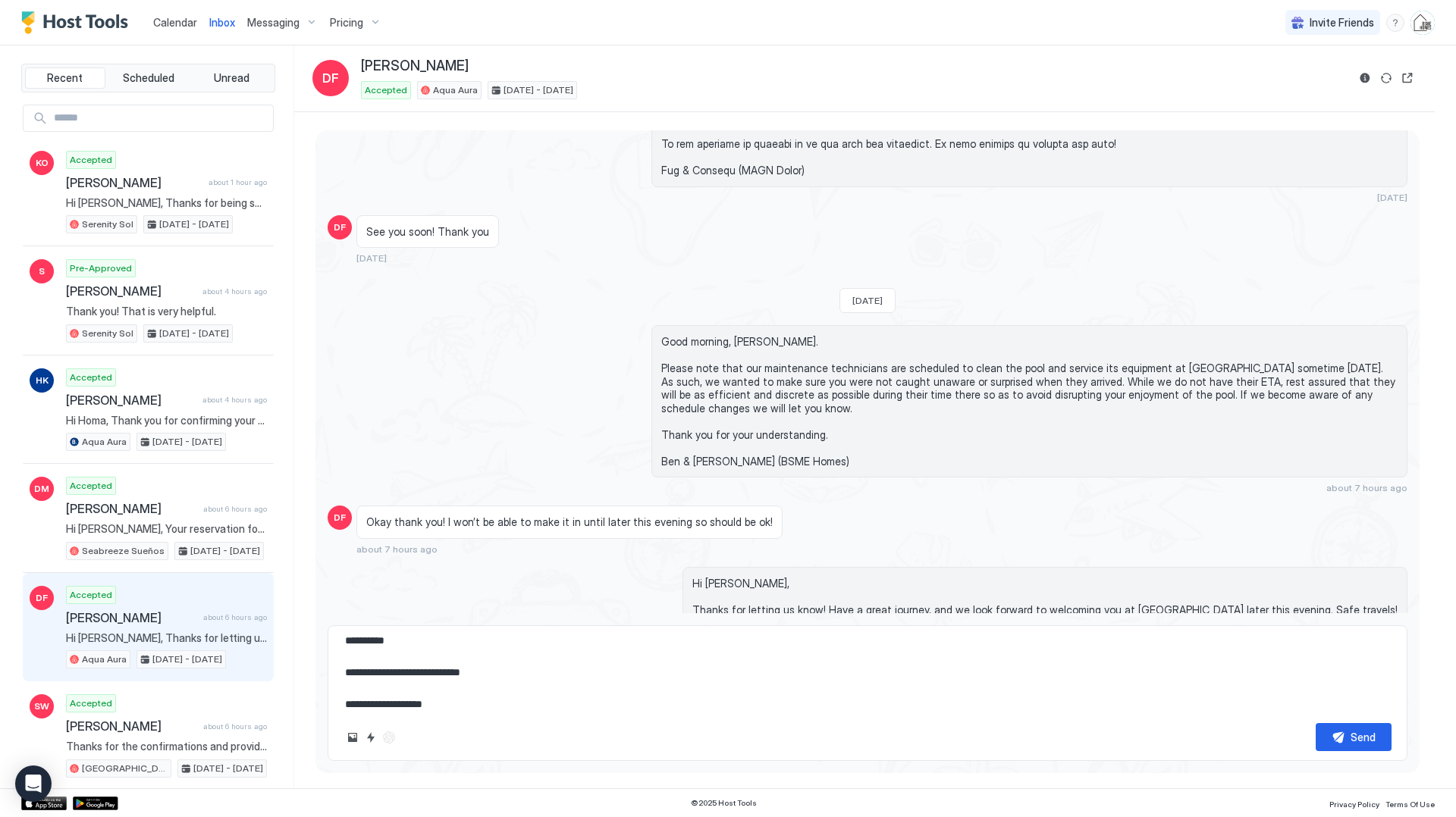 type on "*" 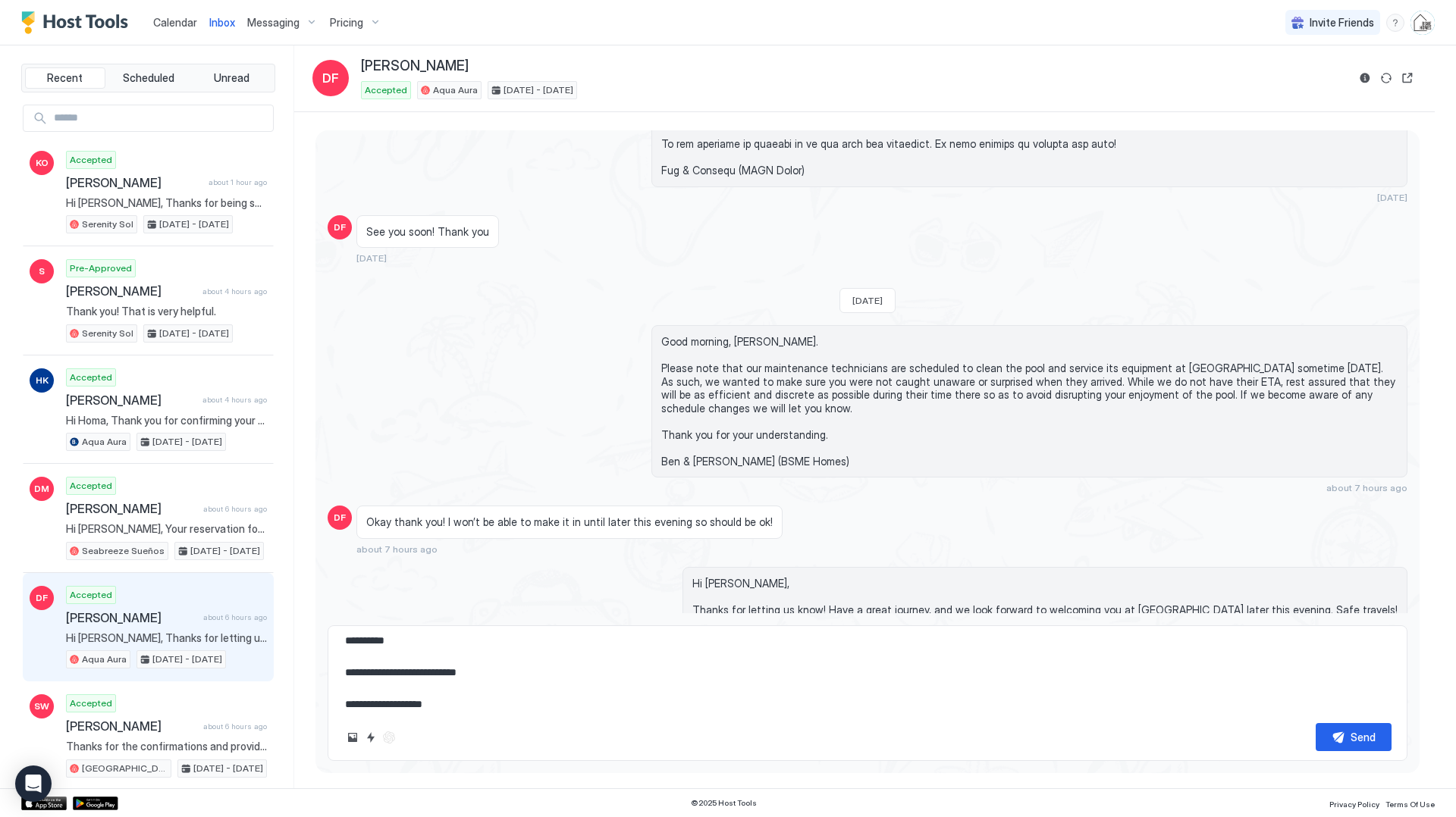 type on "*" 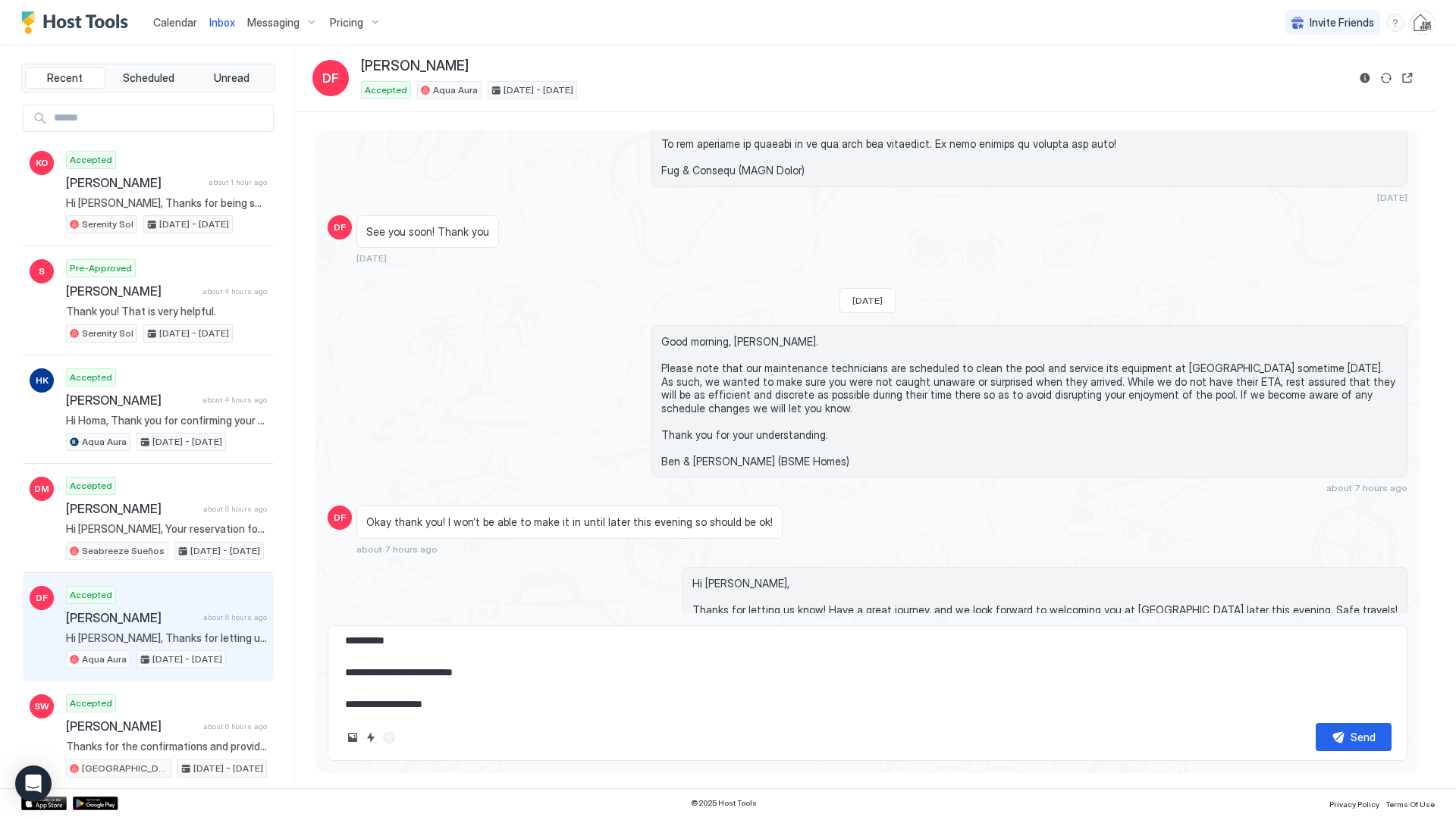 type on "*" 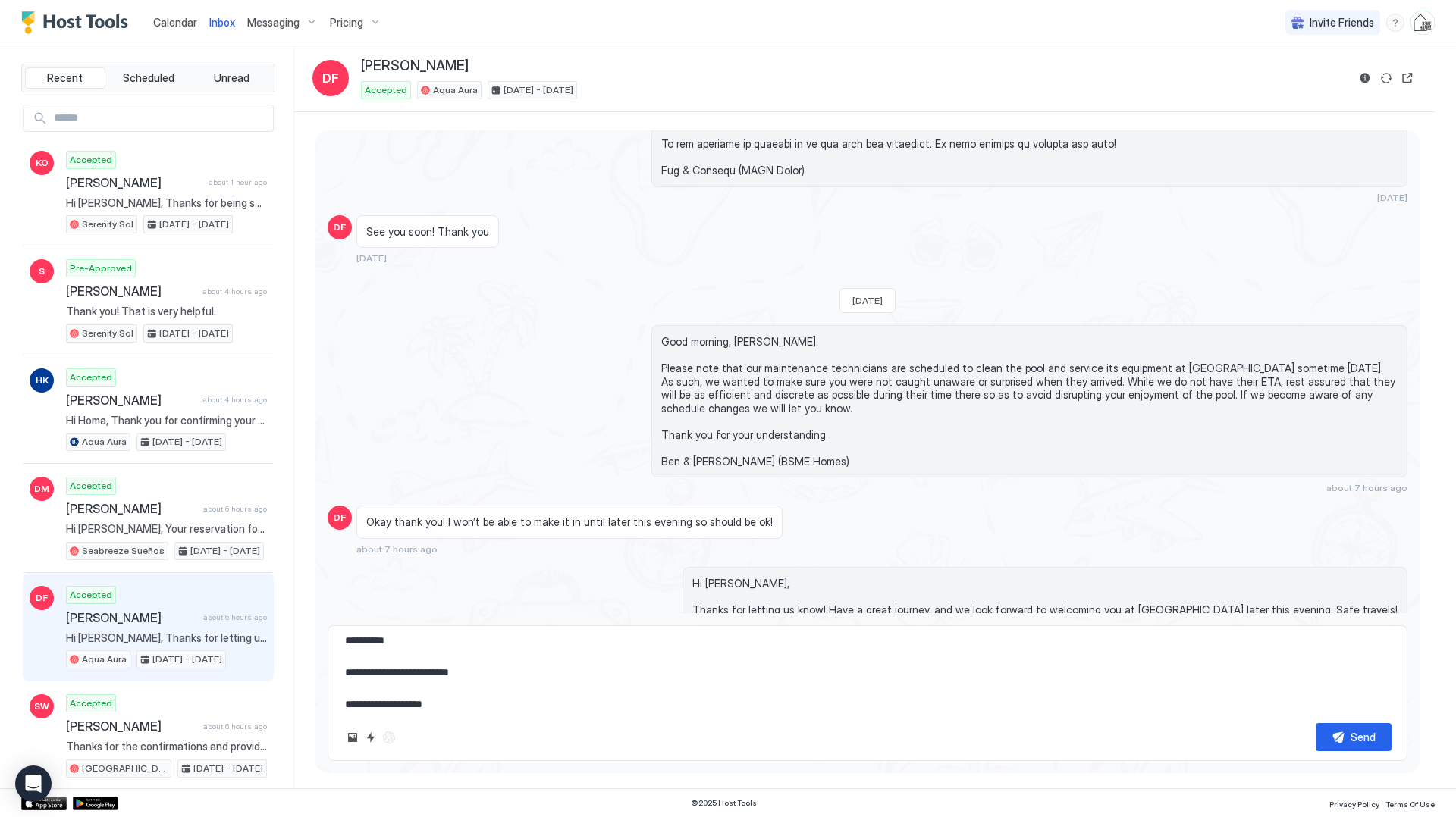 type on "*" 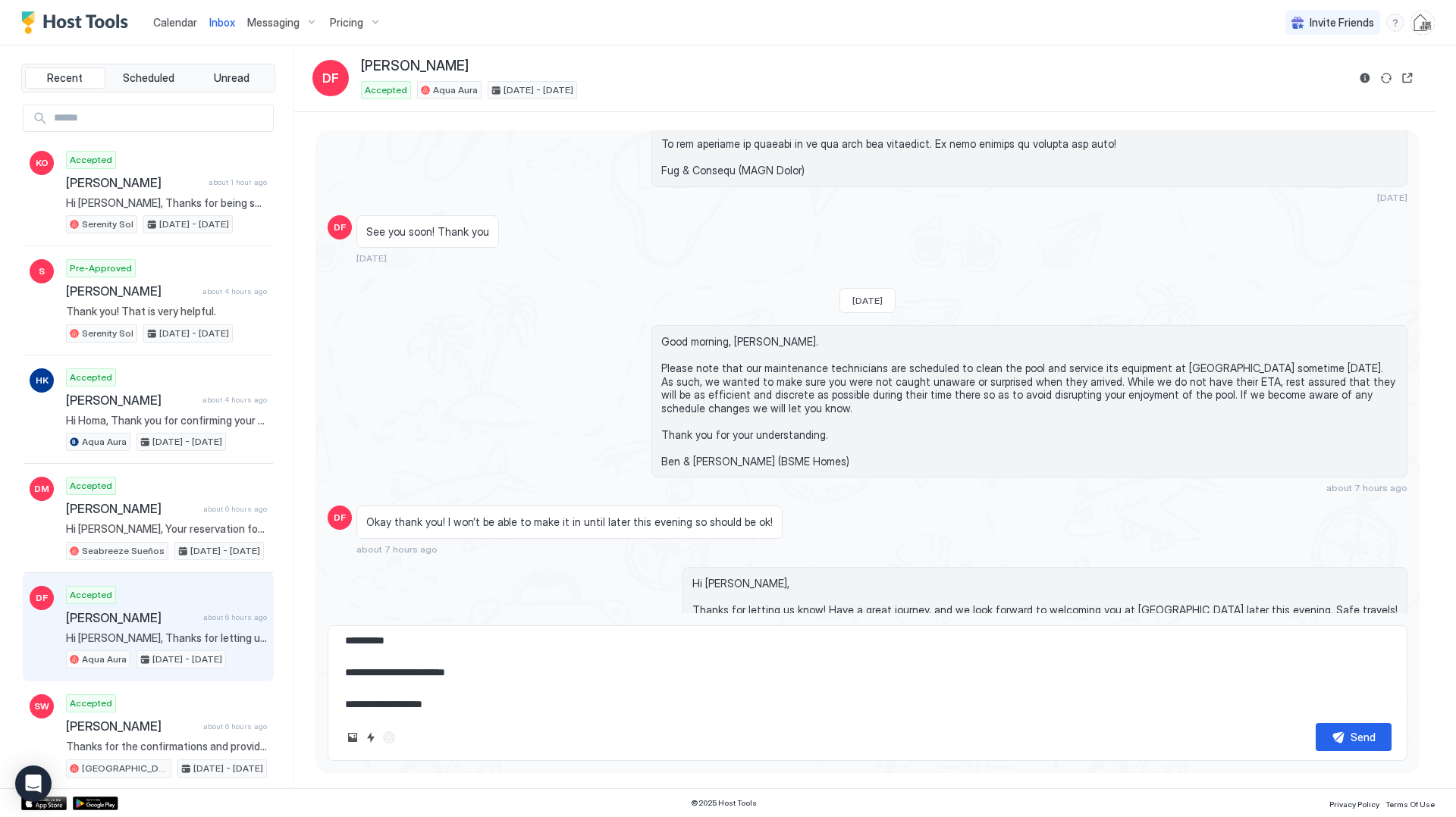 type on "*" 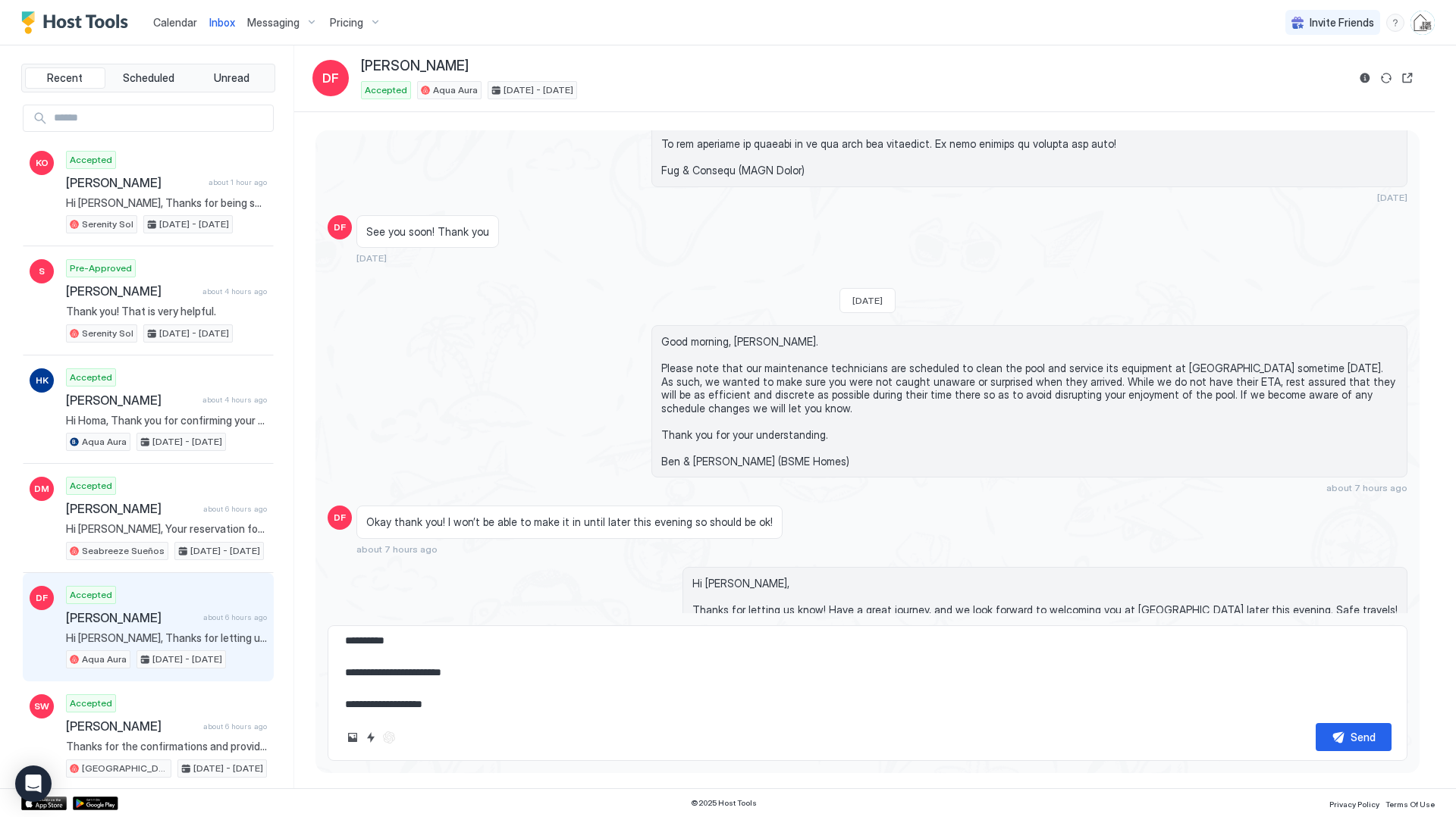 type on "*" 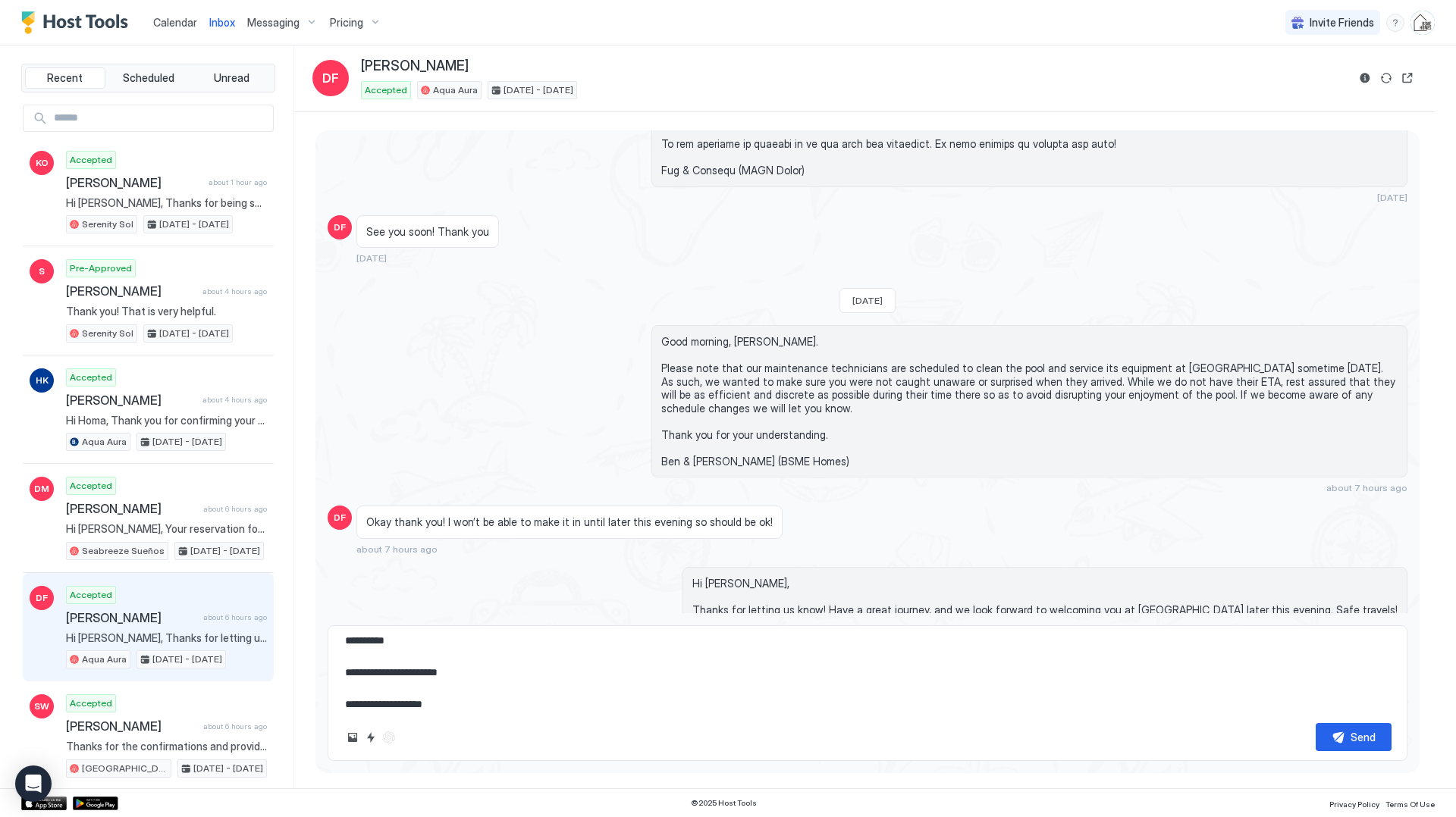 type on "*" 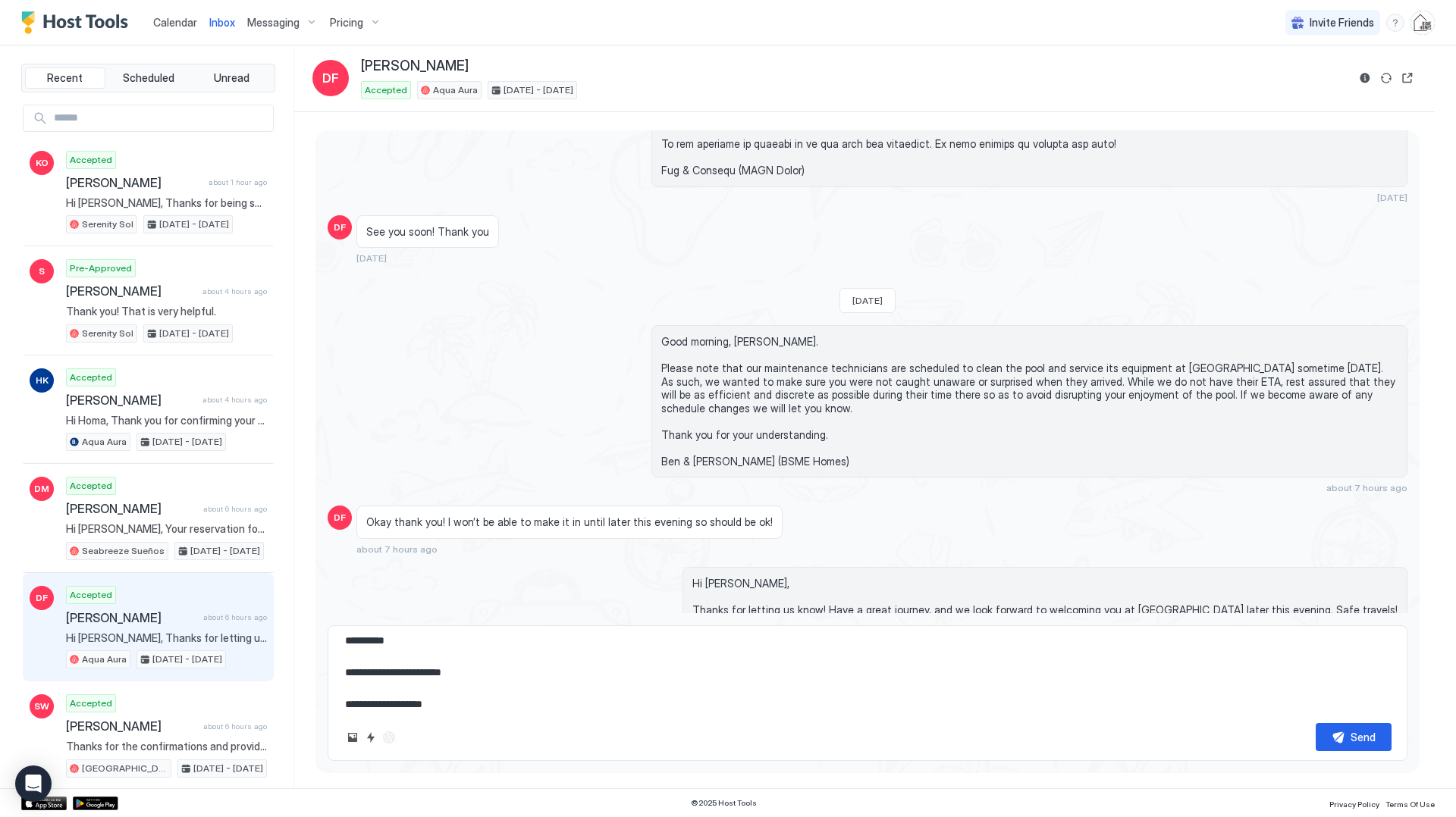 type on "*" 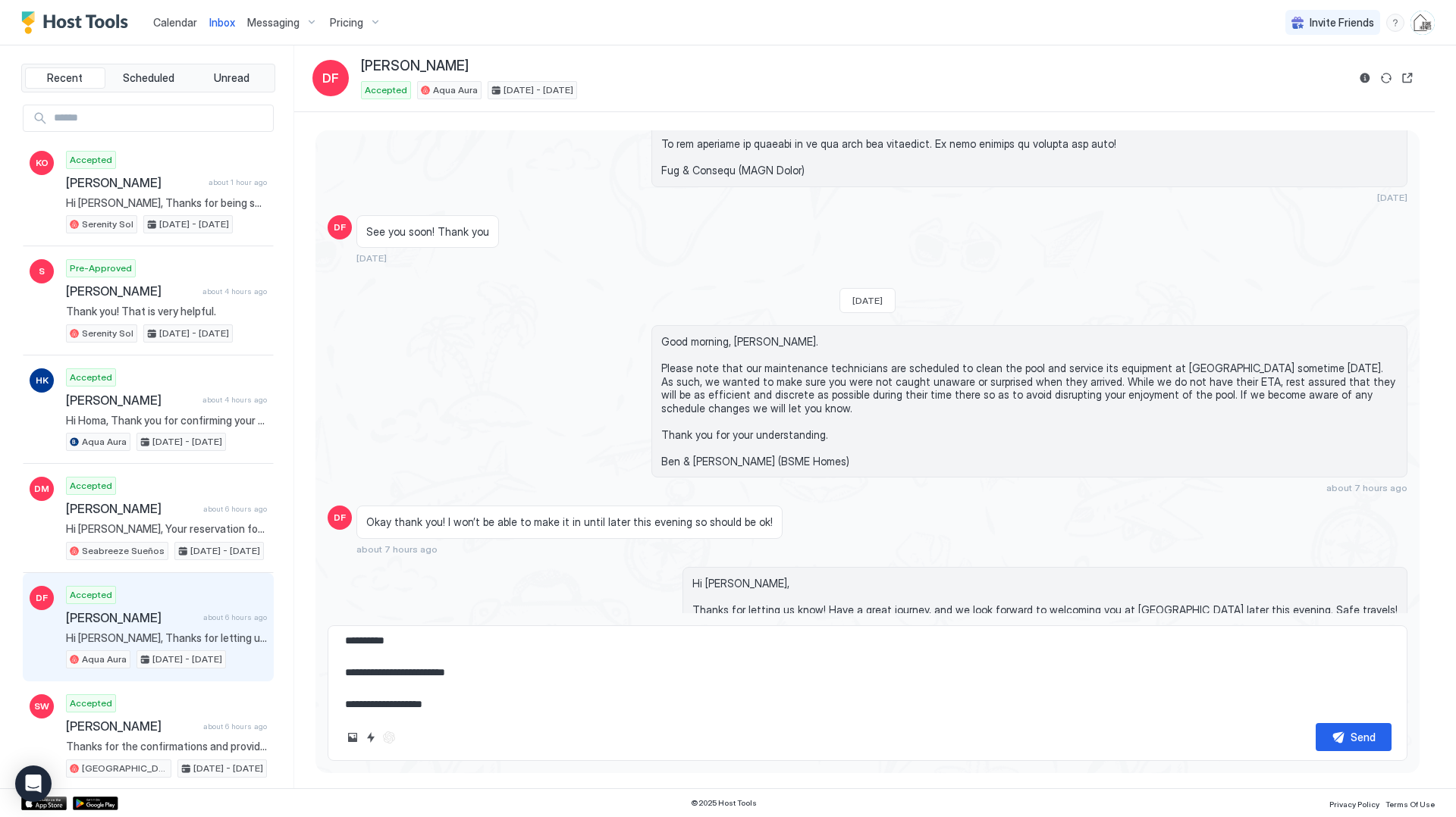 type on "*" 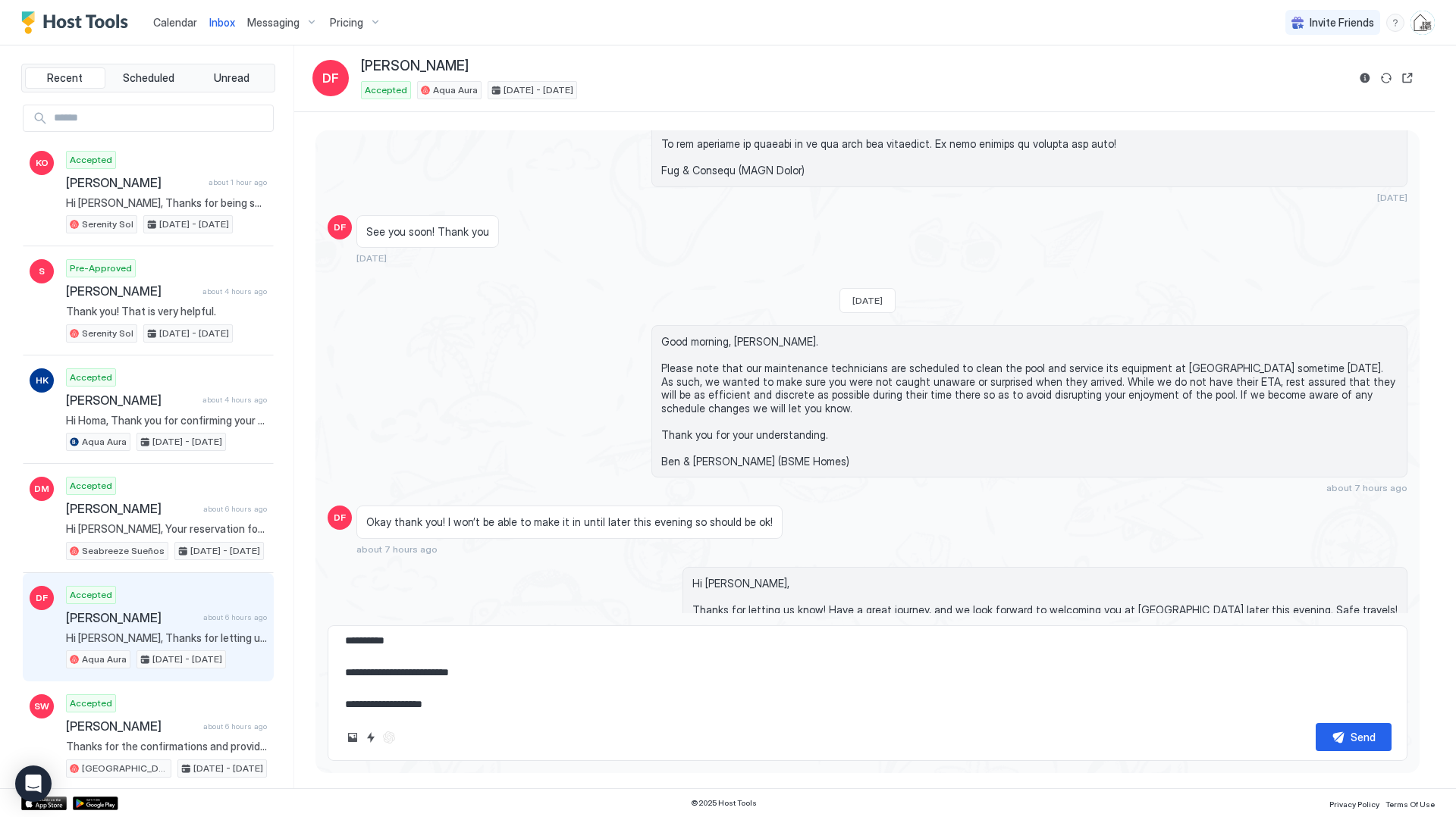 type on "*" 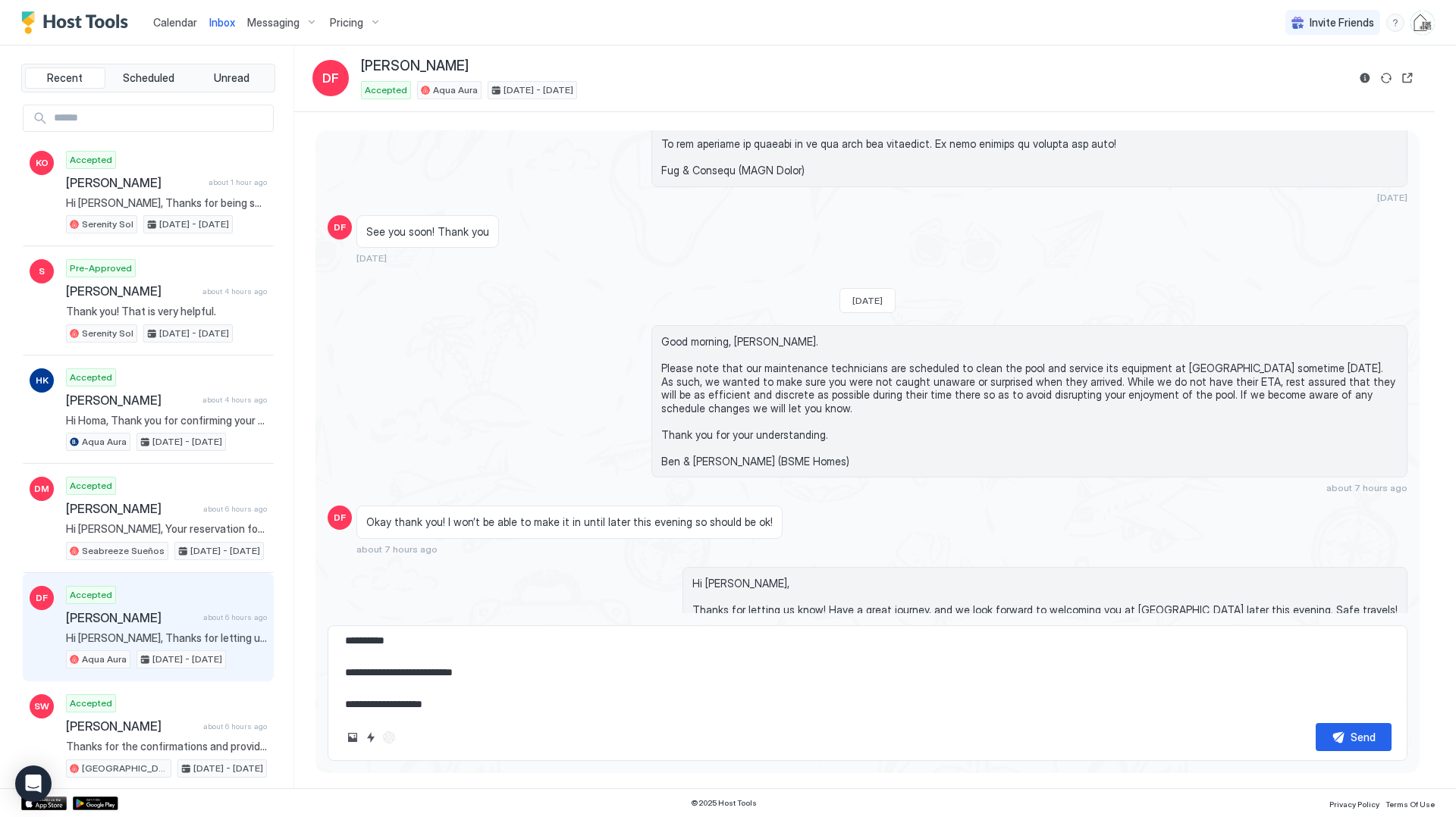 type on "*" 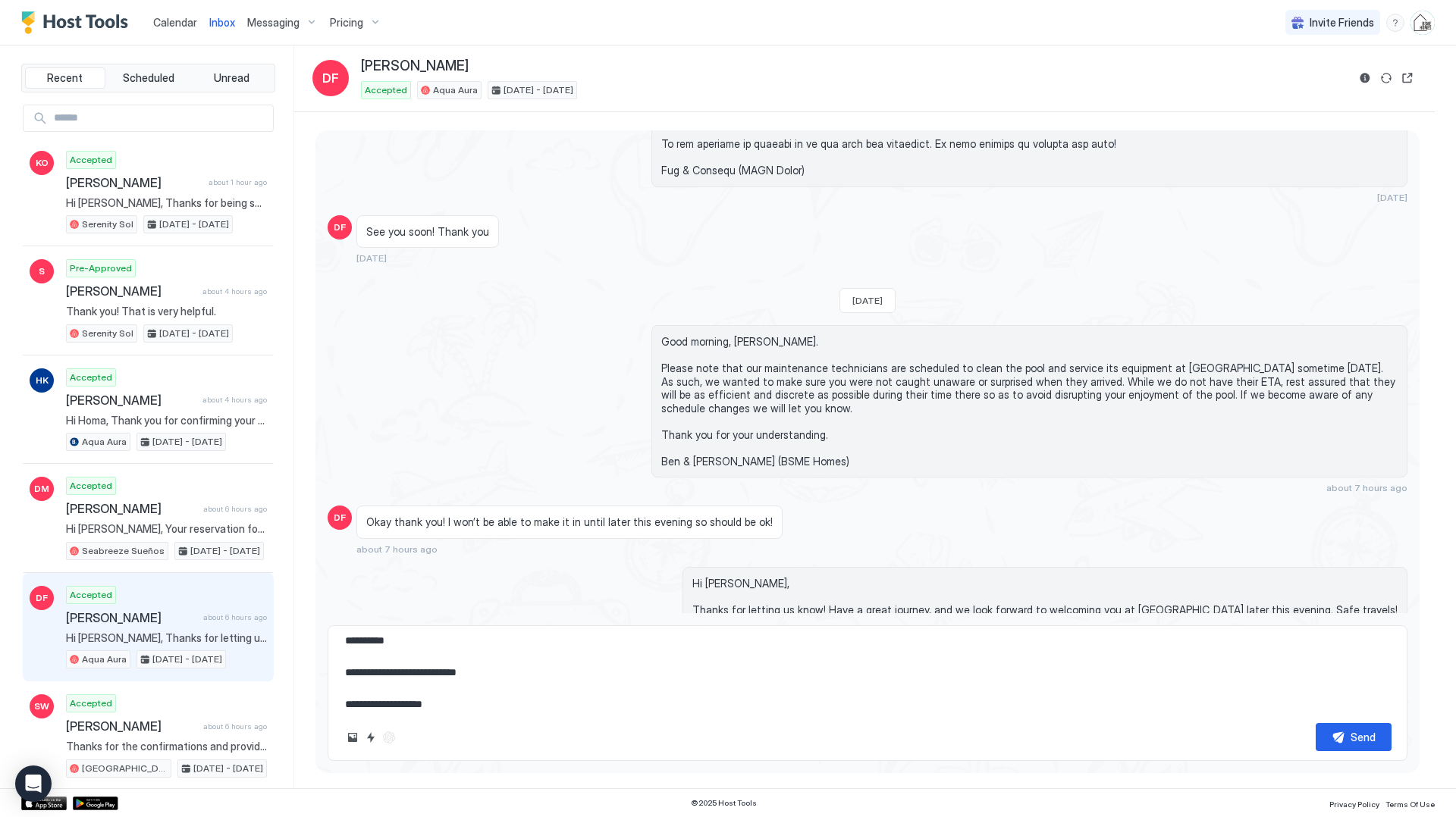 type on "*" 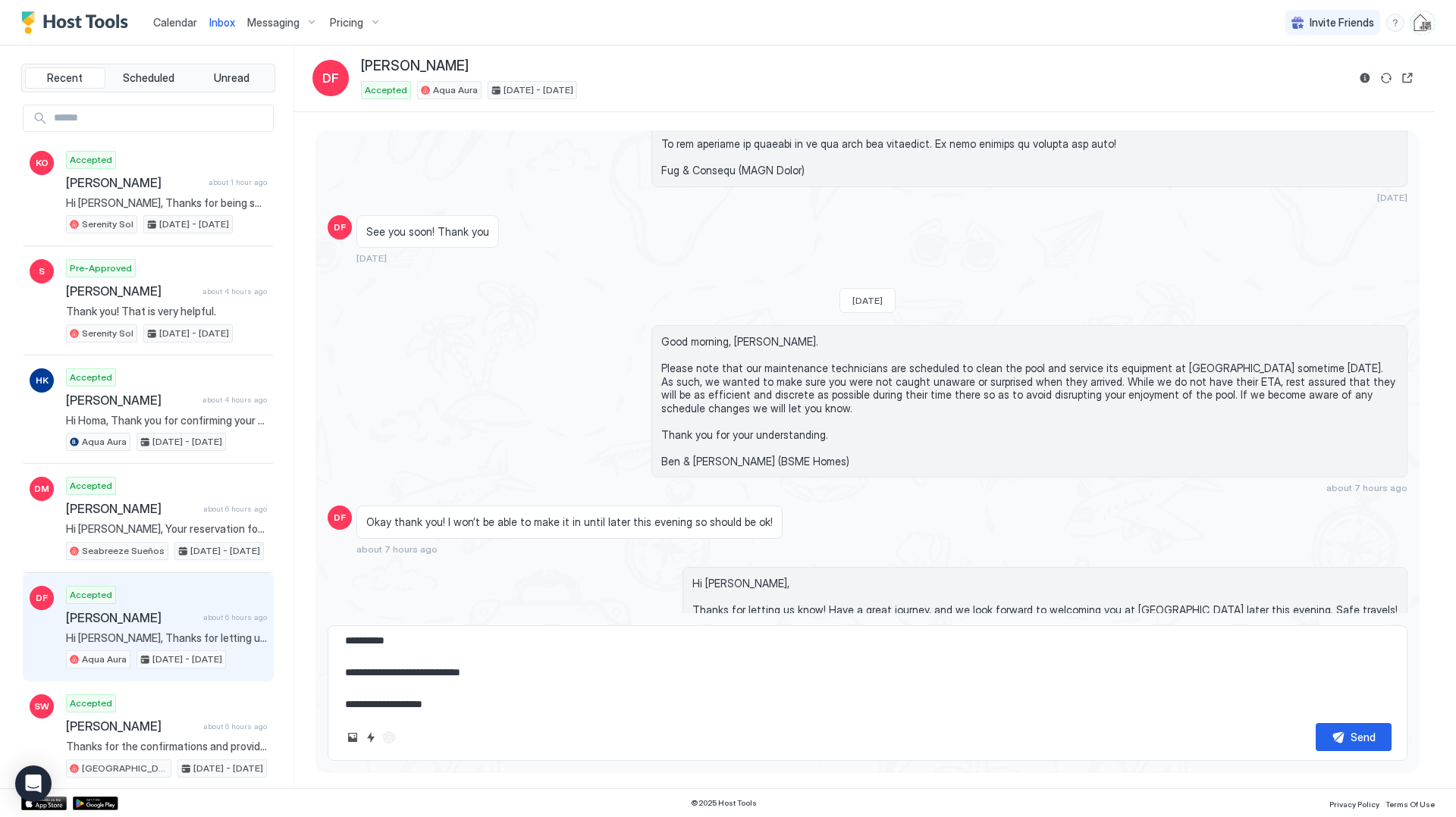 type on "*" 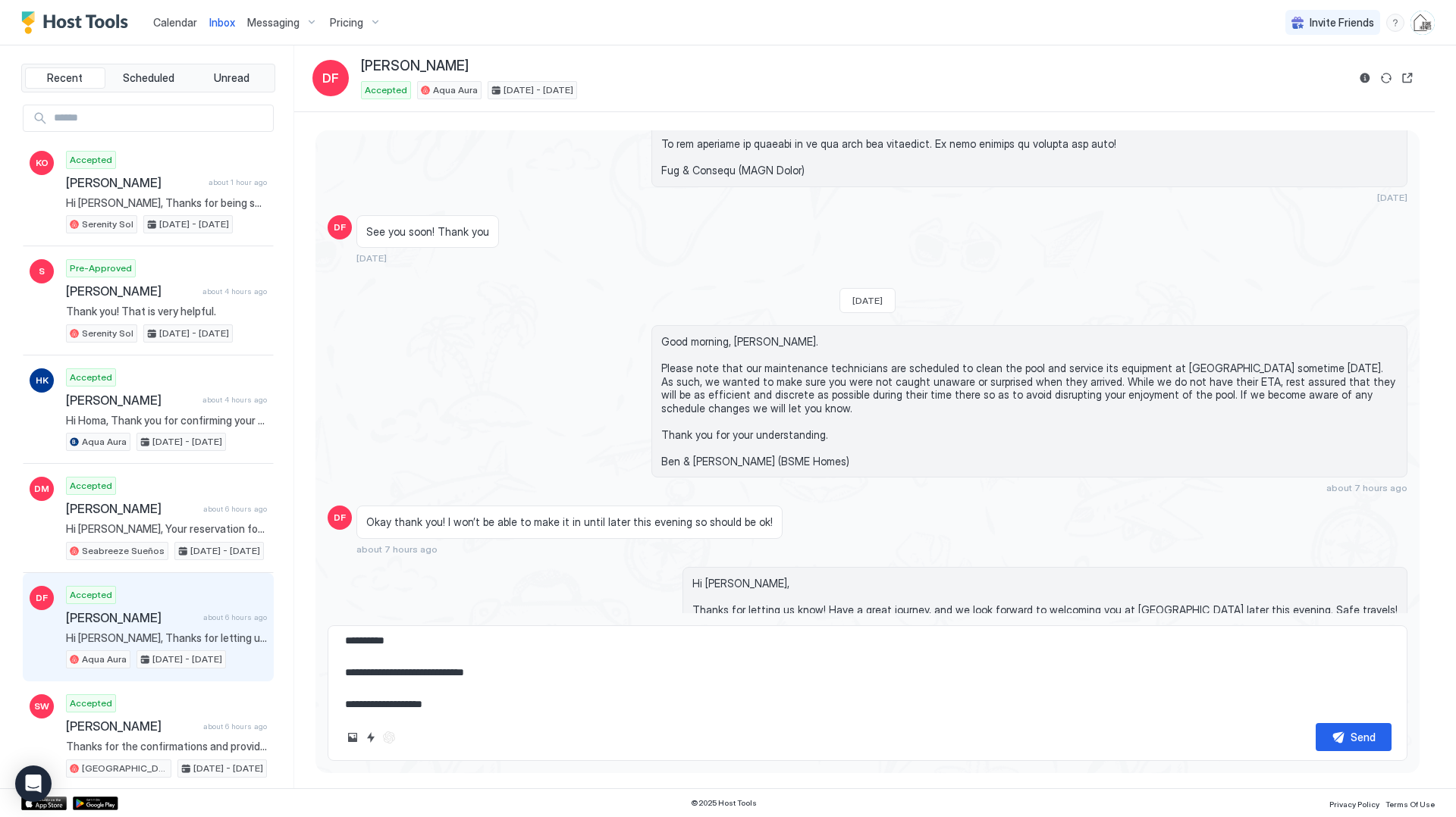 type on "*" 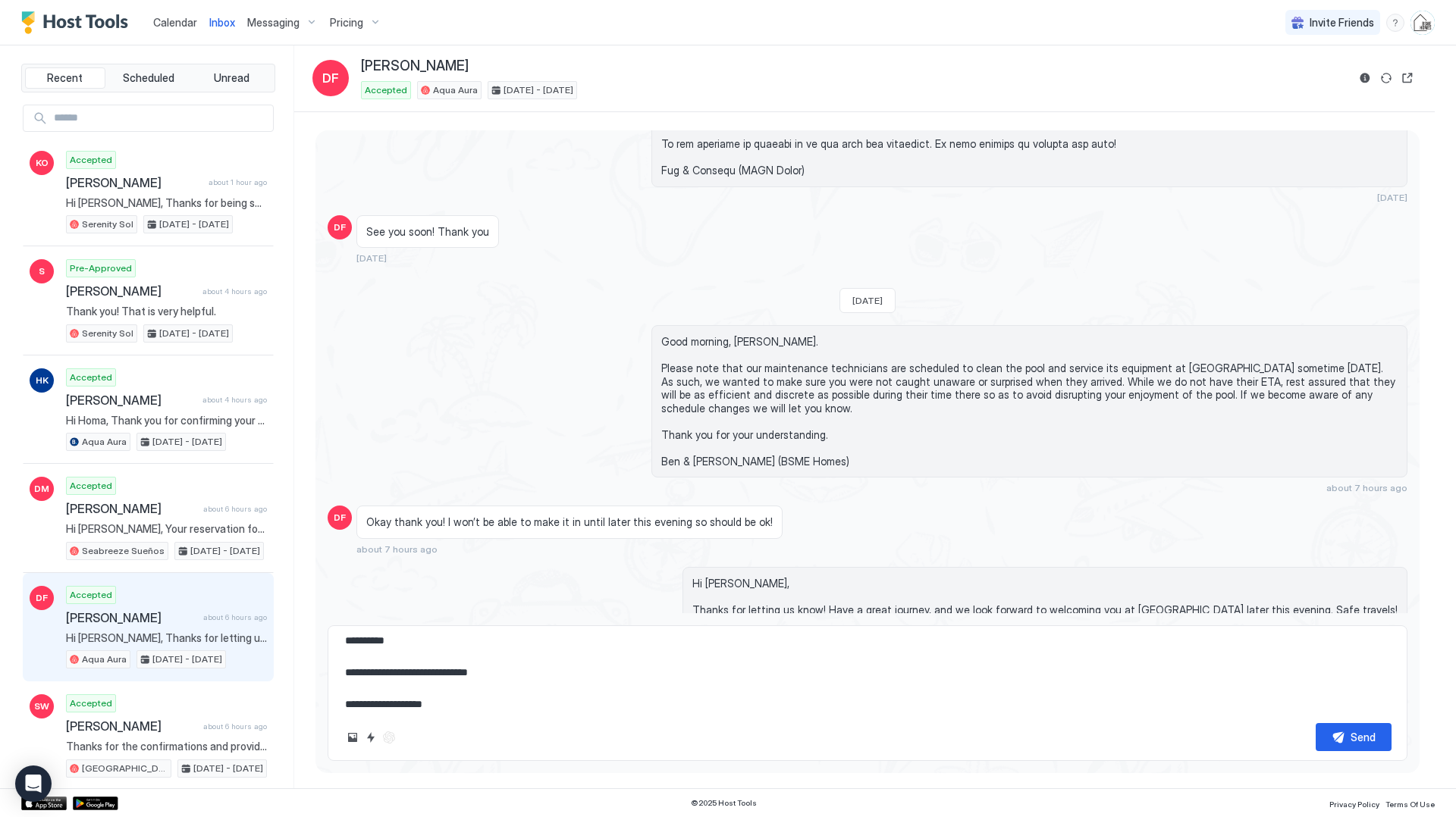 type on "**********" 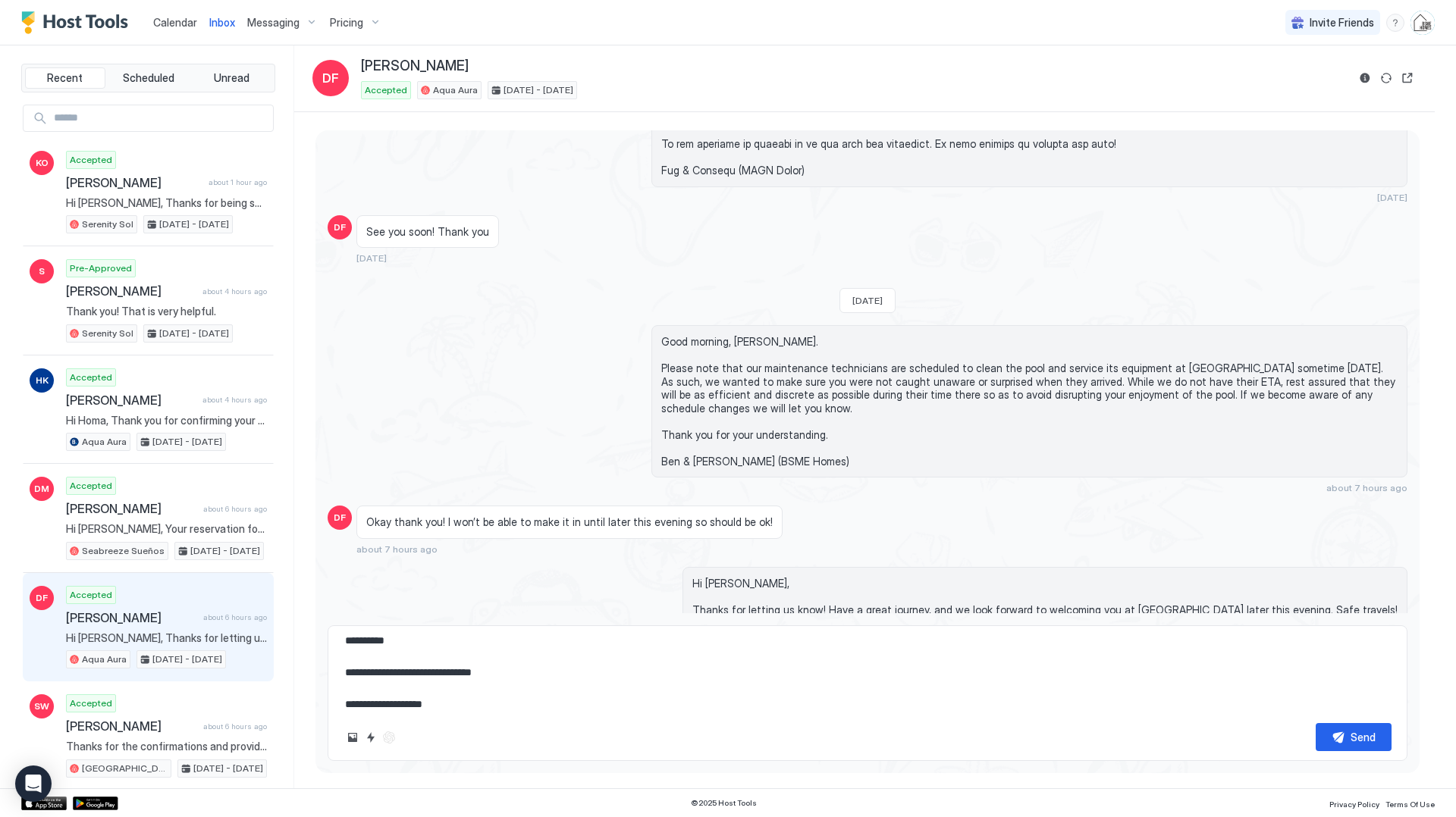 type on "*" 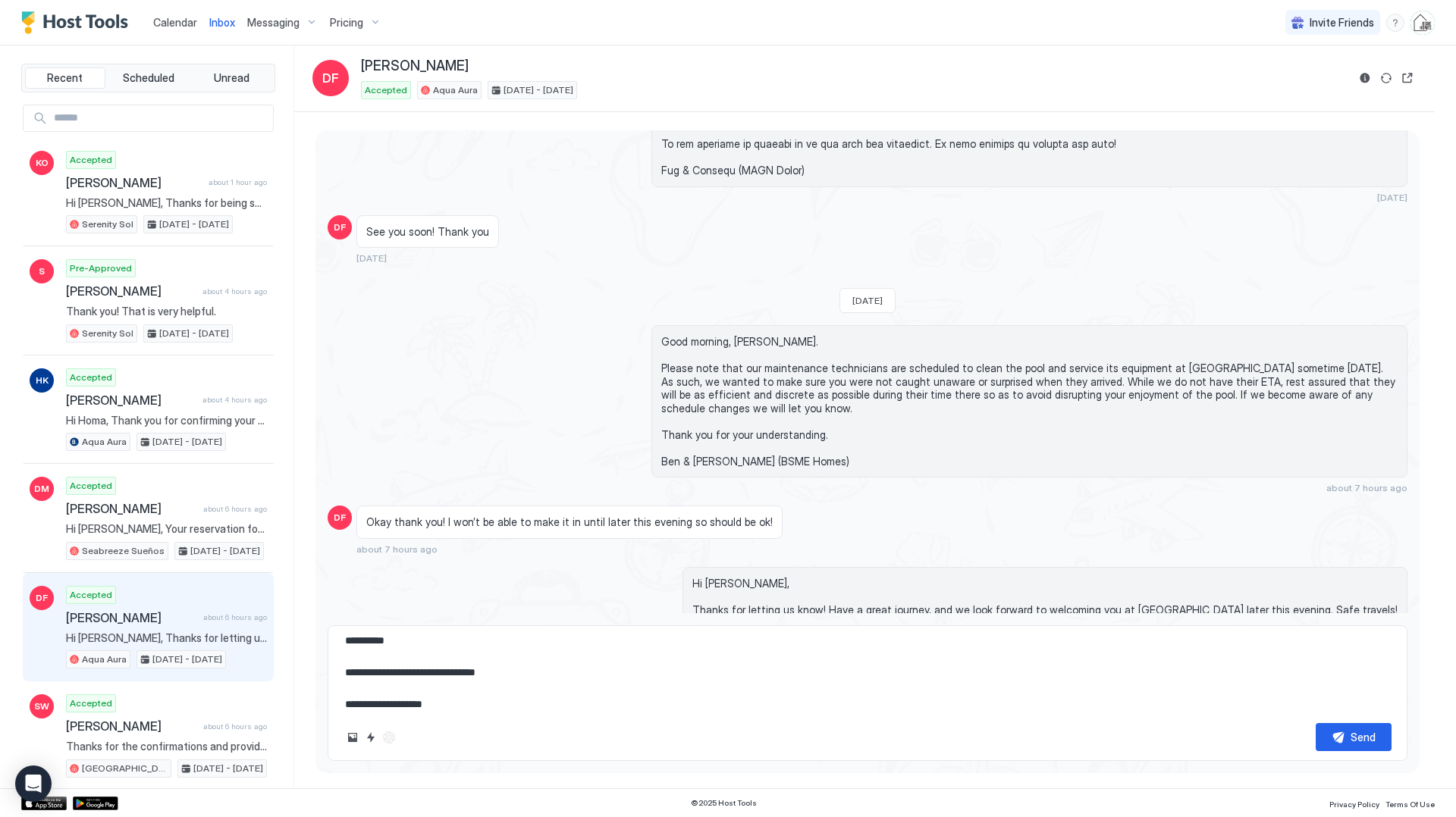 type on "*" 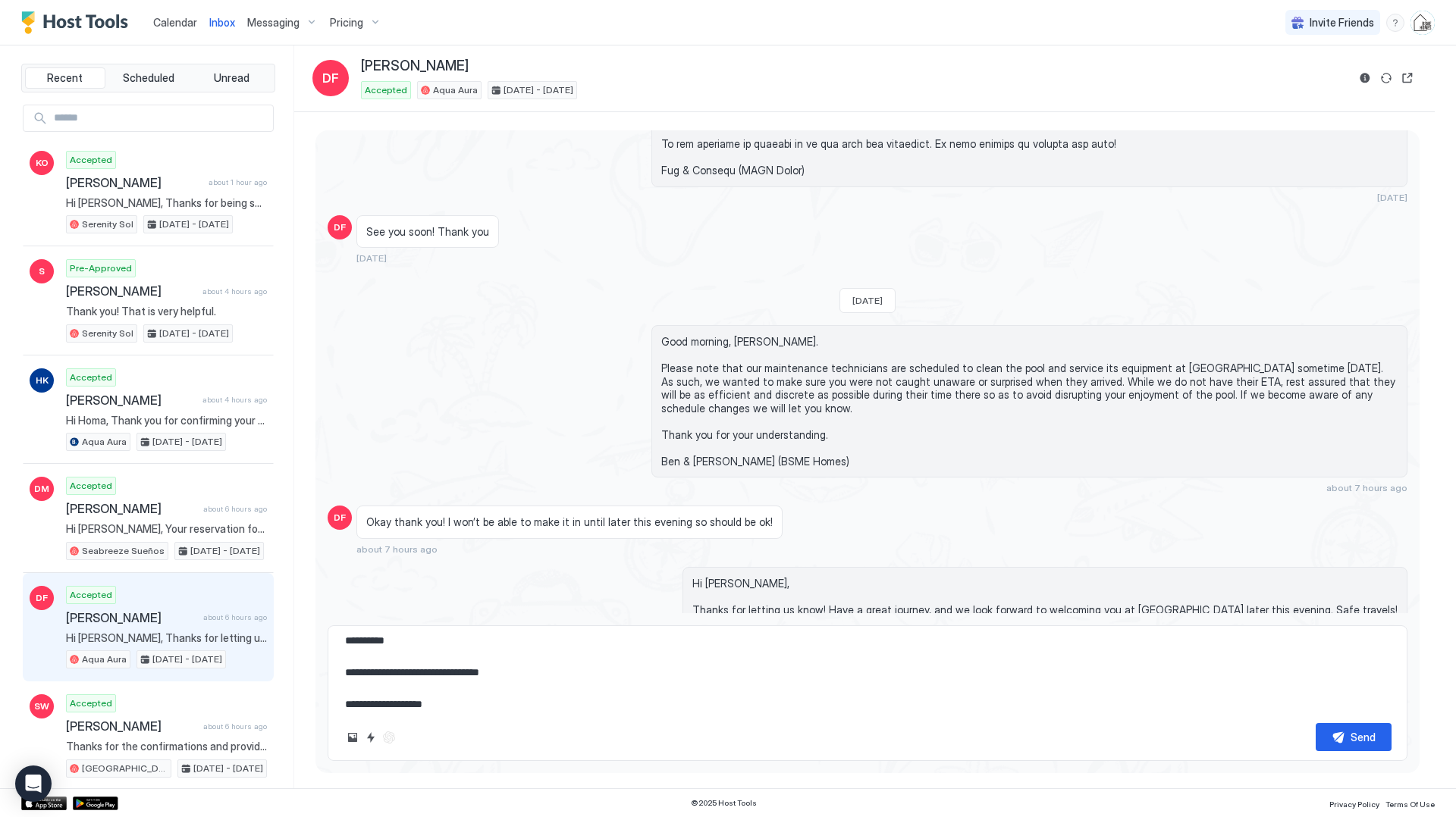 type on "*" 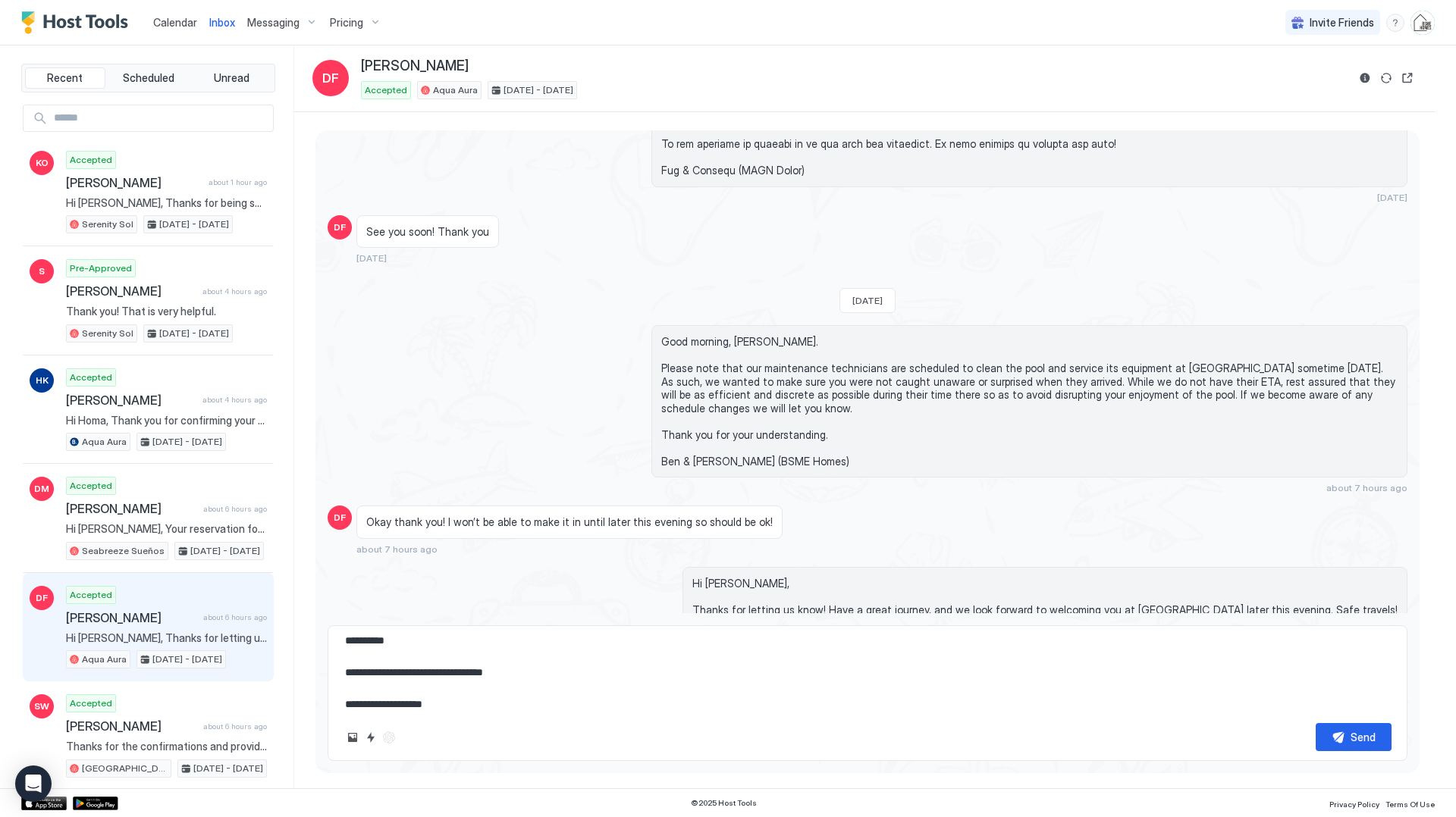 type on "*" 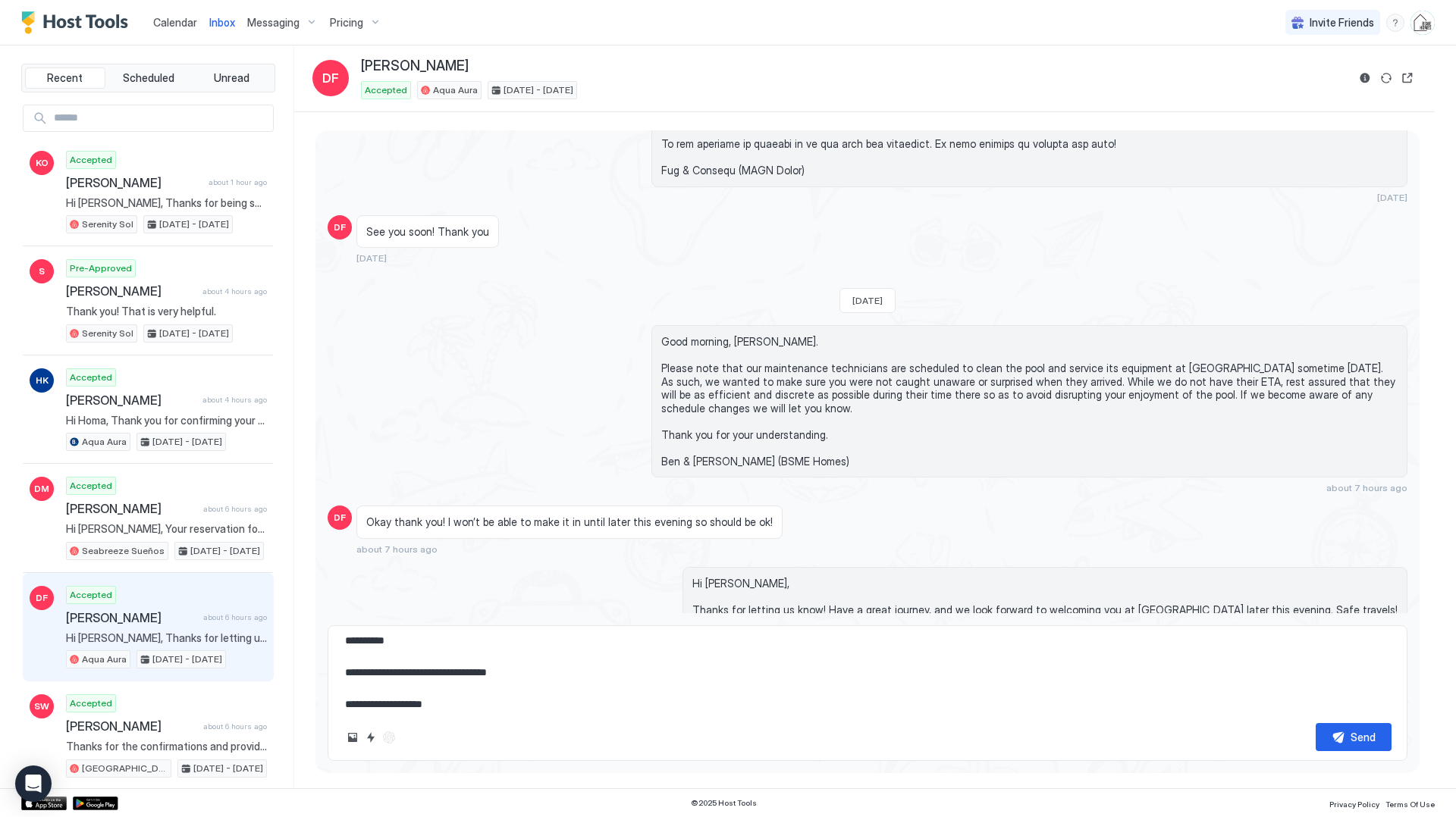 type on "*" 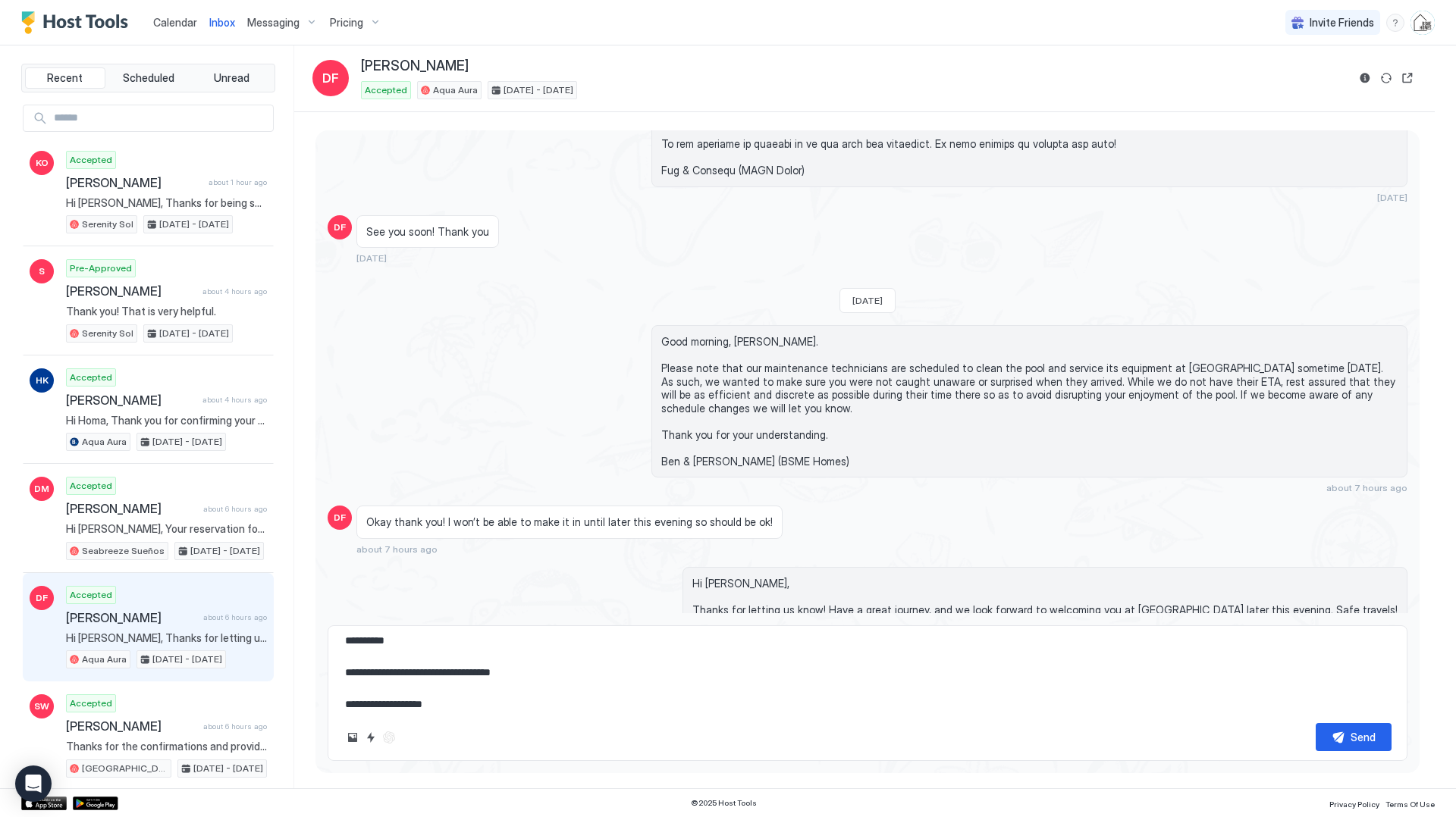 type on "*" 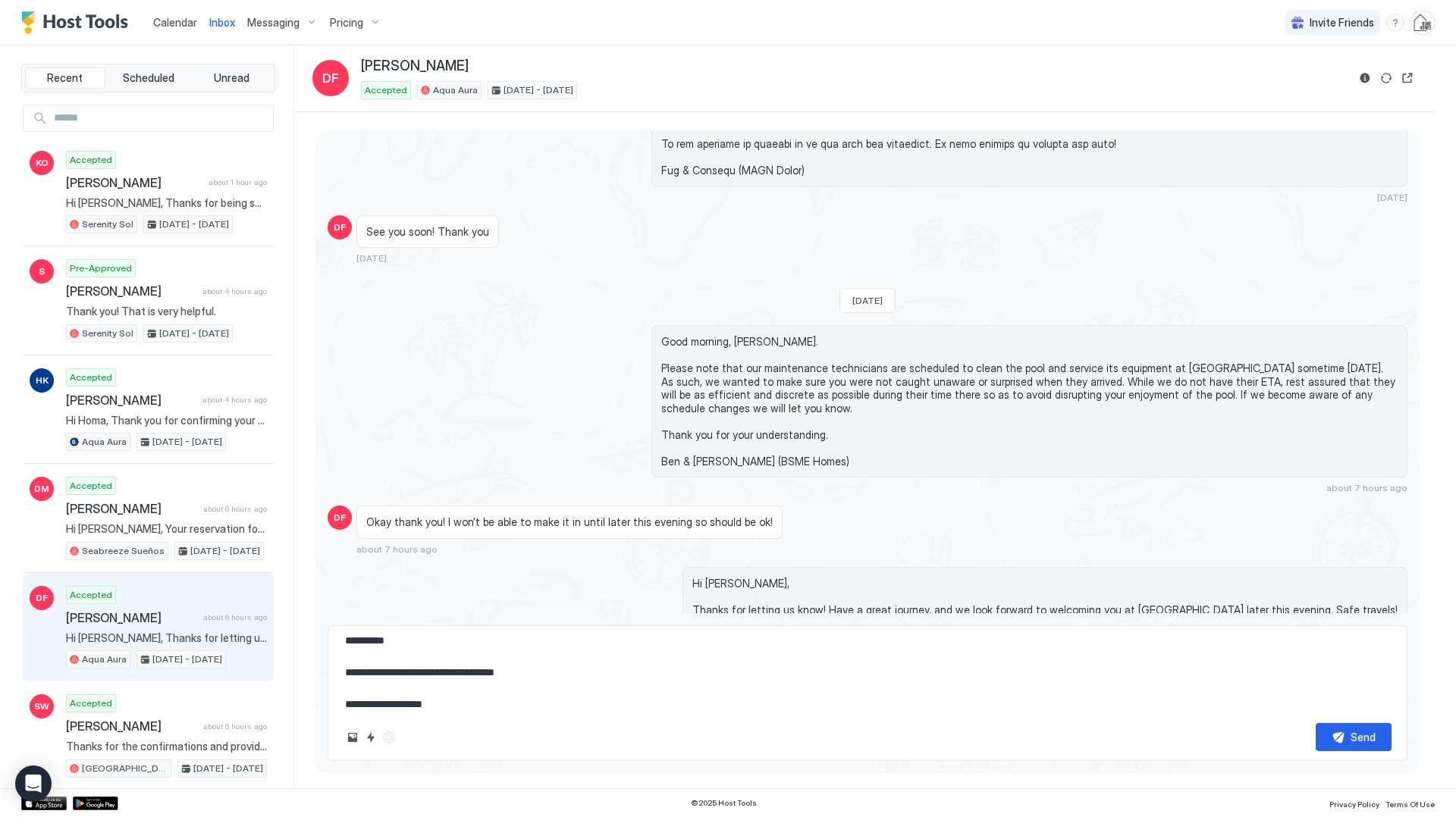 type on "*" 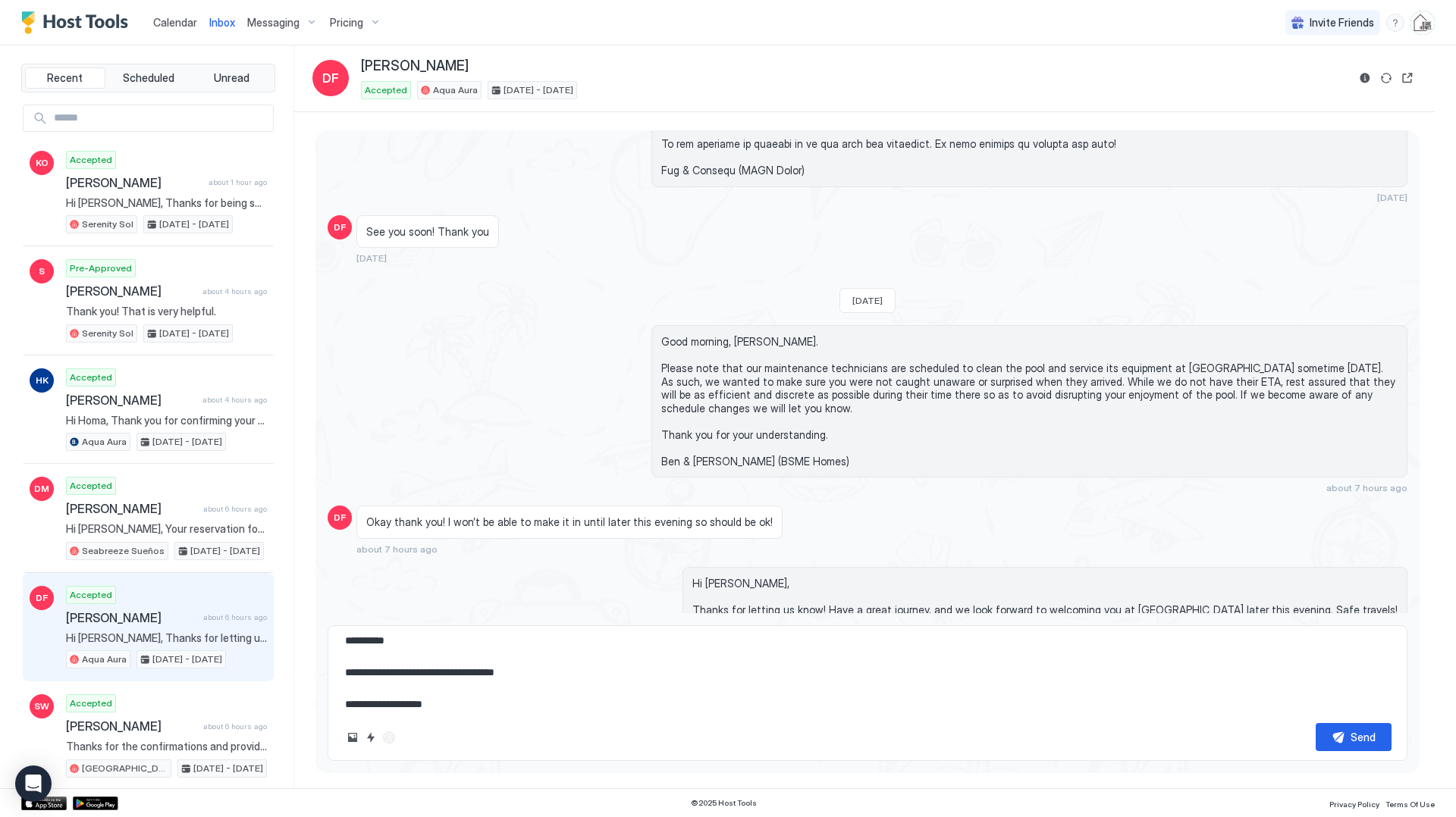 type on "**********" 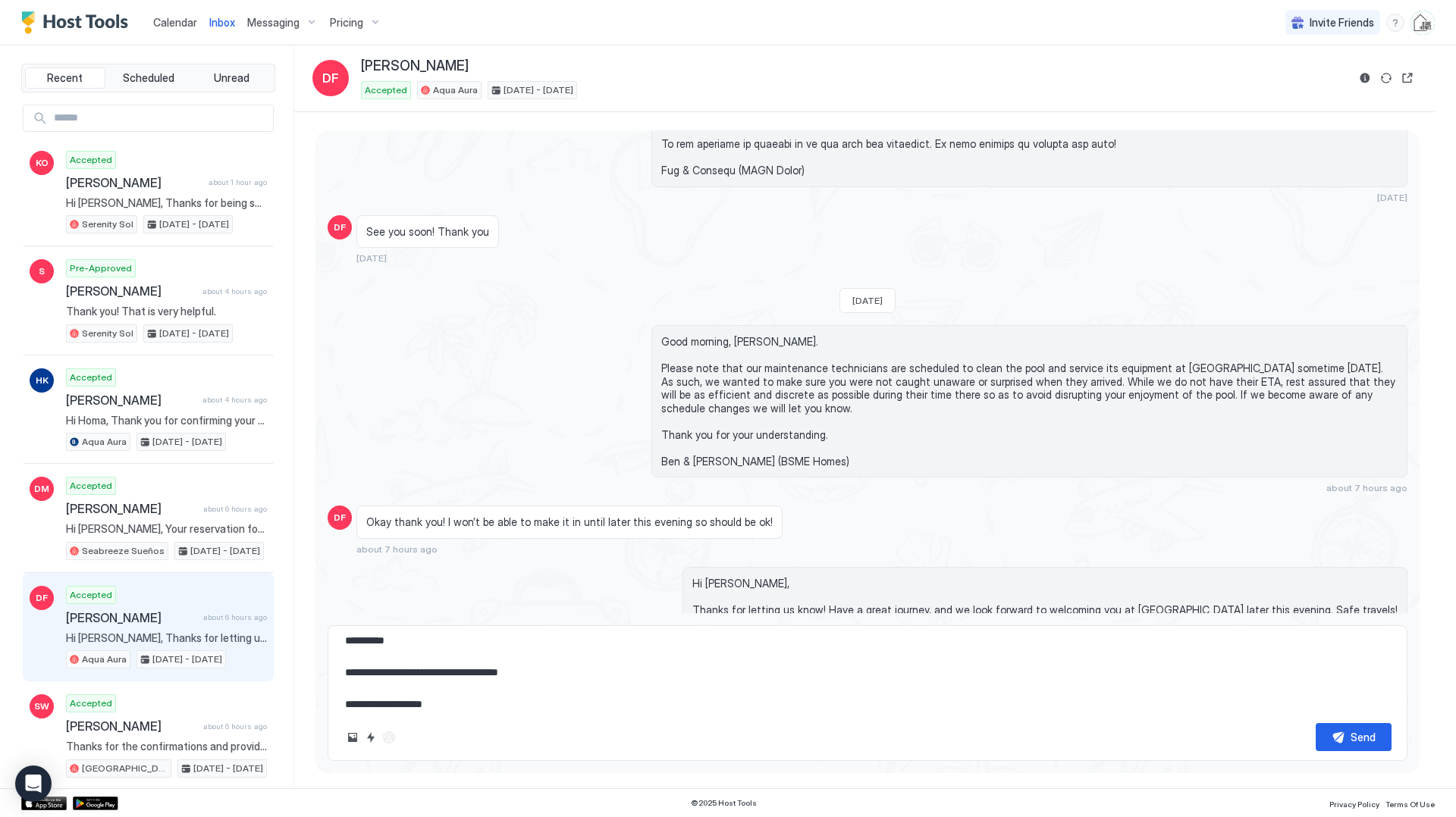 type on "*" 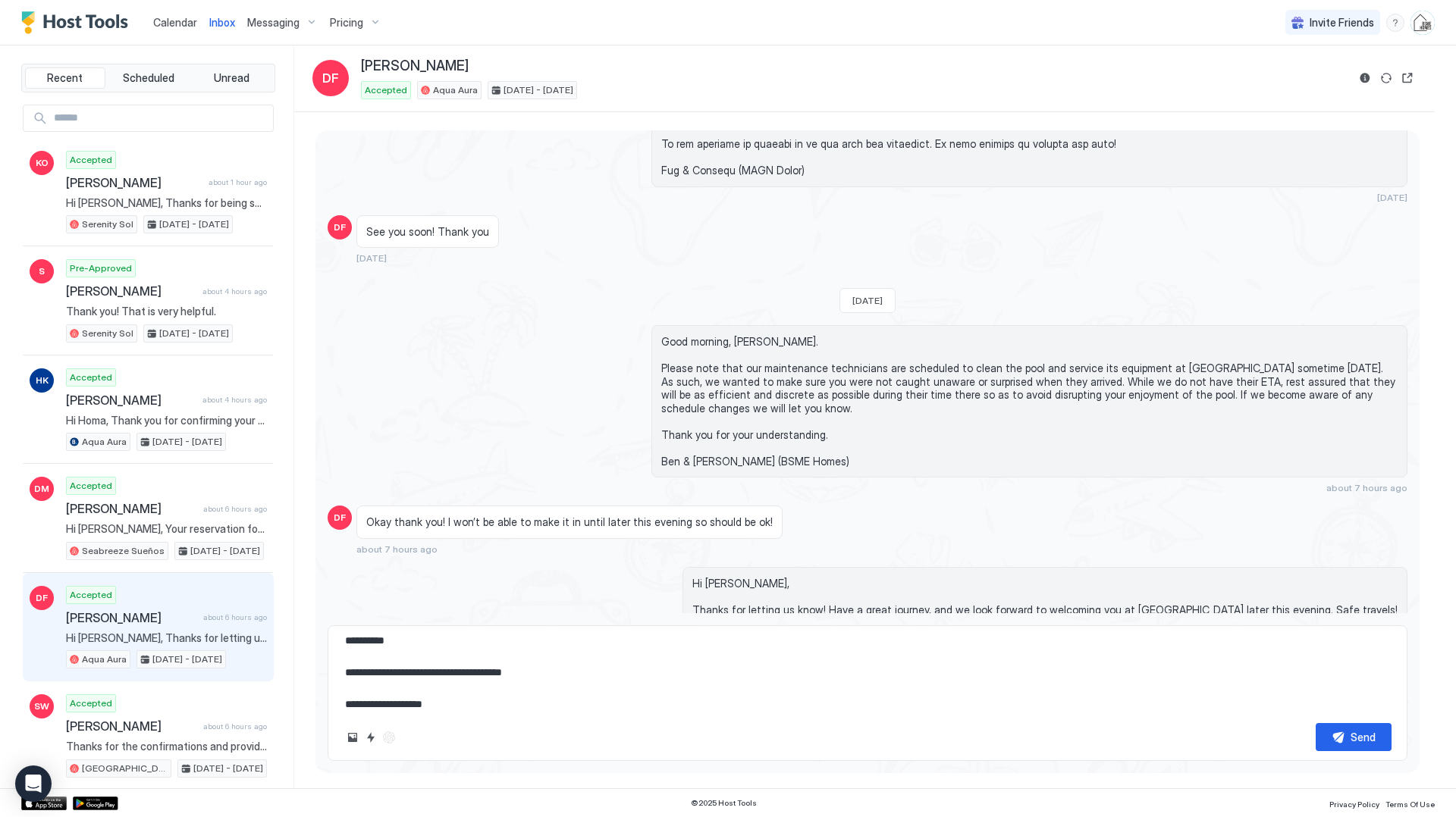 type on "*" 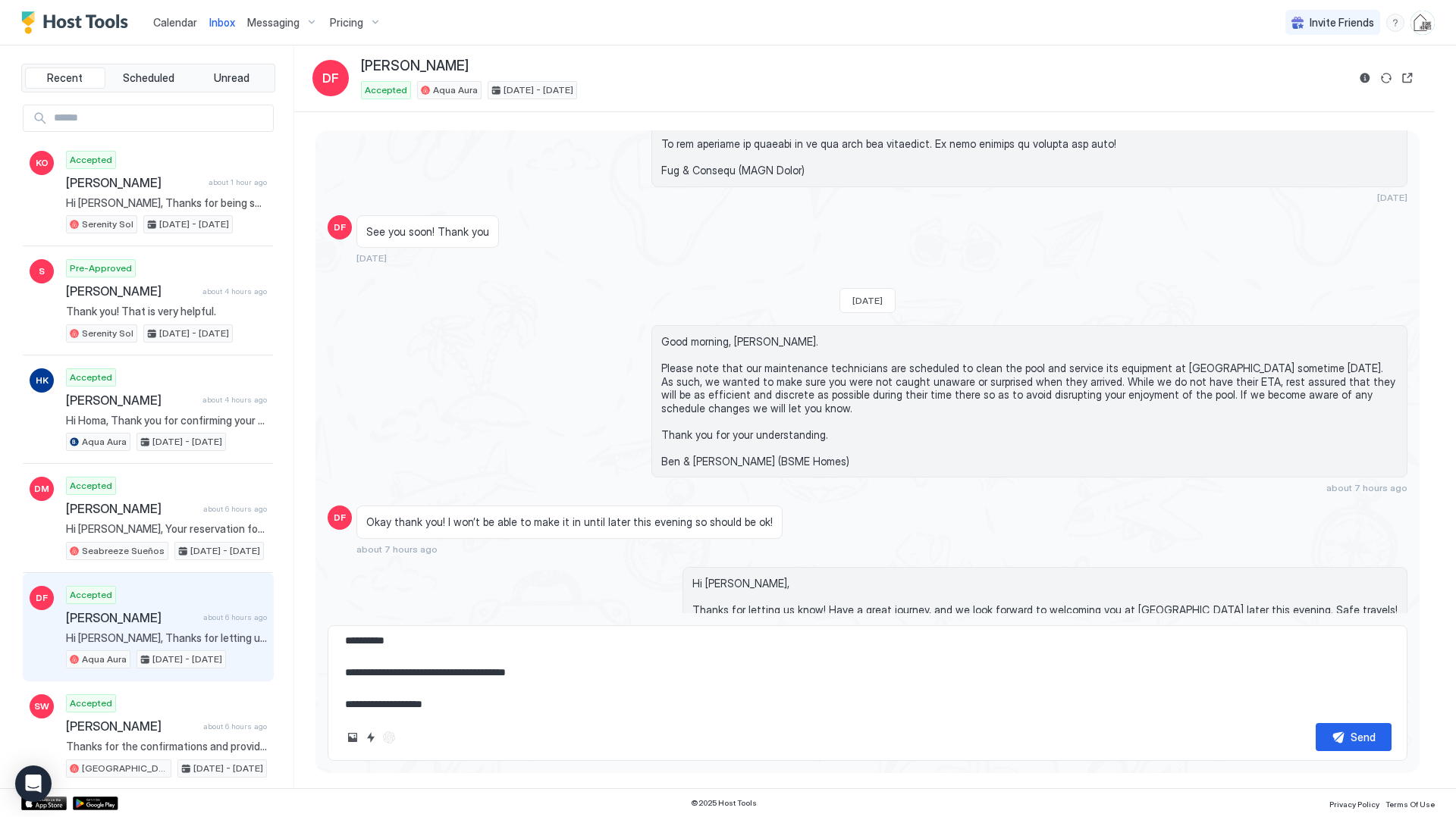 type 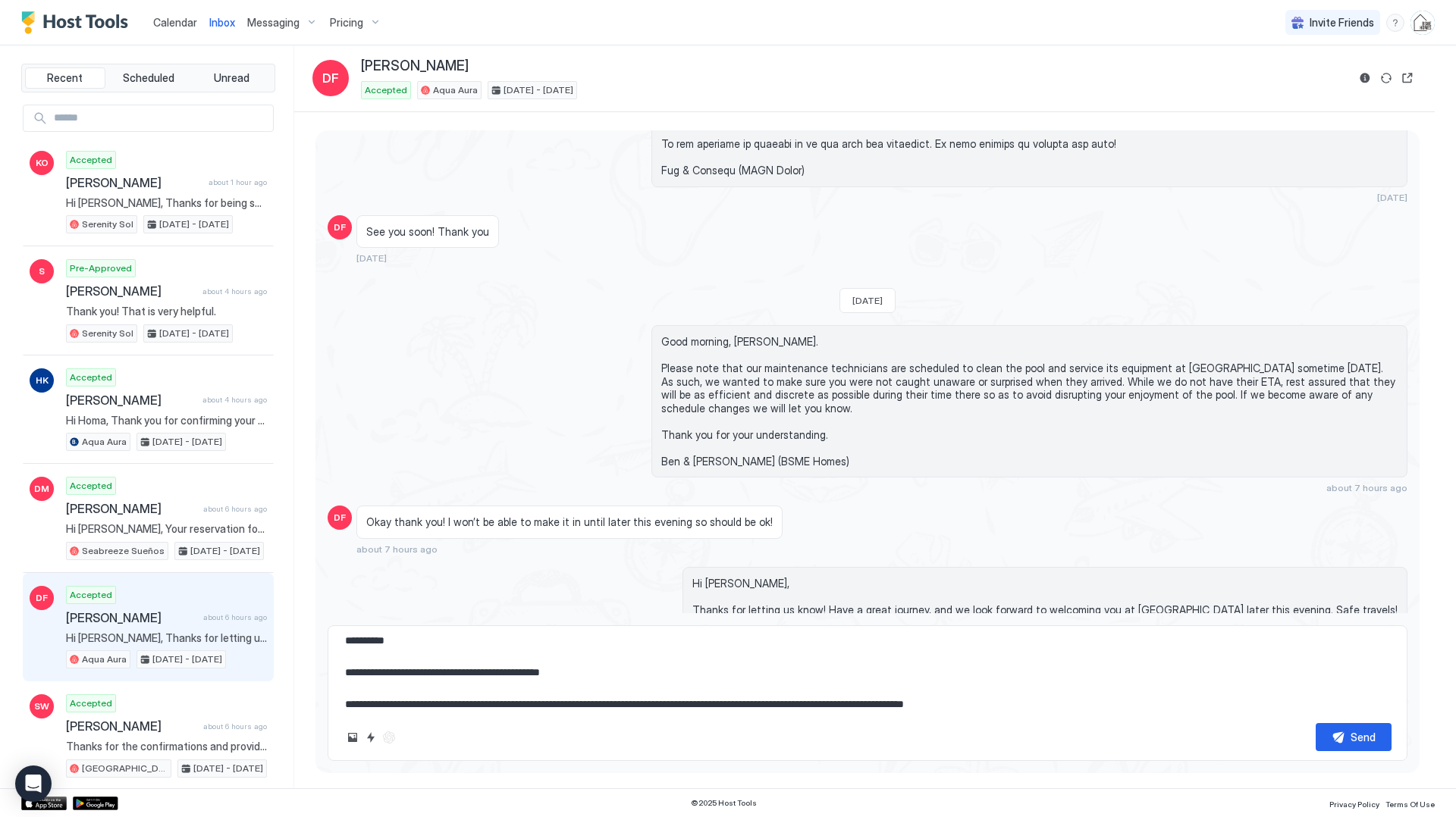 click on "**********" at bounding box center [868, 673] 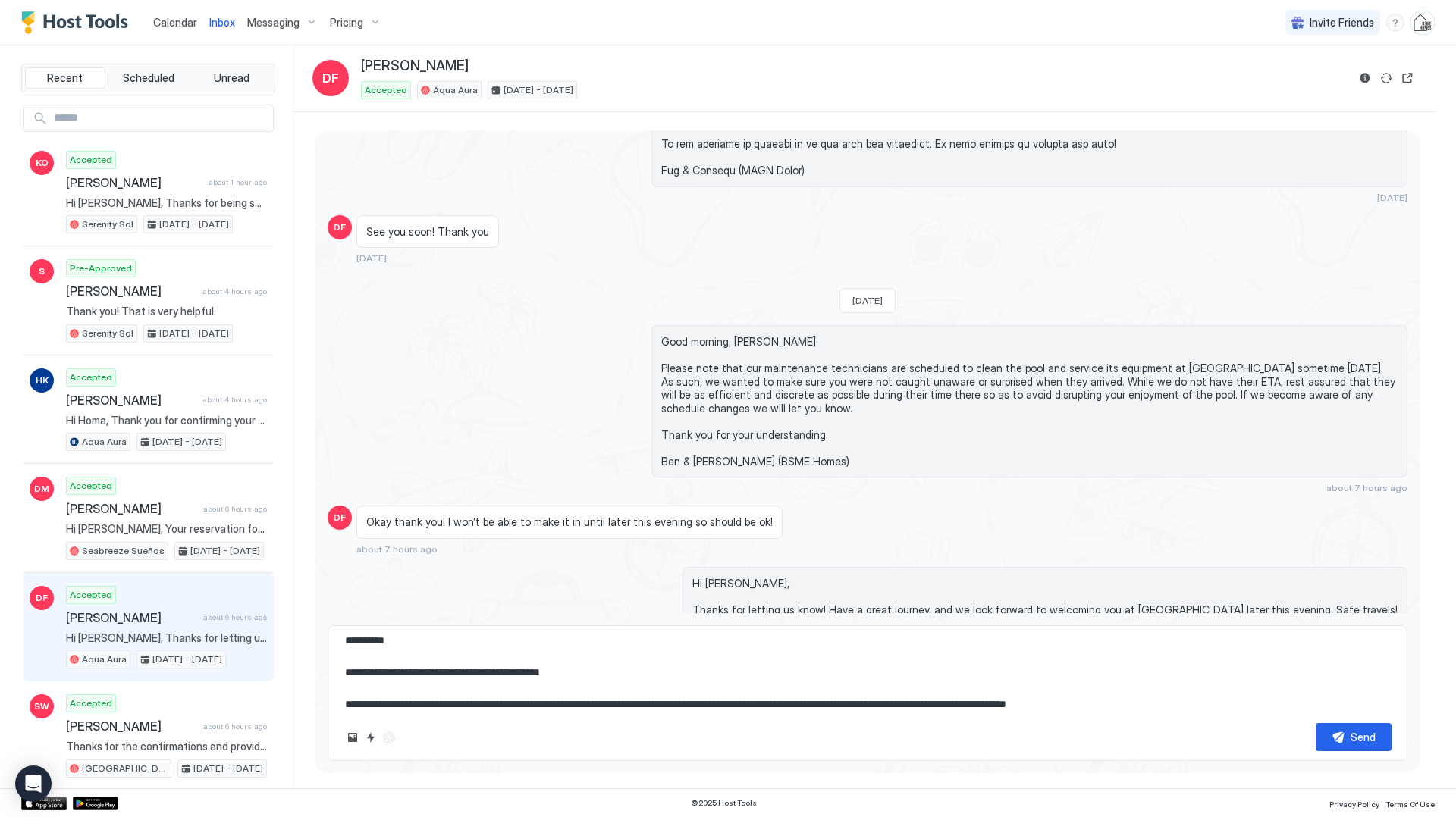 click on "**********" at bounding box center (868, 673) 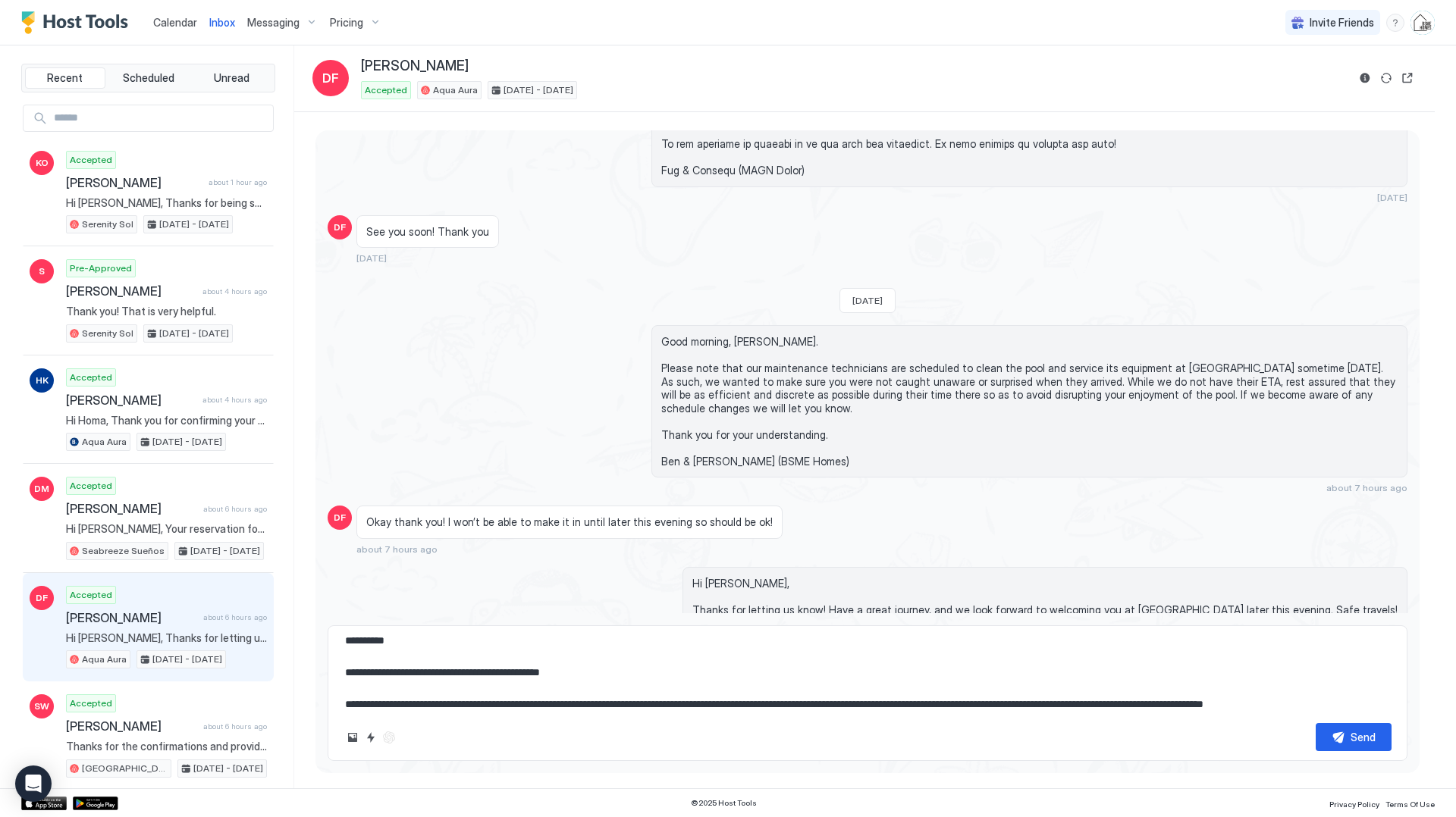 scroll, scrollTop: 24, scrollLeft: 0, axis: vertical 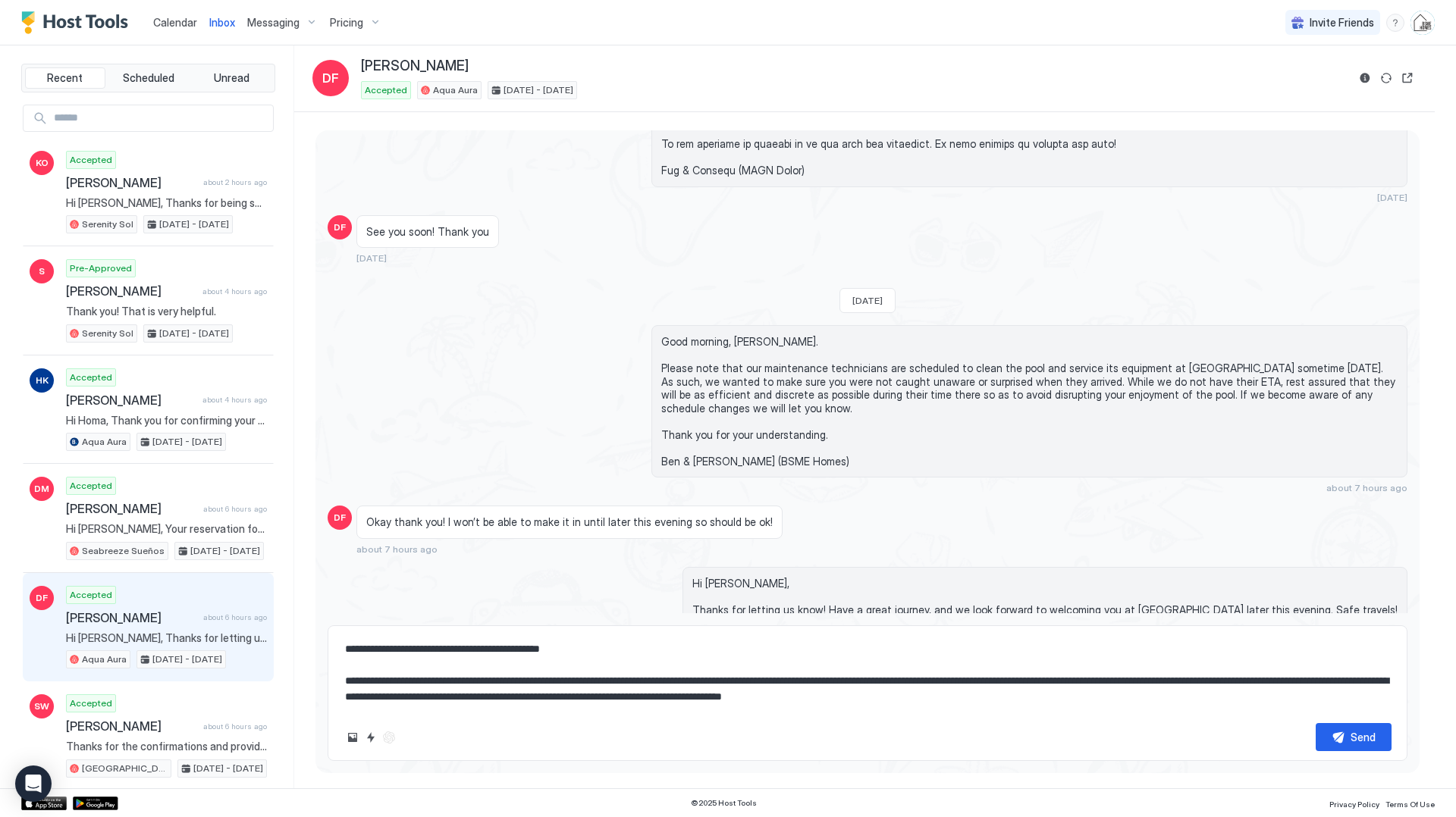 click on "**********" at bounding box center (868, 673) 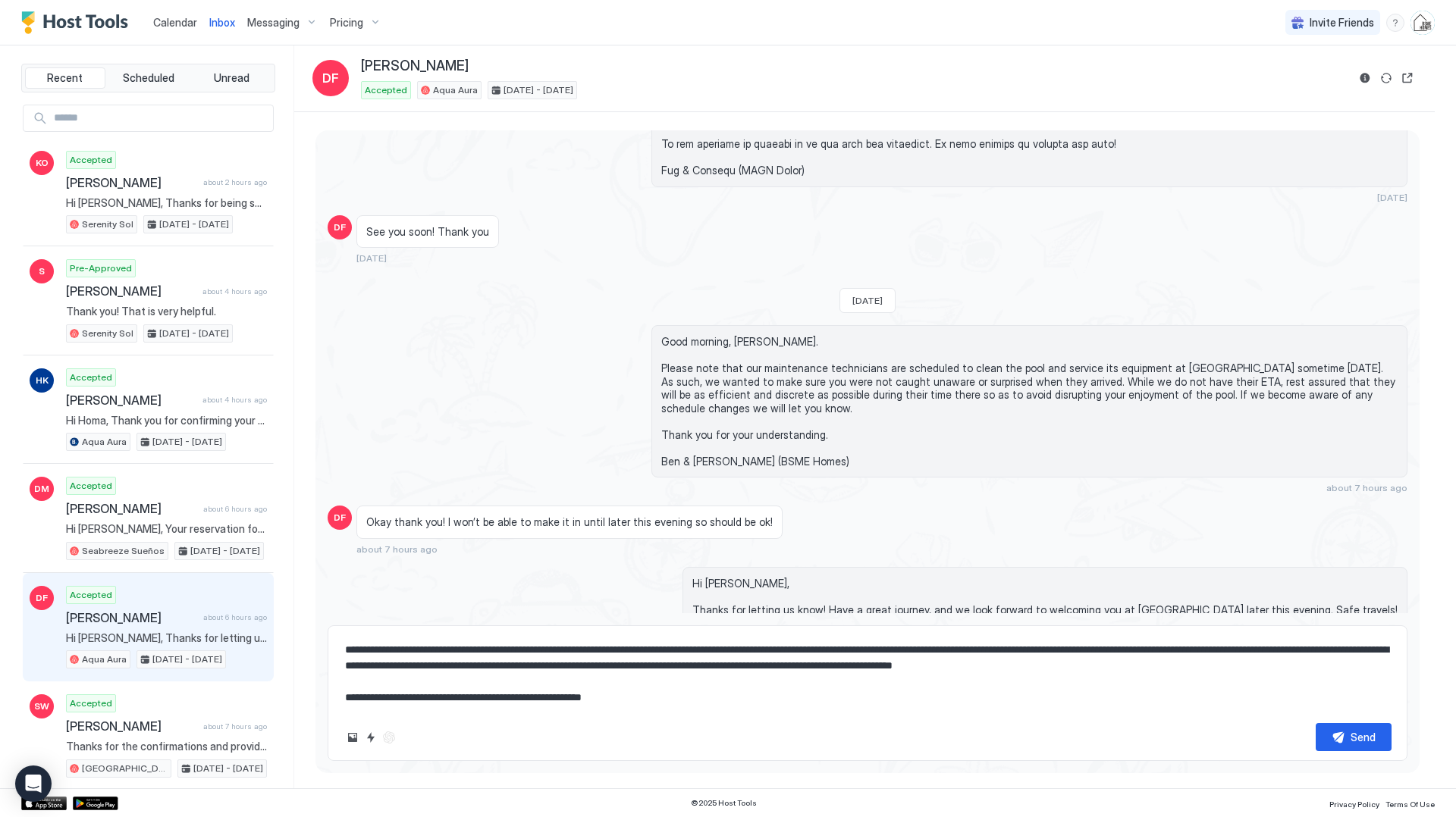scroll, scrollTop: 64, scrollLeft: 0, axis: vertical 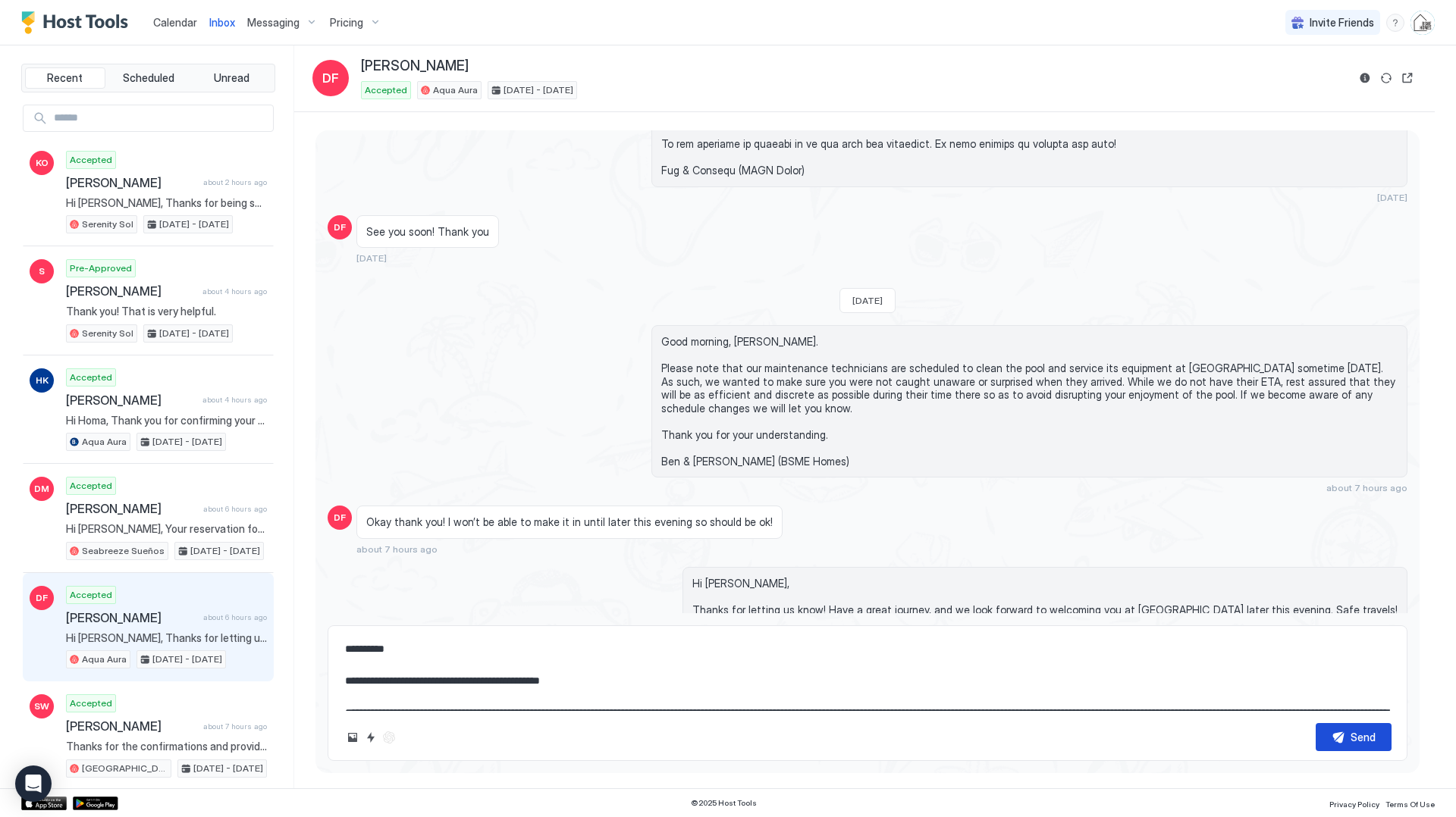 click on "Send" at bounding box center [1354, 737] 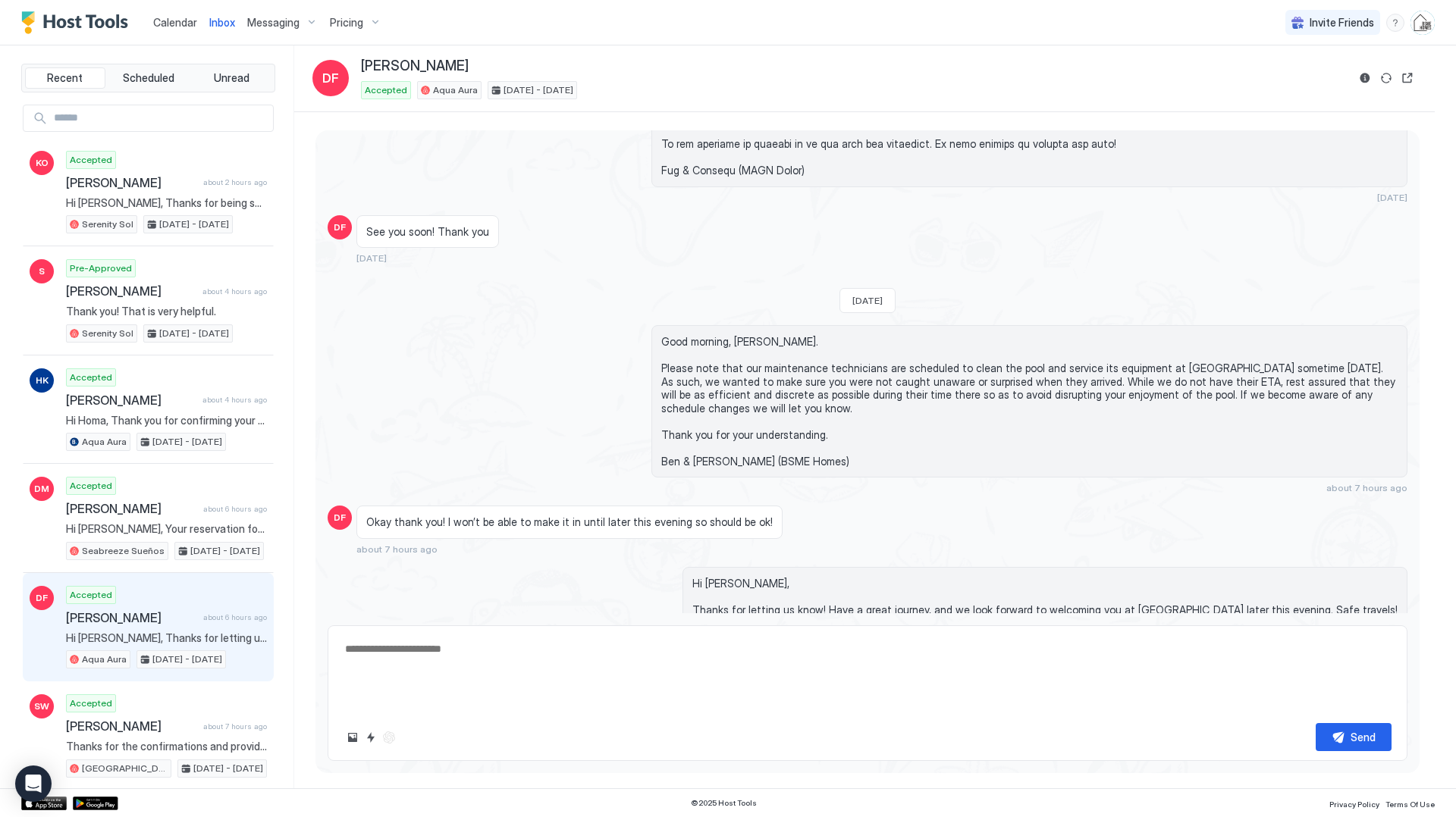 scroll, scrollTop: 1624, scrollLeft: 0, axis: vertical 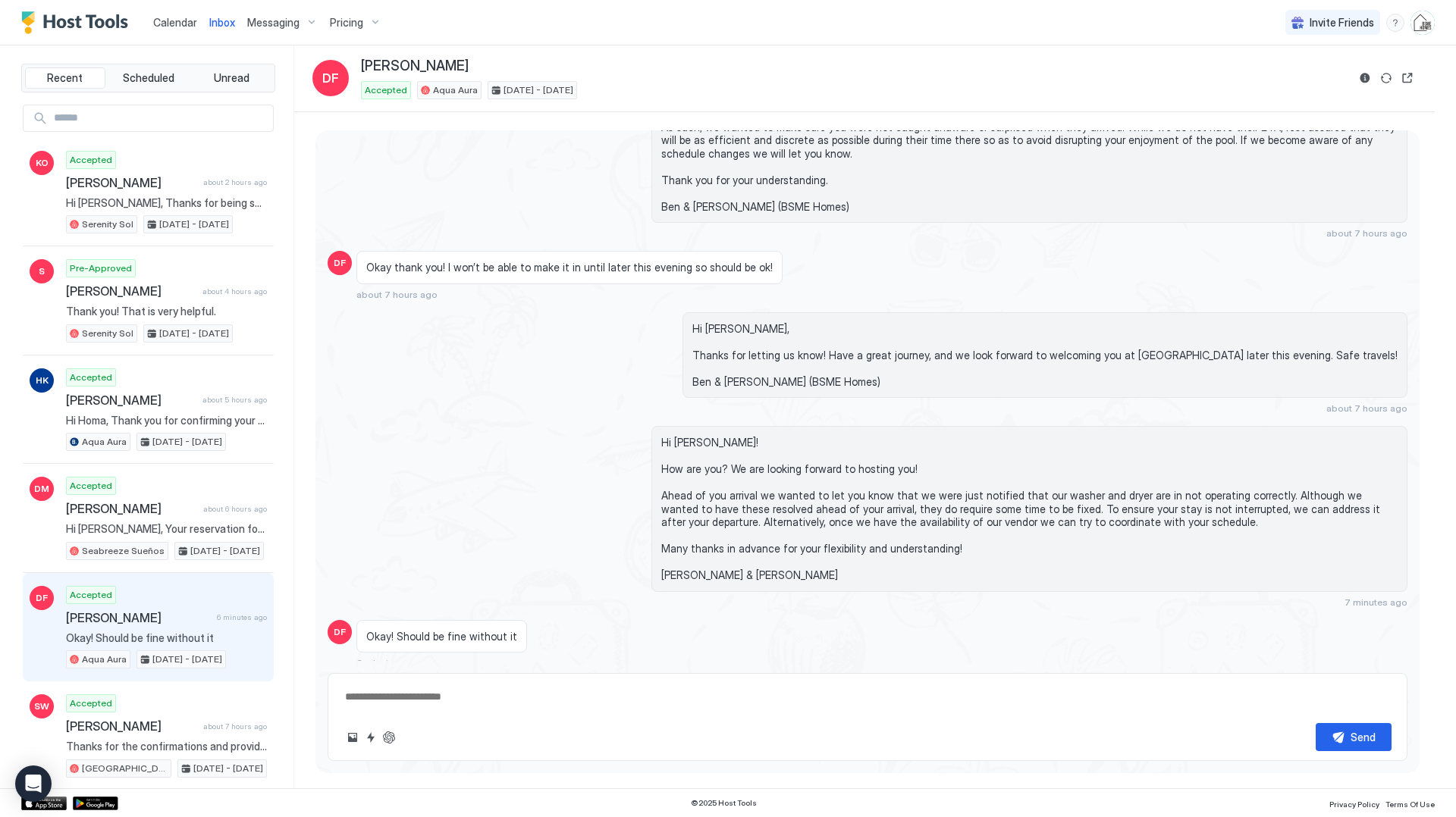 click at bounding box center (868, 696) 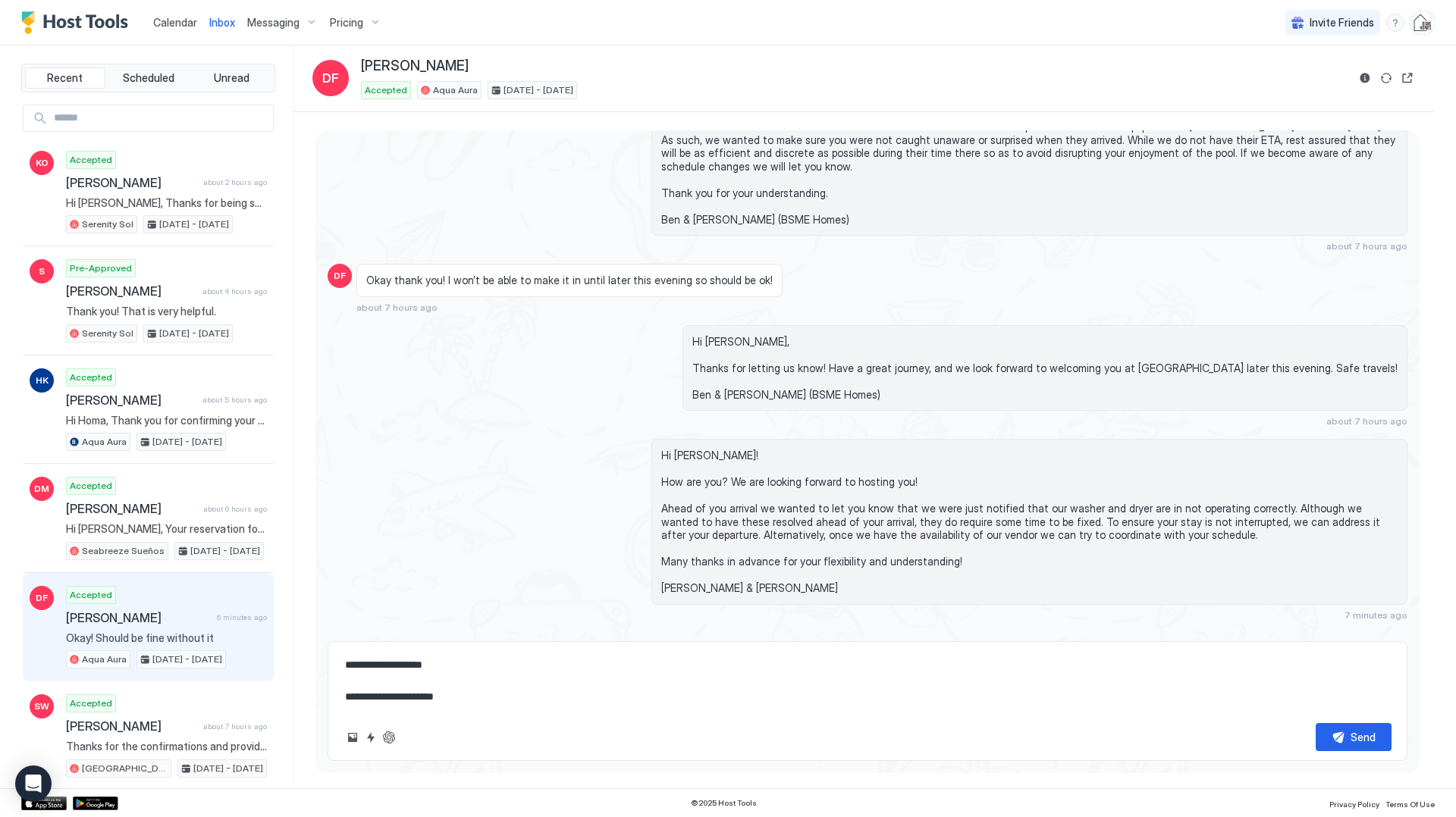 scroll, scrollTop: 1717, scrollLeft: 0, axis: vertical 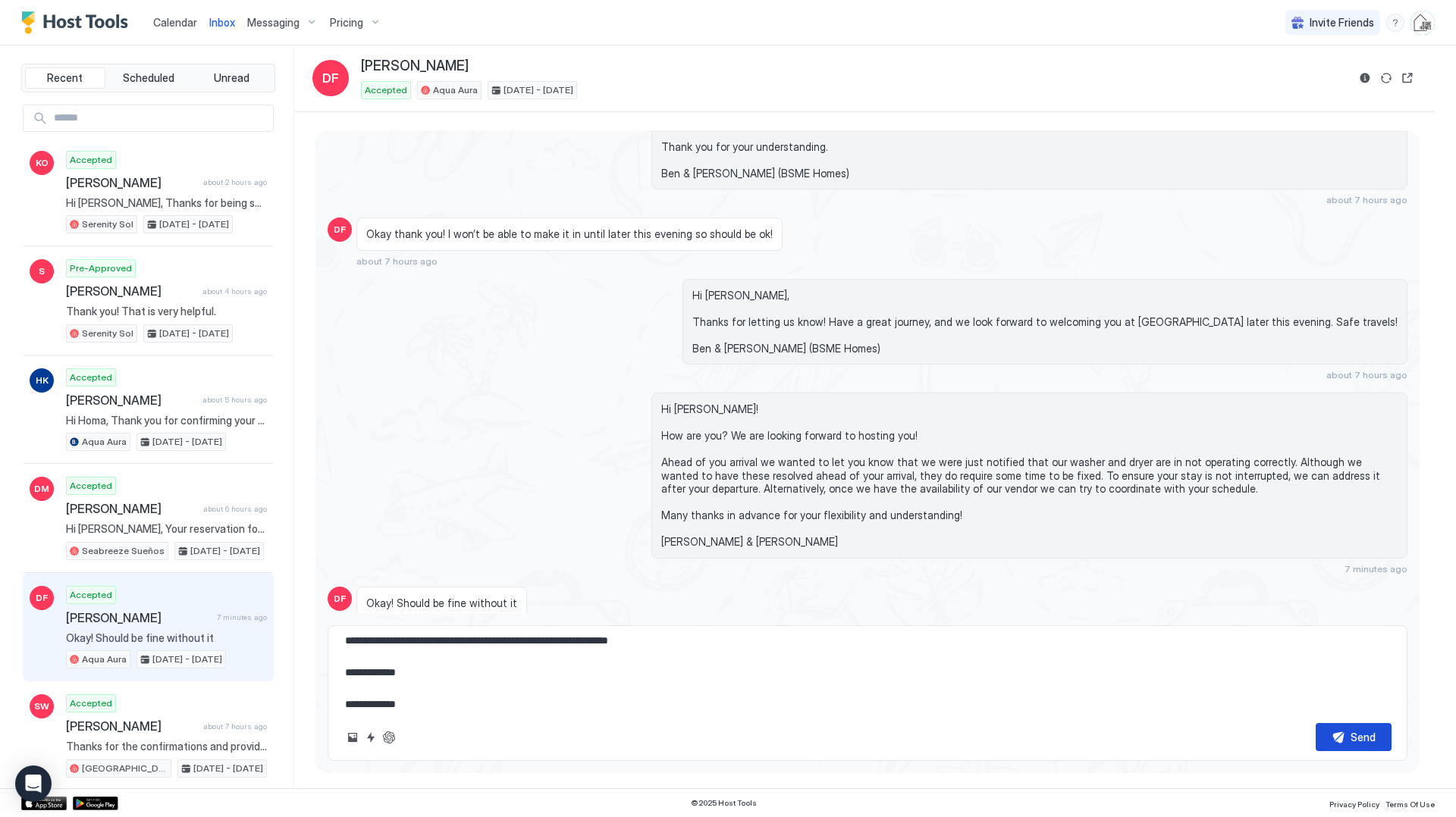 click on "Send" at bounding box center [1354, 737] 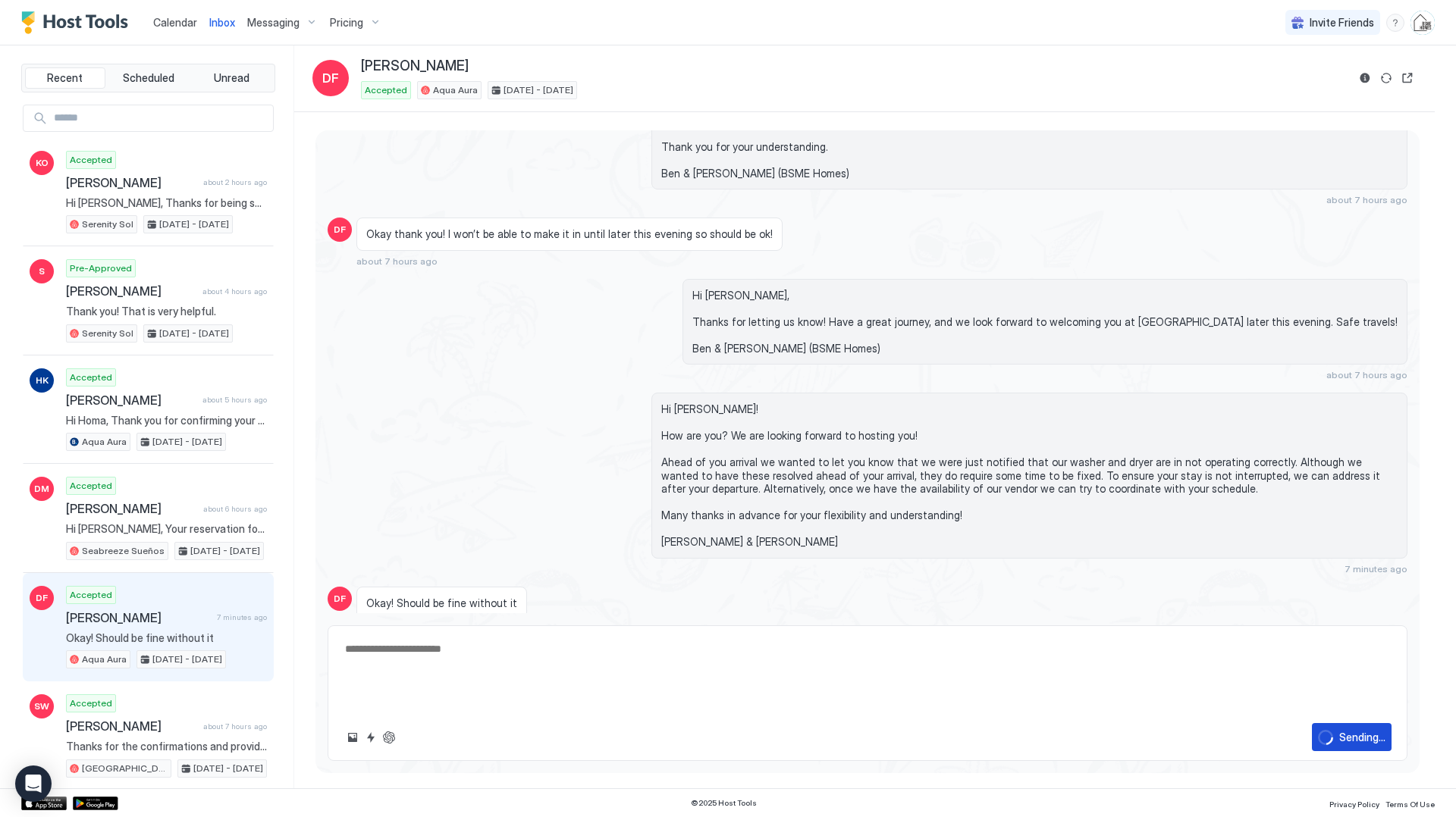 scroll, scrollTop: 1842, scrollLeft: 0, axis: vertical 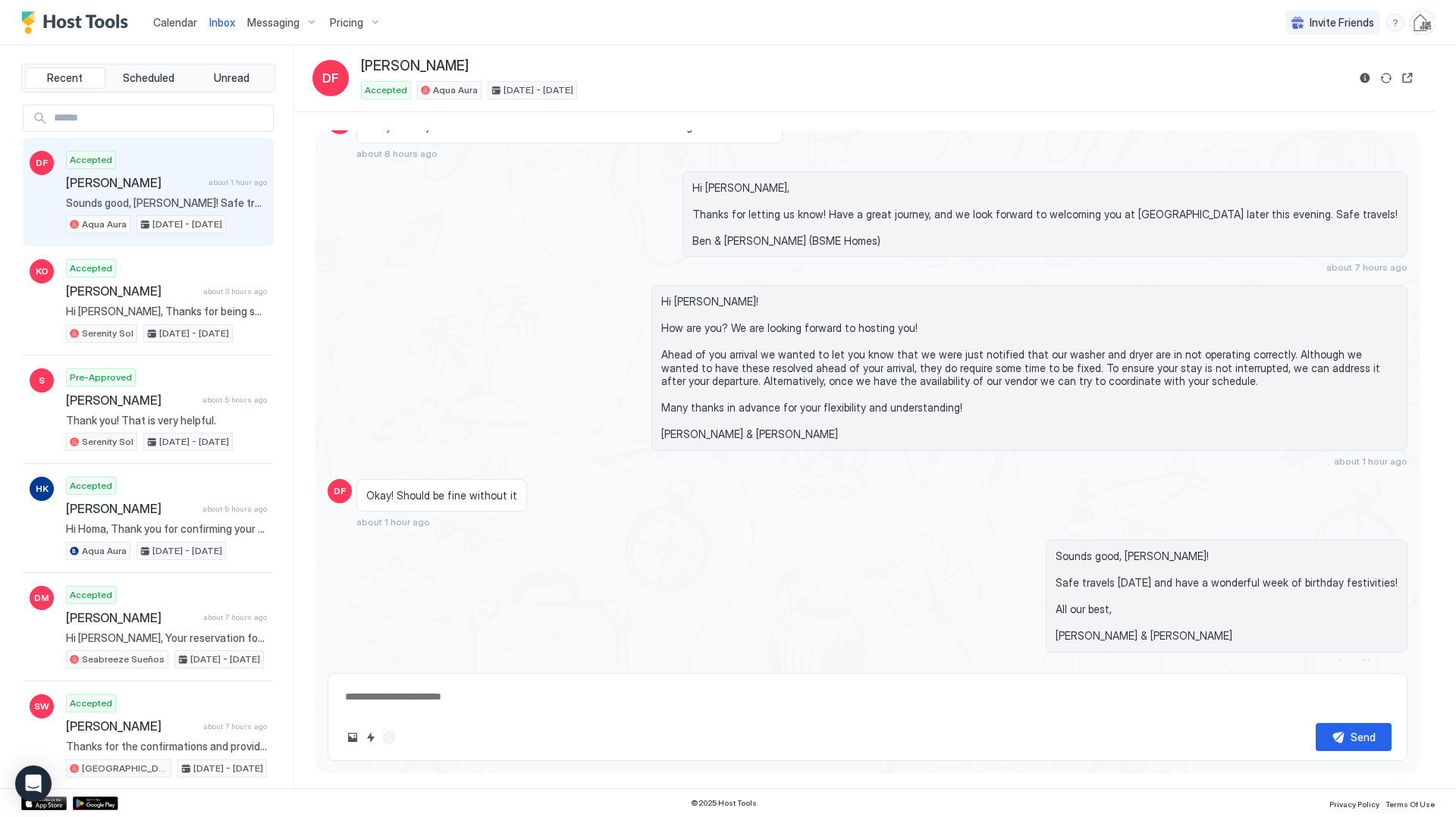type on "*" 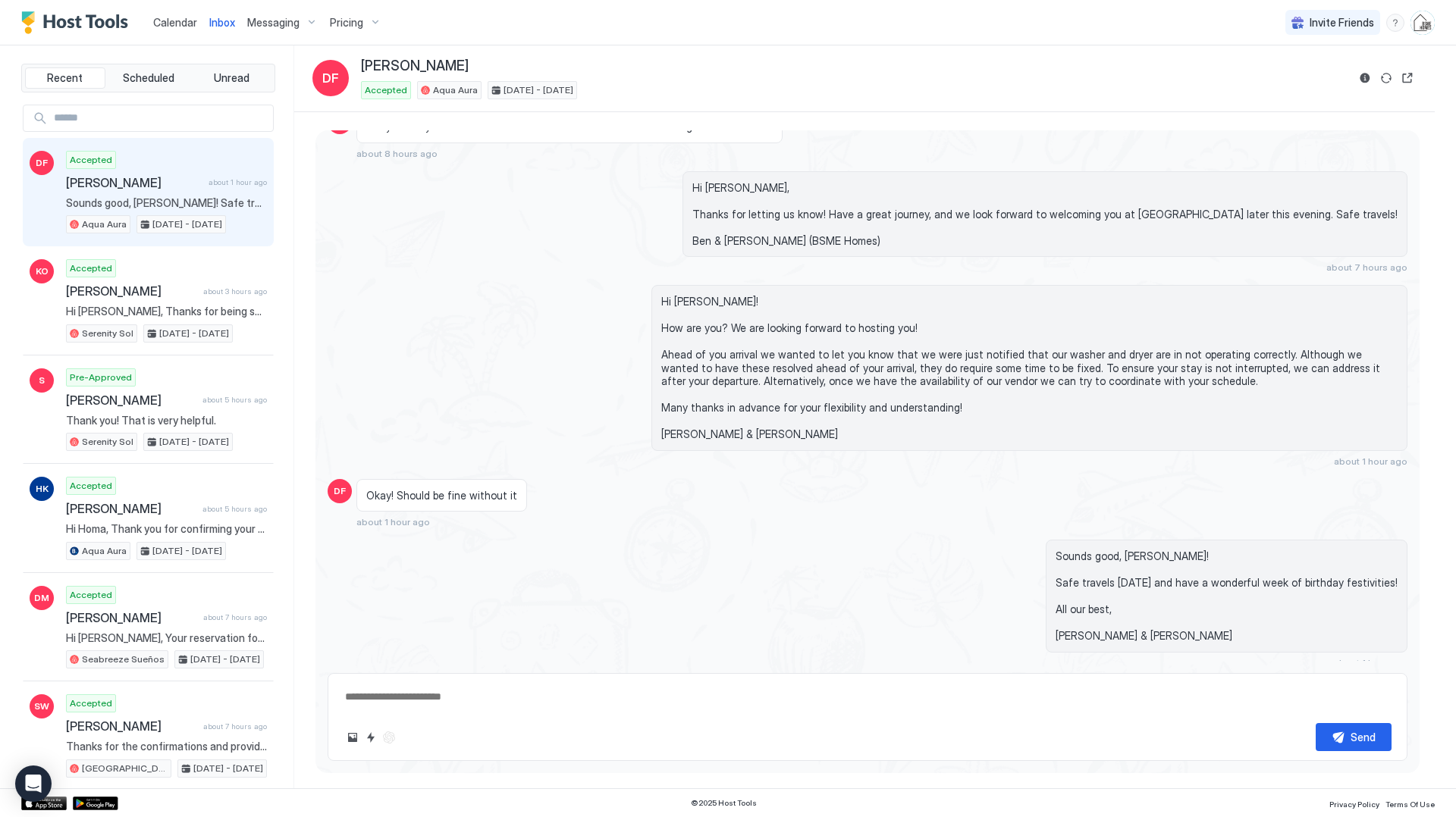 scroll, scrollTop: 1826, scrollLeft: 0, axis: vertical 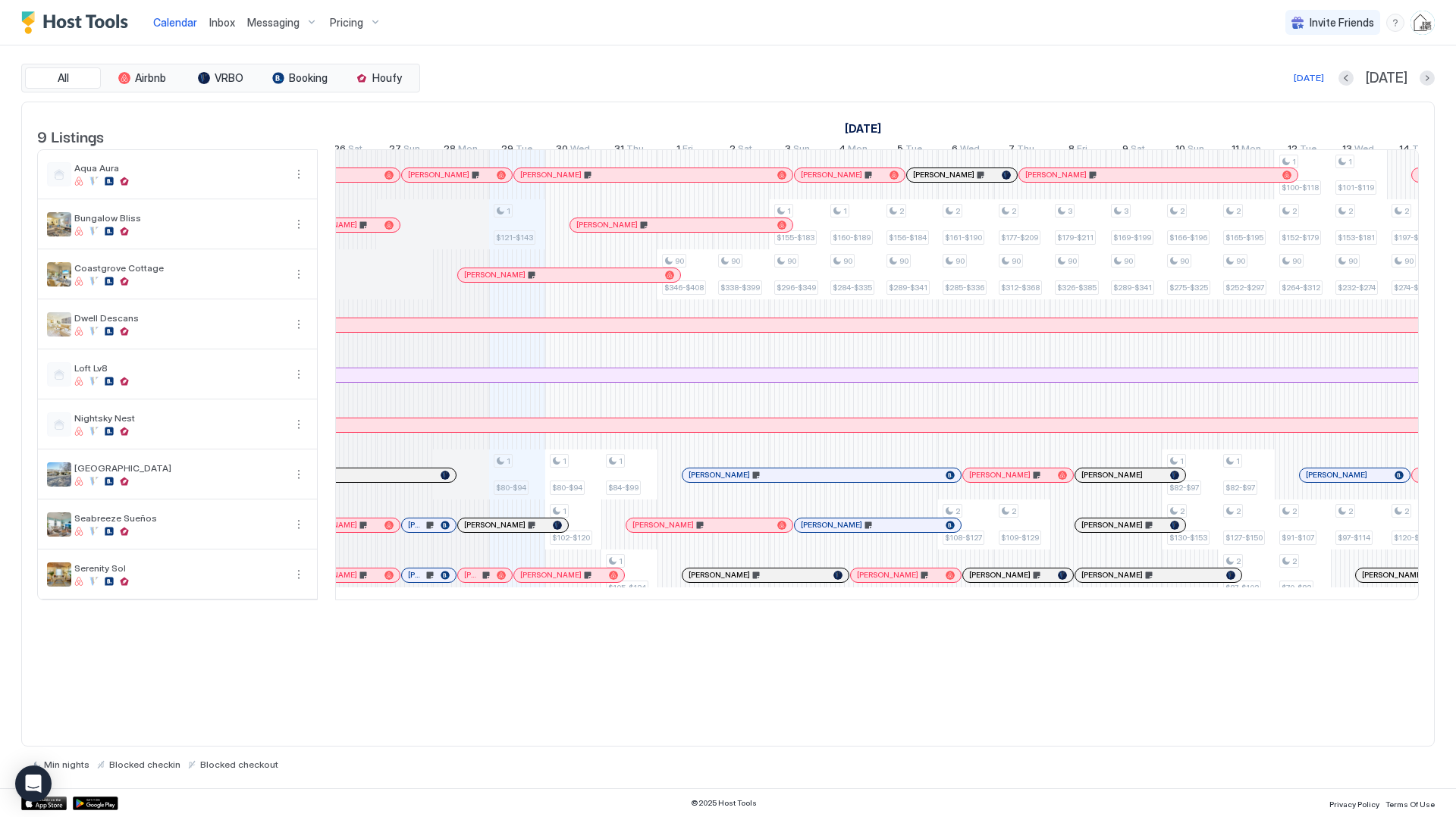 click on "[PERSON_NAME]" at bounding box center [457, 175] 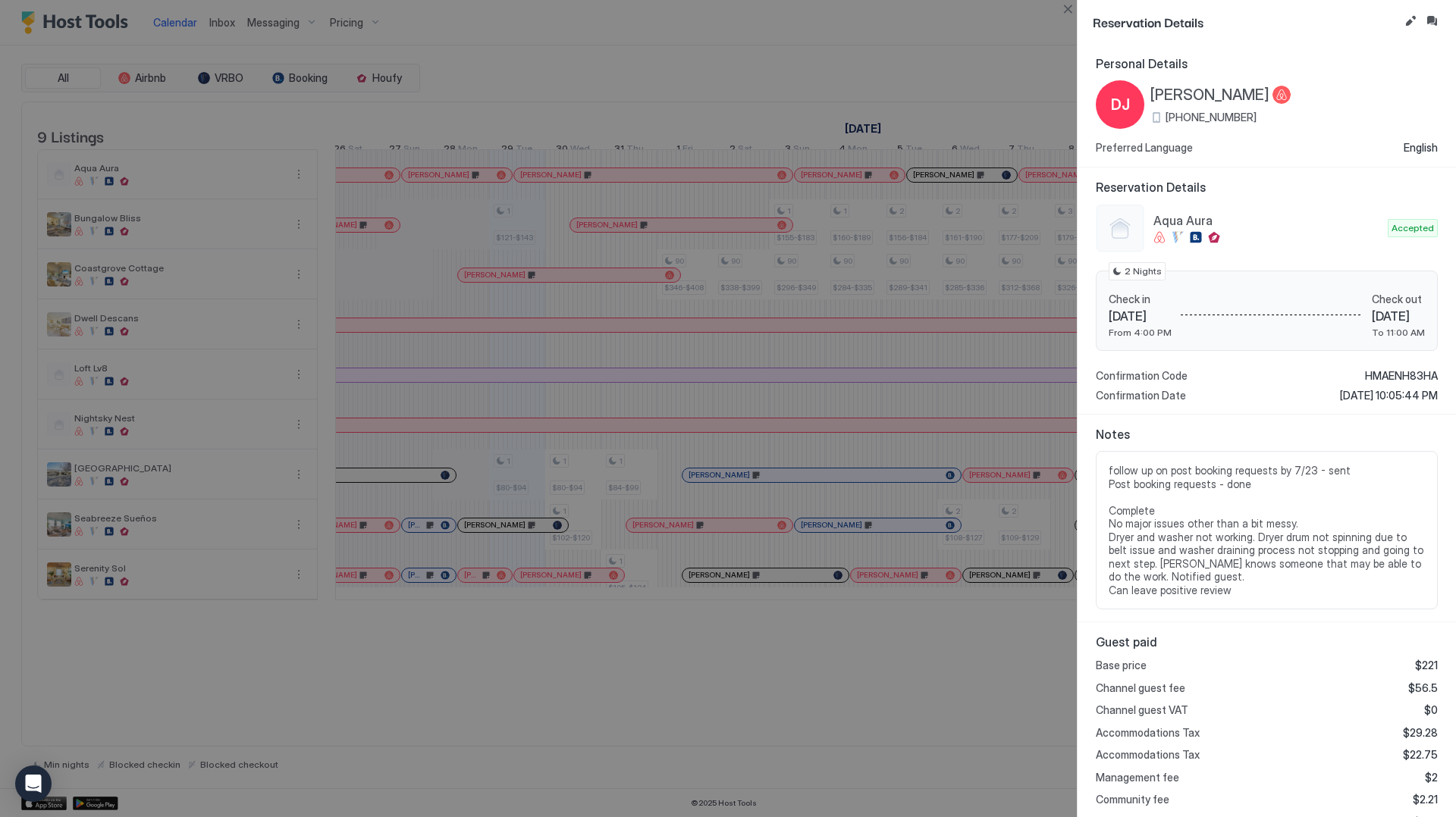 scroll, scrollTop: 0, scrollLeft: 689, axis: horizontal 